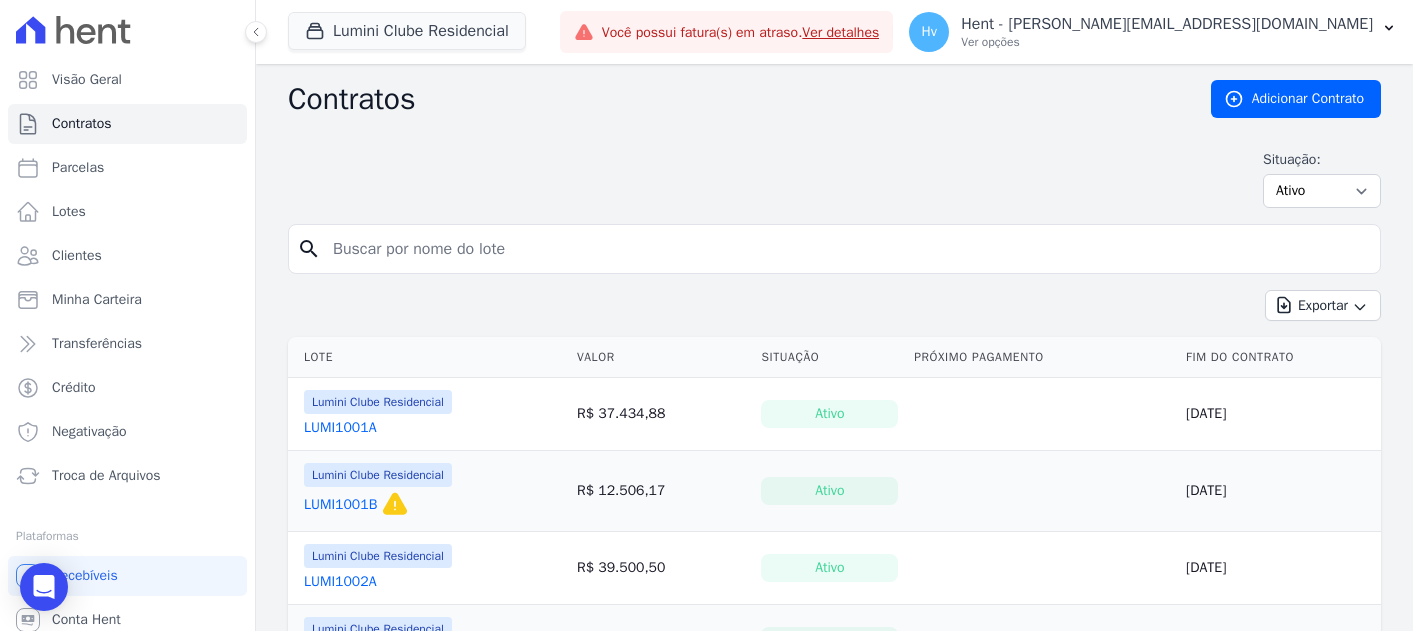 scroll, scrollTop: 0, scrollLeft: 0, axis: both 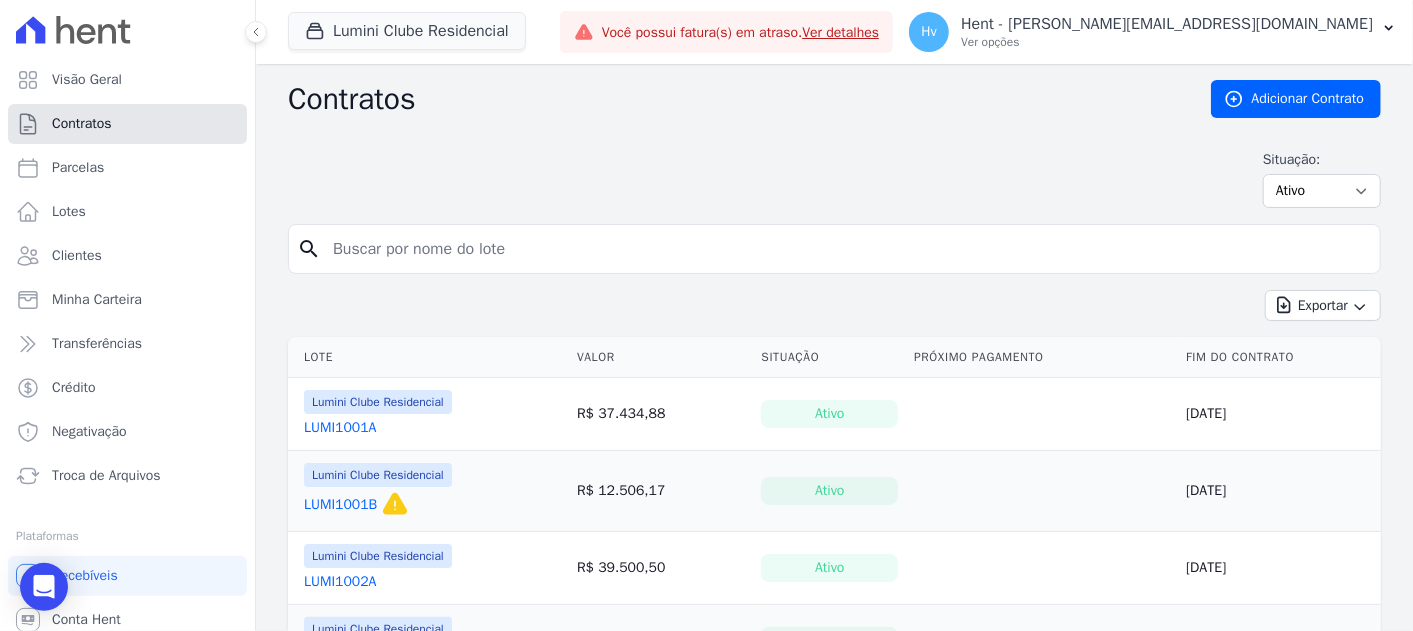 click on "Contratos" at bounding box center (82, 124) 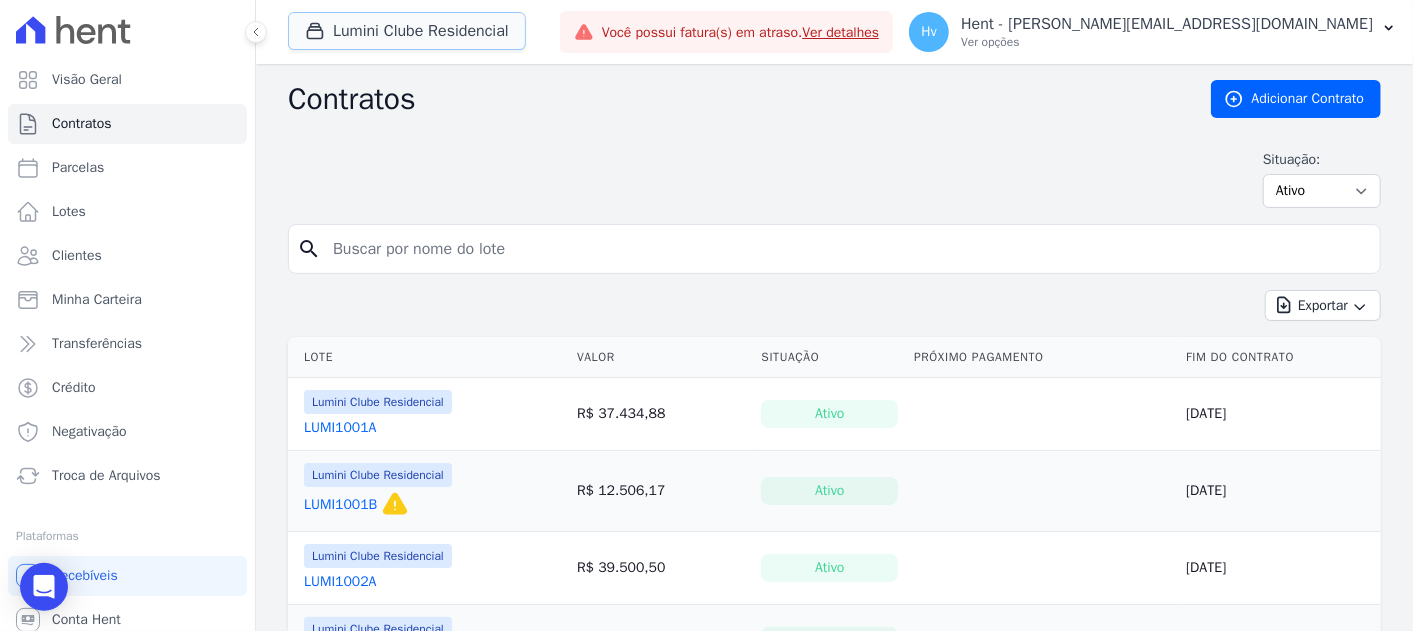 drag, startPoint x: 420, startPoint y: 31, endPoint x: 456, endPoint y: 51, distance: 41.18252 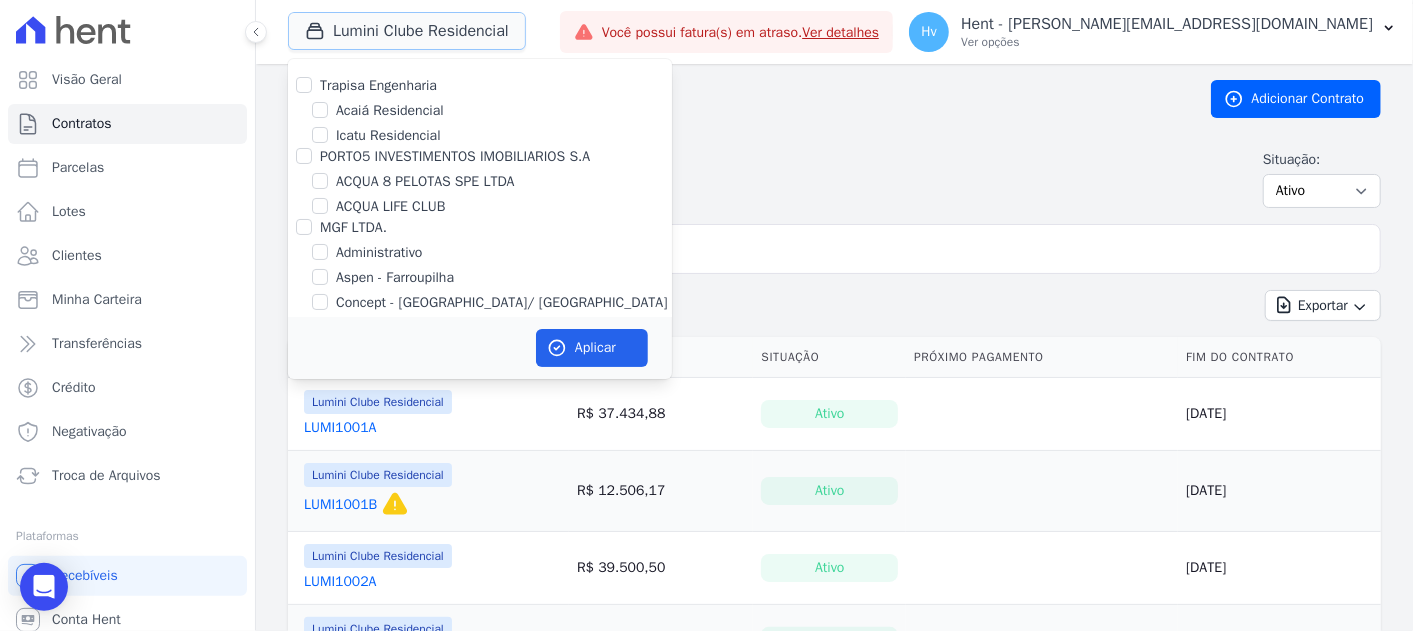 type 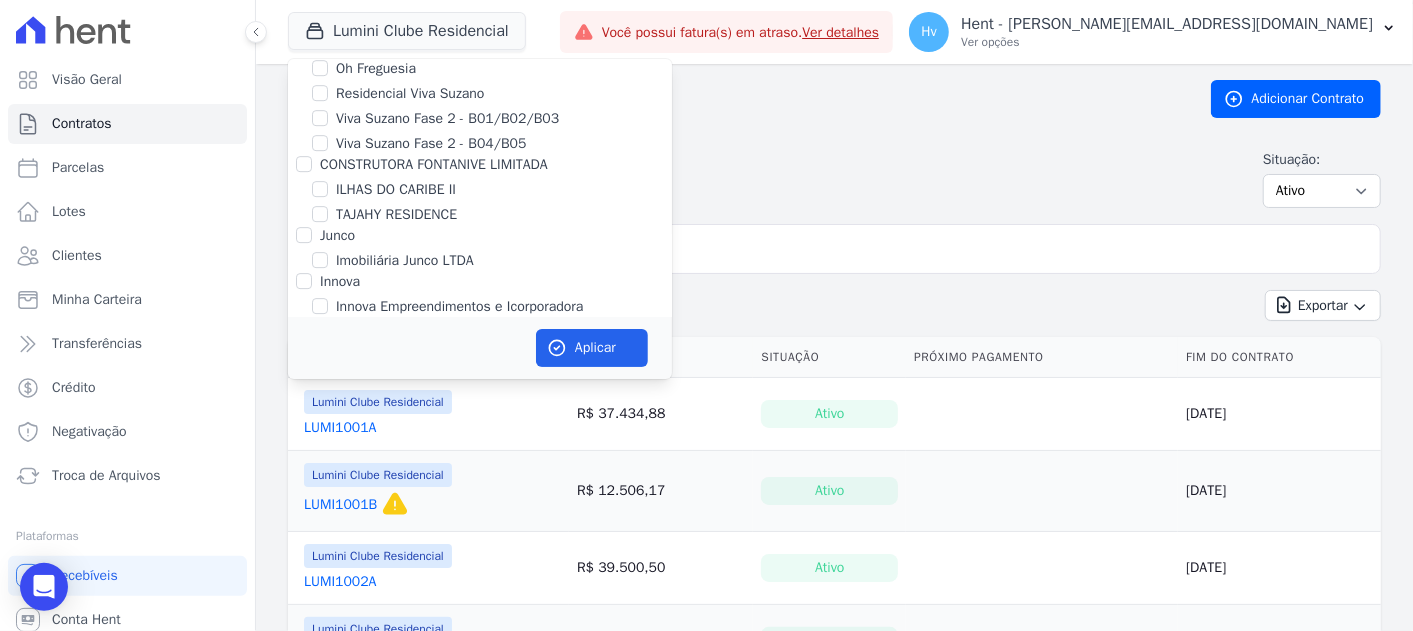 scroll, scrollTop: 13774, scrollLeft: 0, axis: vertical 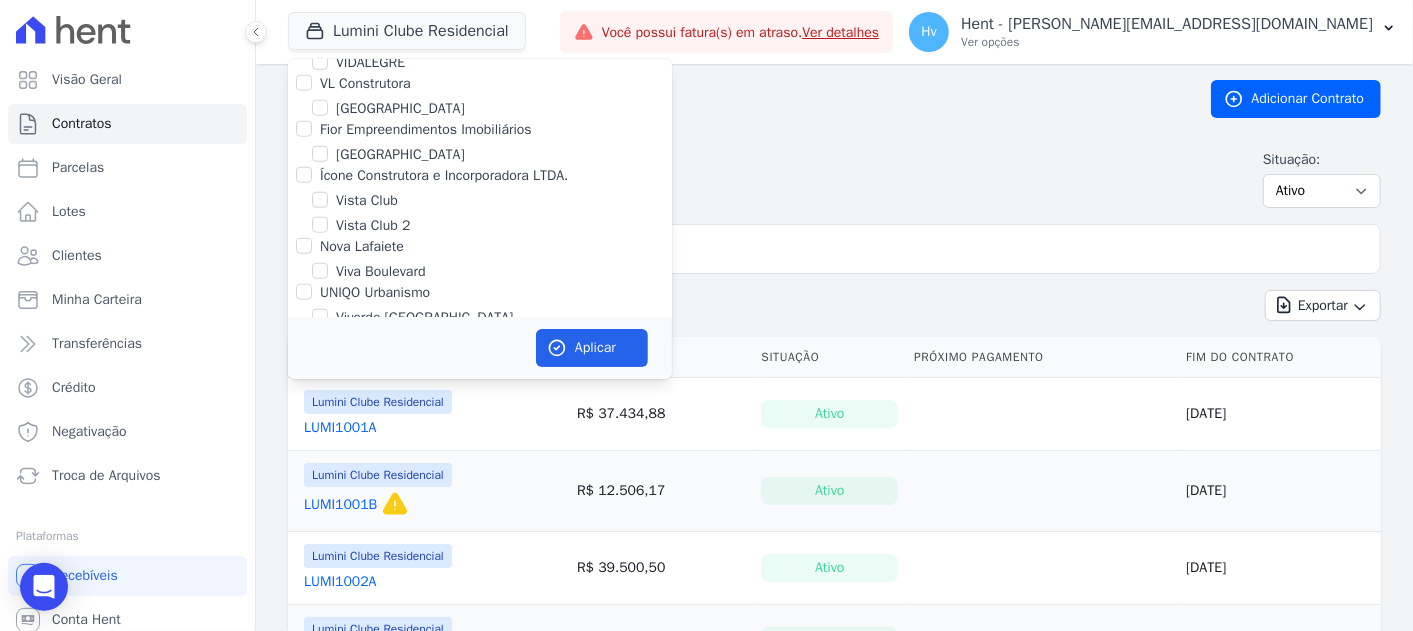 click on "VIDALEGRE" at bounding box center (370, 62) 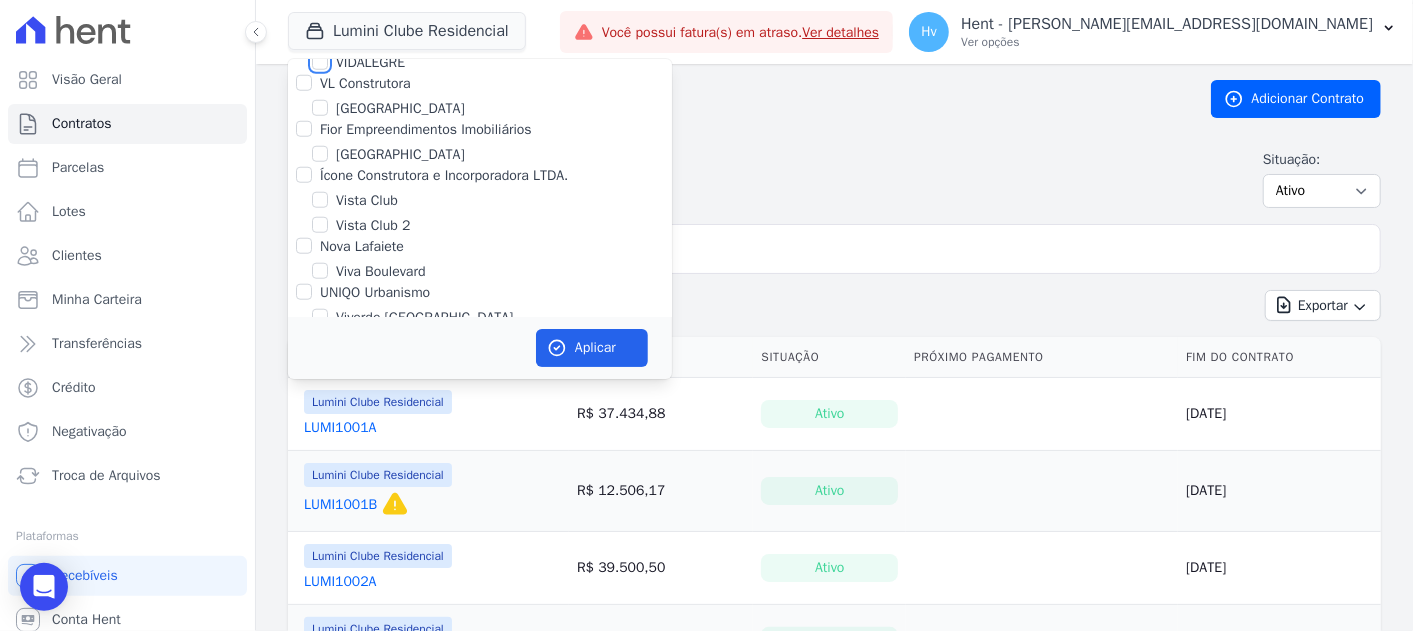 click on "VIDALEGRE" at bounding box center [320, 62] 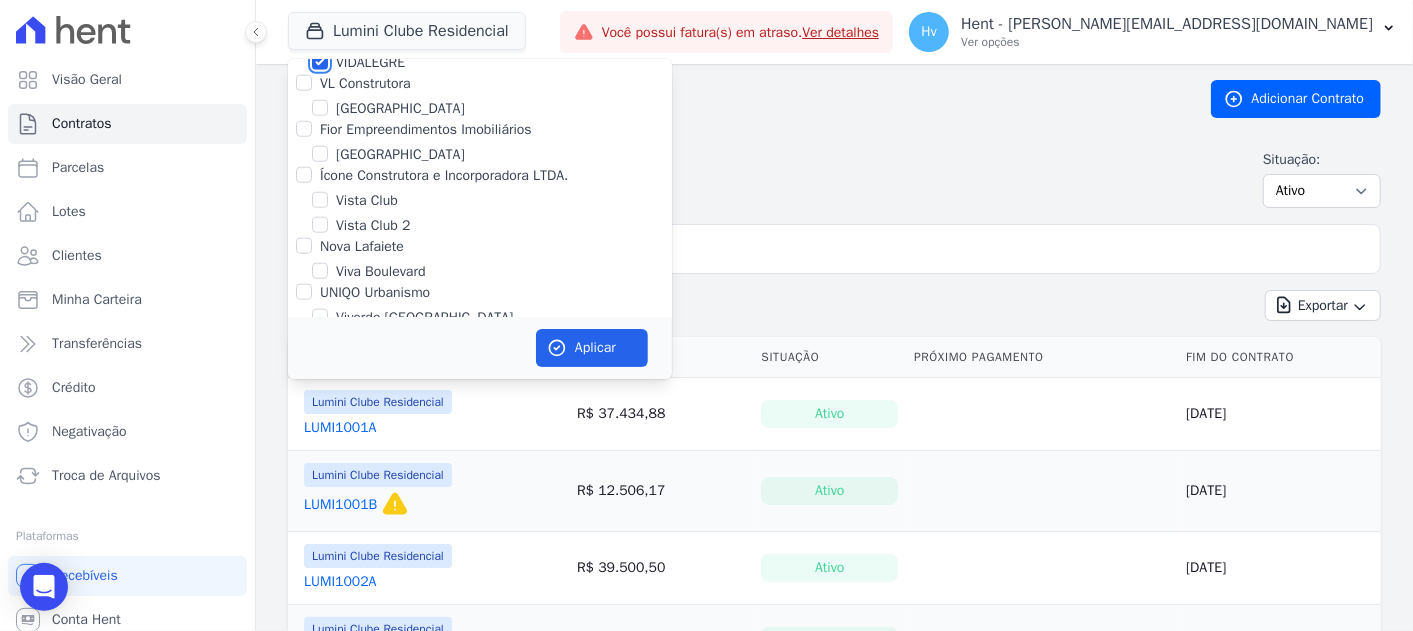 checkbox on "true" 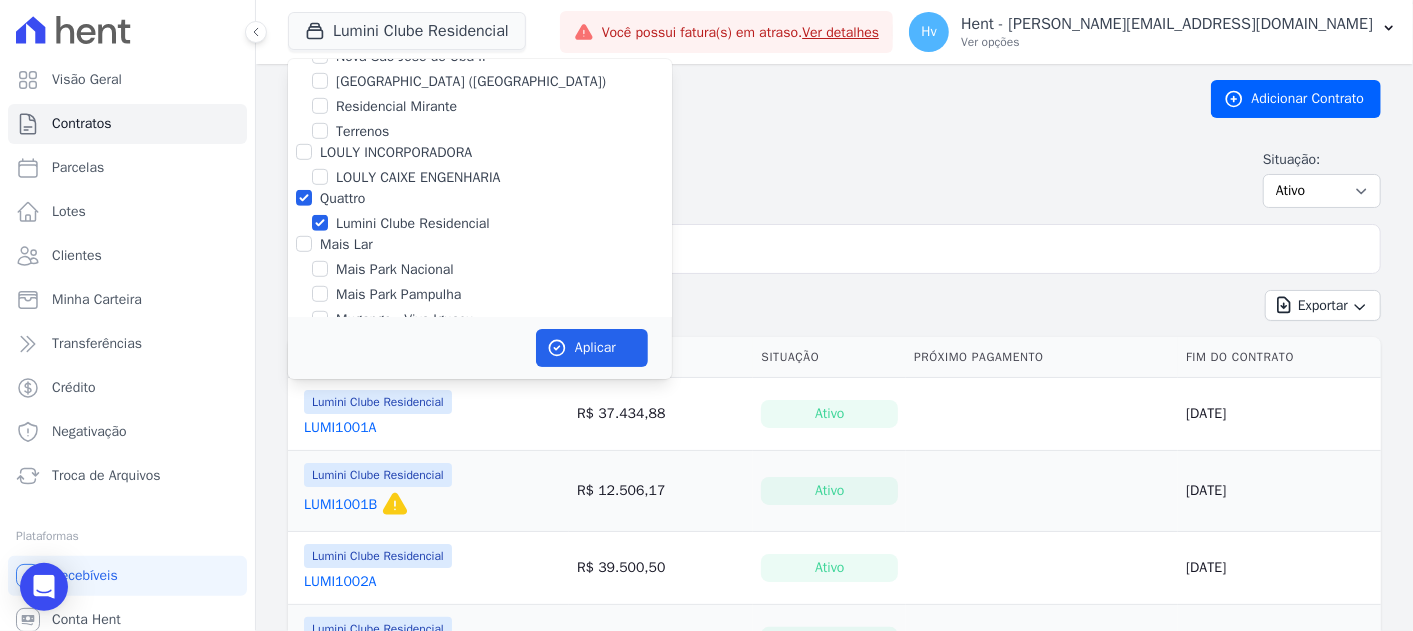 scroll, scrollTop: 9248, scrollLeft: 0, axis: vertical 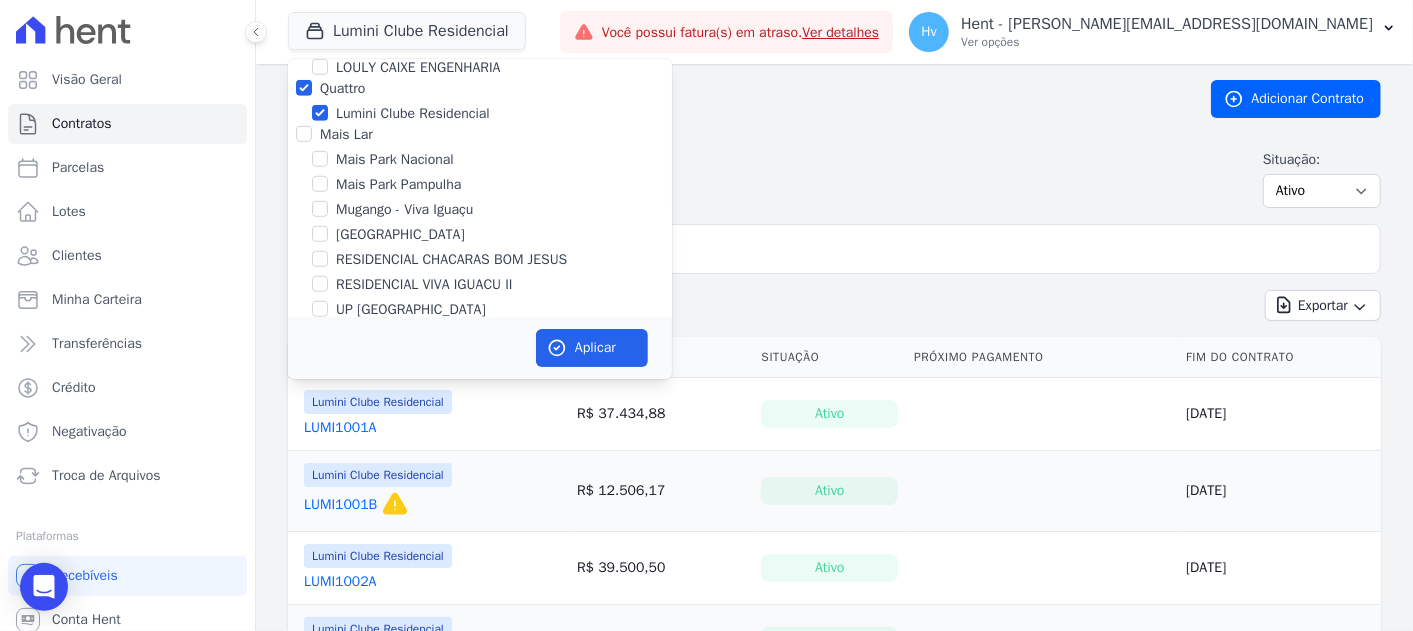 click on "Lumini Clube Residencial" at bounding box center [413, 113] 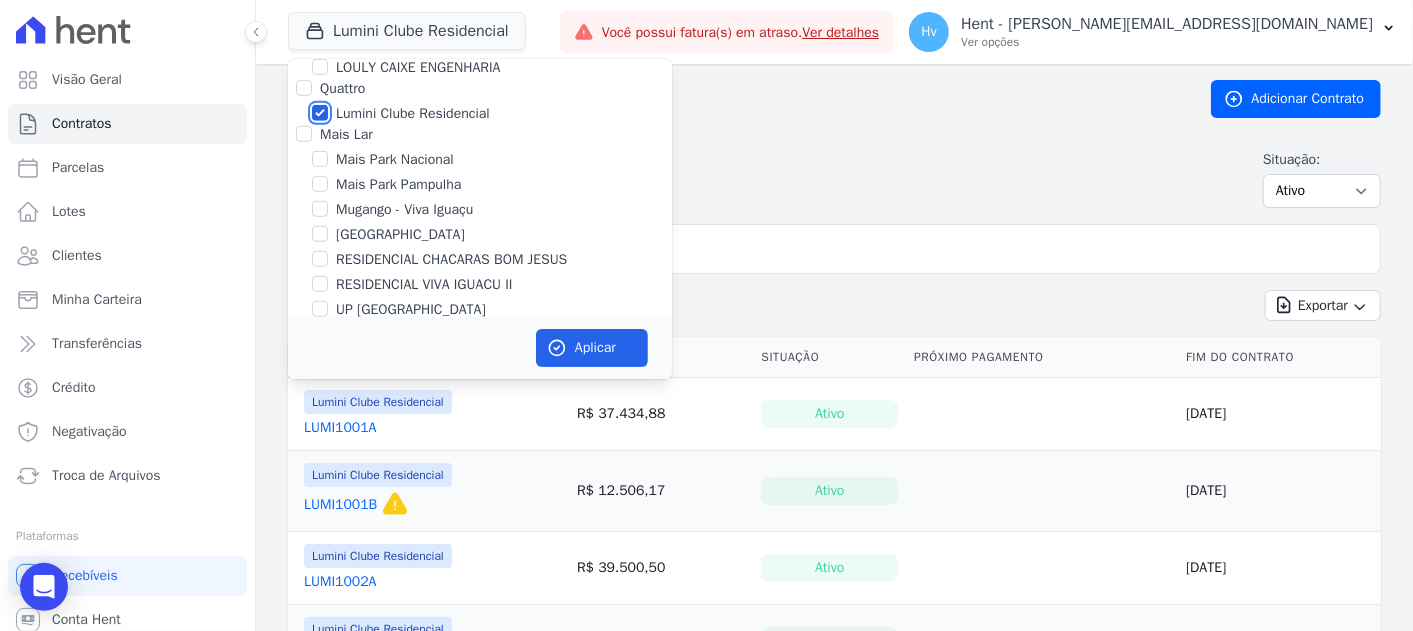 checkbox on "false" 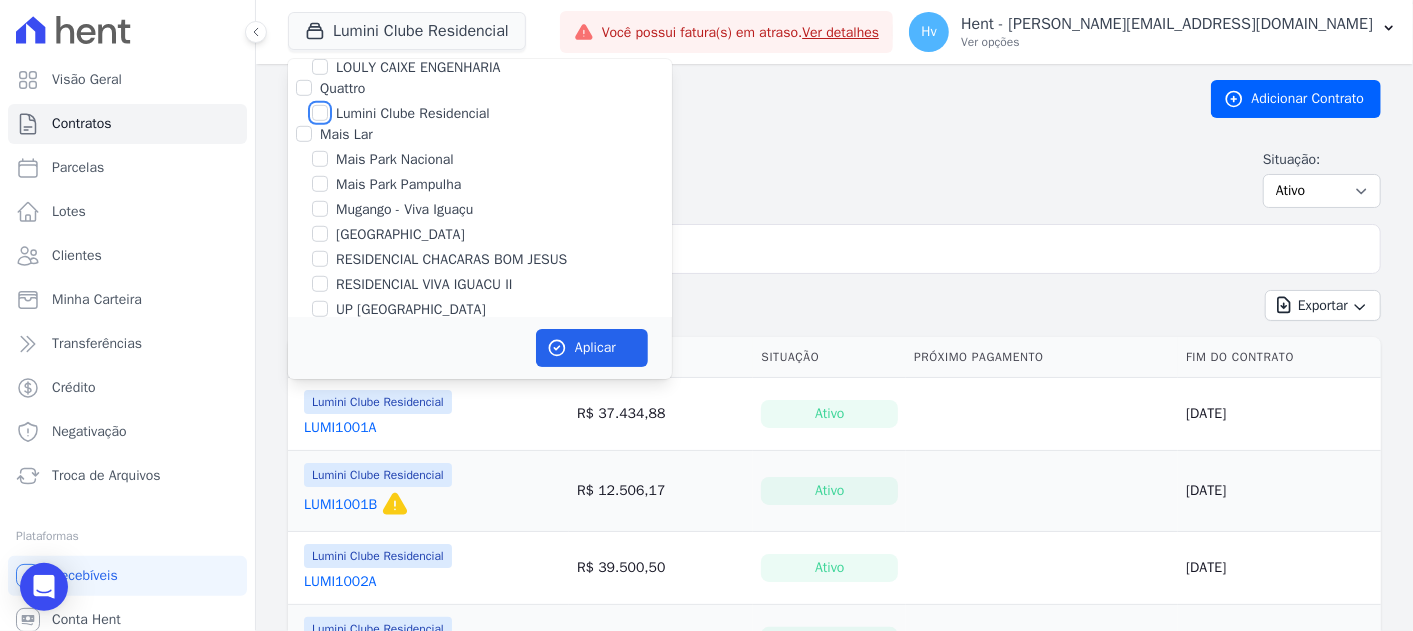 checkbox on "false" 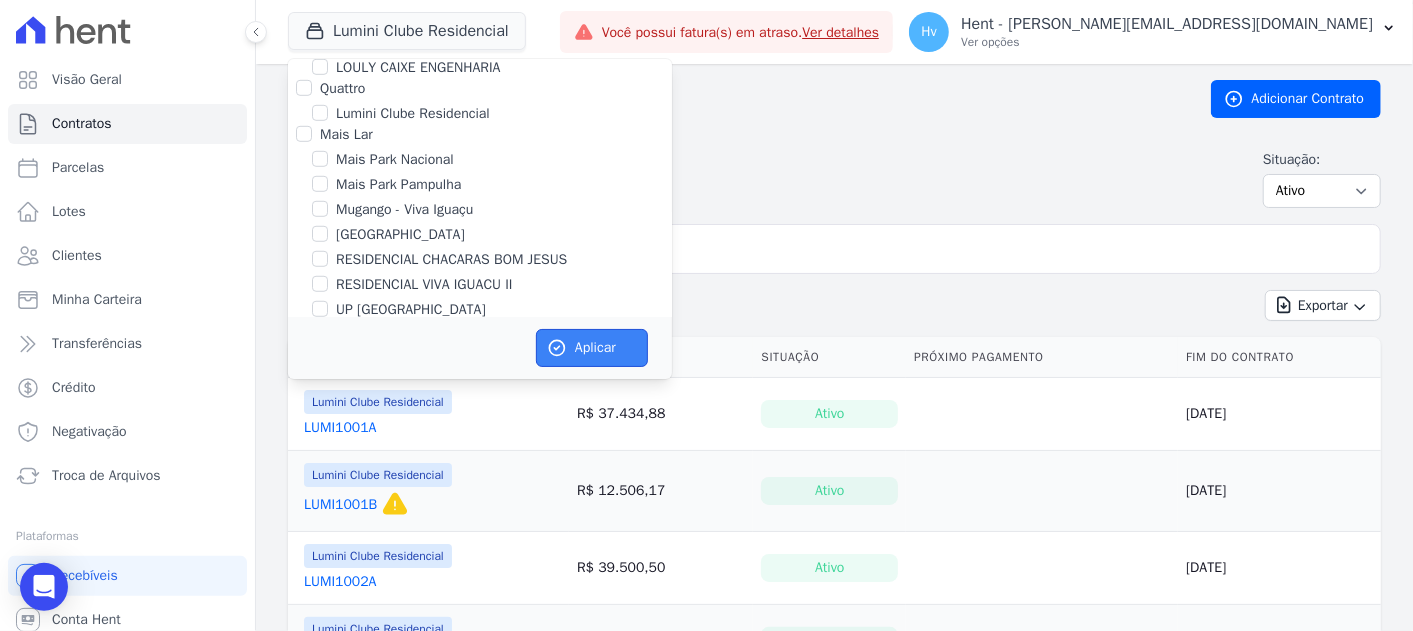 click on "Aplicar" at bounding box center [592, 348] 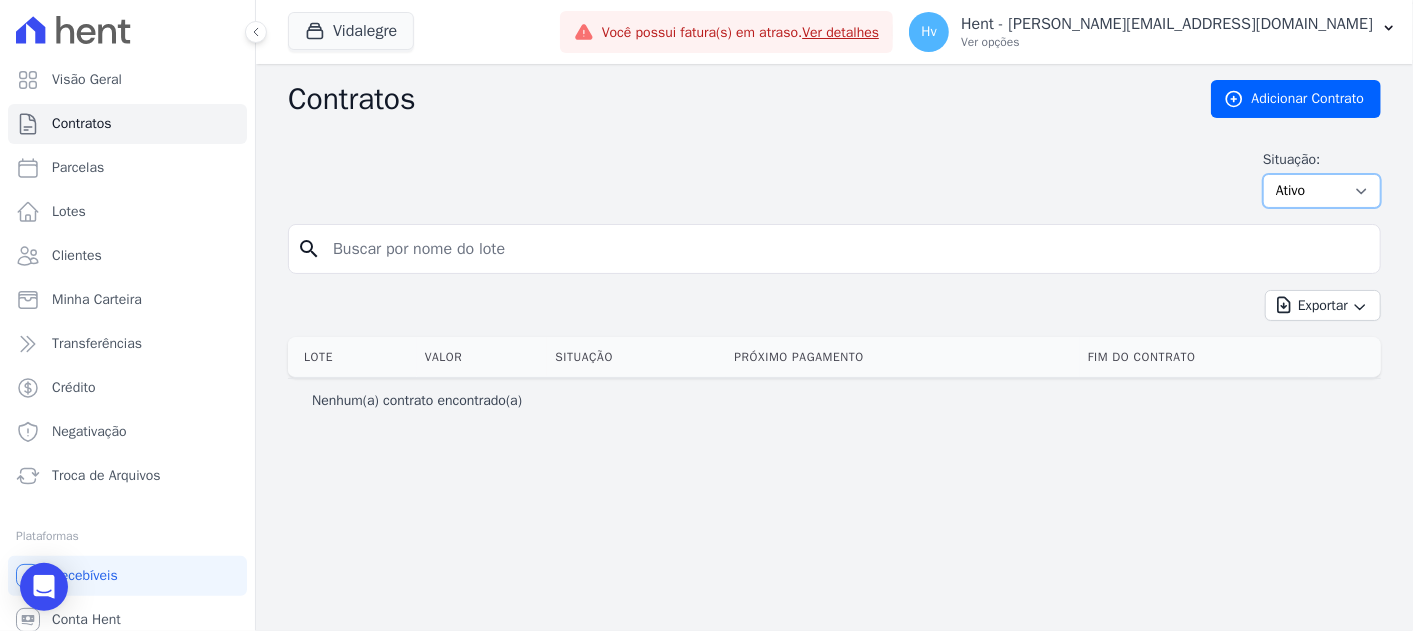 click on "Ativo
Todos
Pausado
Distratado
Rascunho
Expirado
Encerrado" at bounding box center (1322, 191) 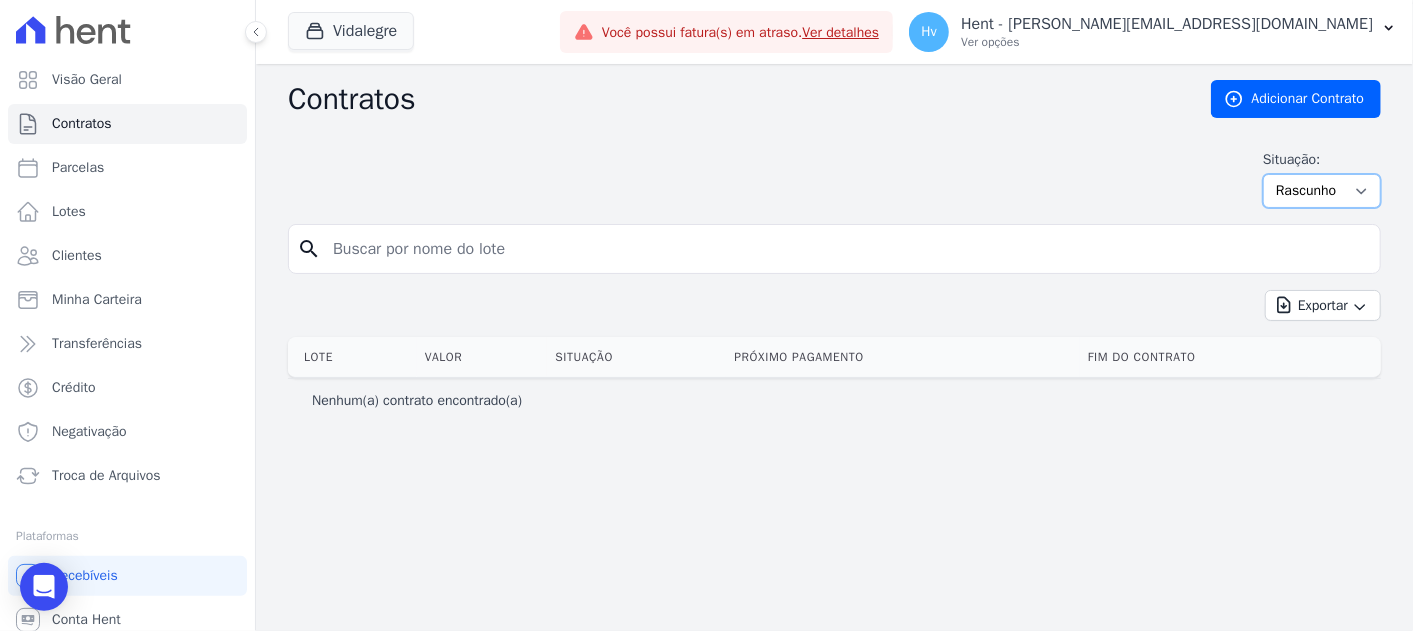 click on "Ativo
Todos
Pausado
Distratado
Rascunho
Expirado
Encerrado" at bounding box center (1322, 191) 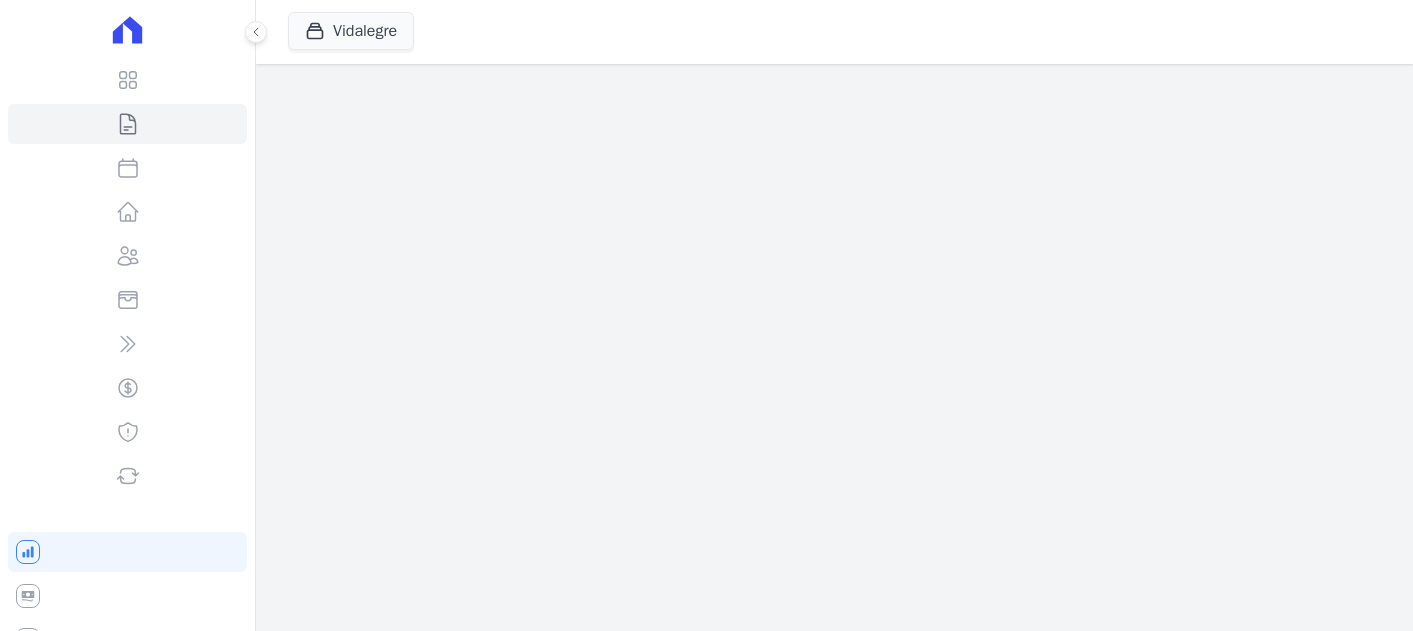 scroll, scrollTop: 0, scrollLeft: 0, axis: both 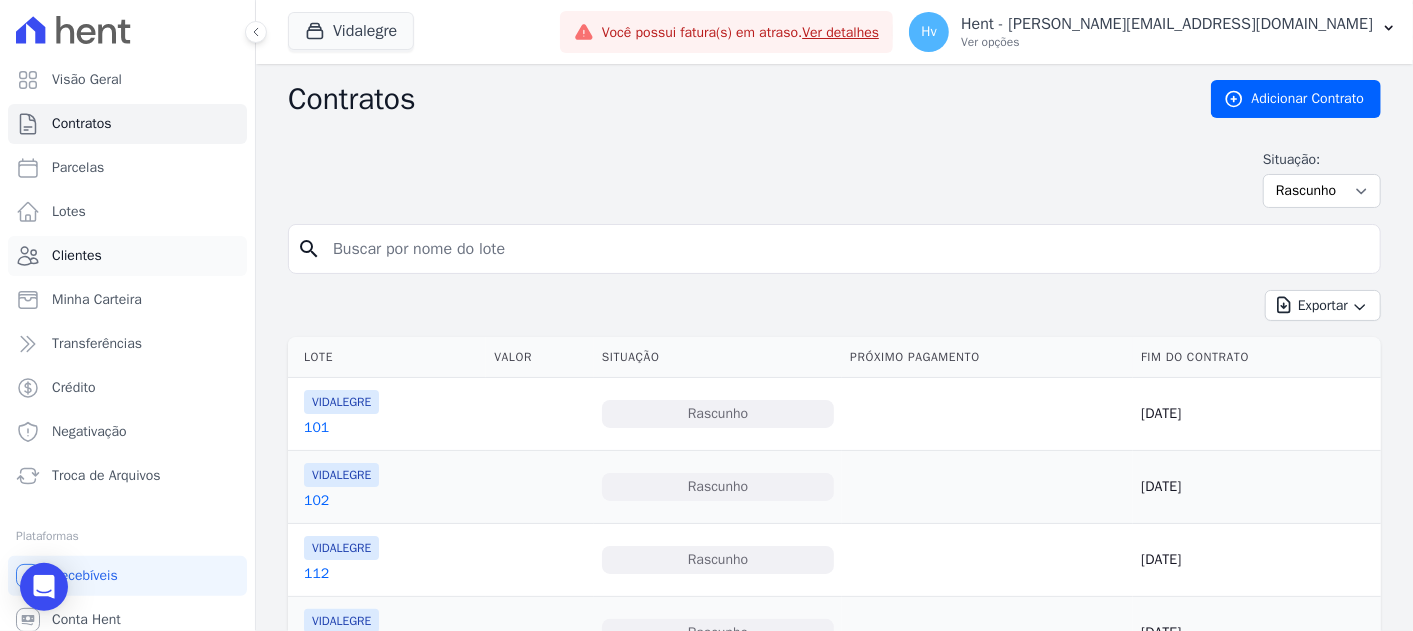 click on "Clientes" at bounding box center (77, 256) 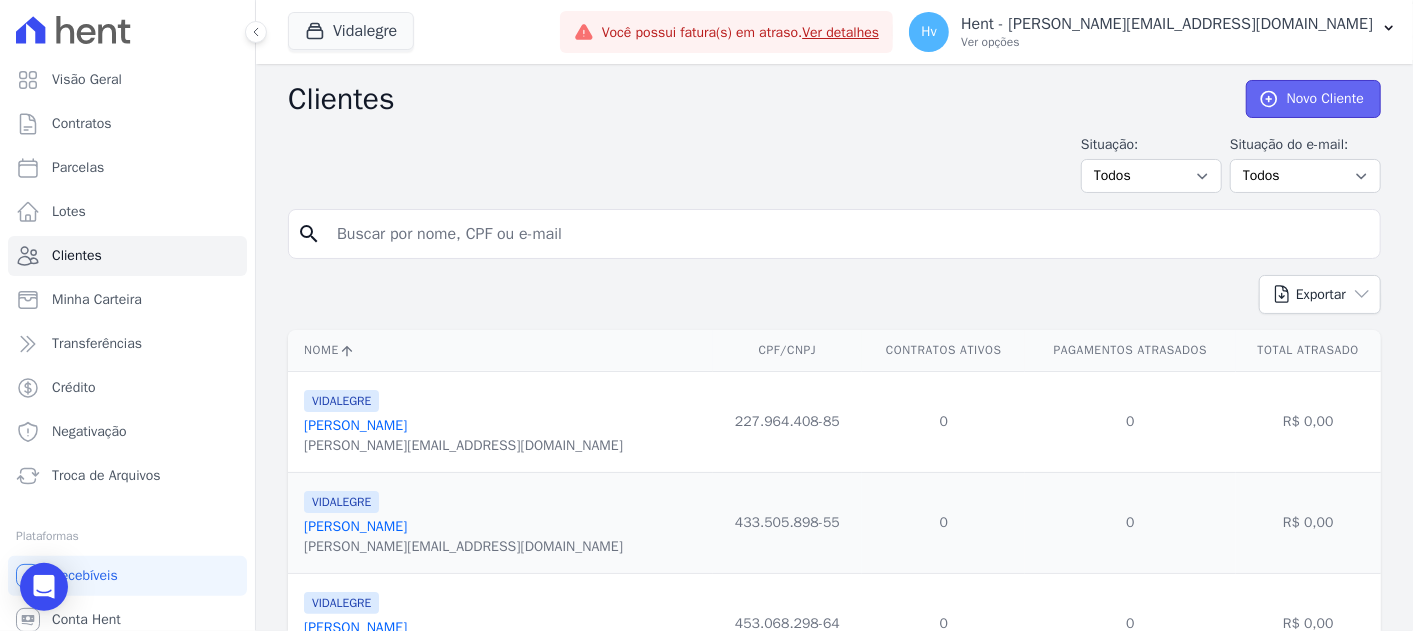 click on "Novo Cliente" at bounding box center [1313, 99] 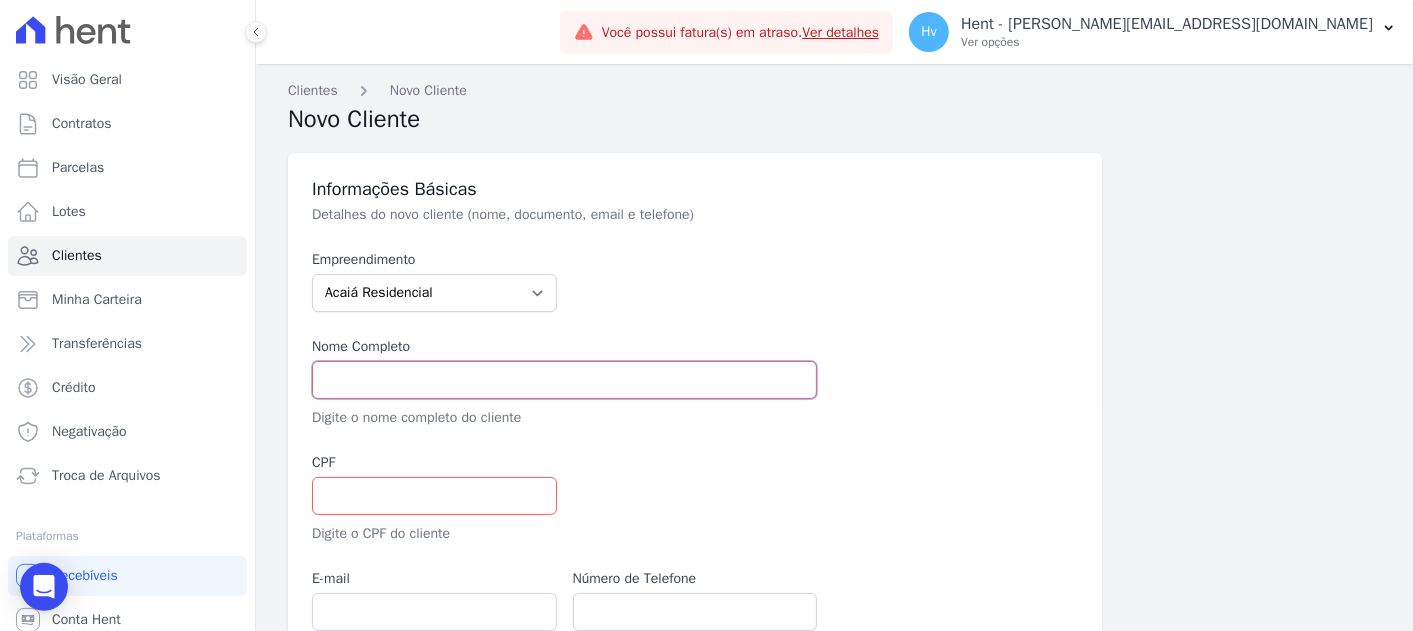 click at bounding box center [564, 380] 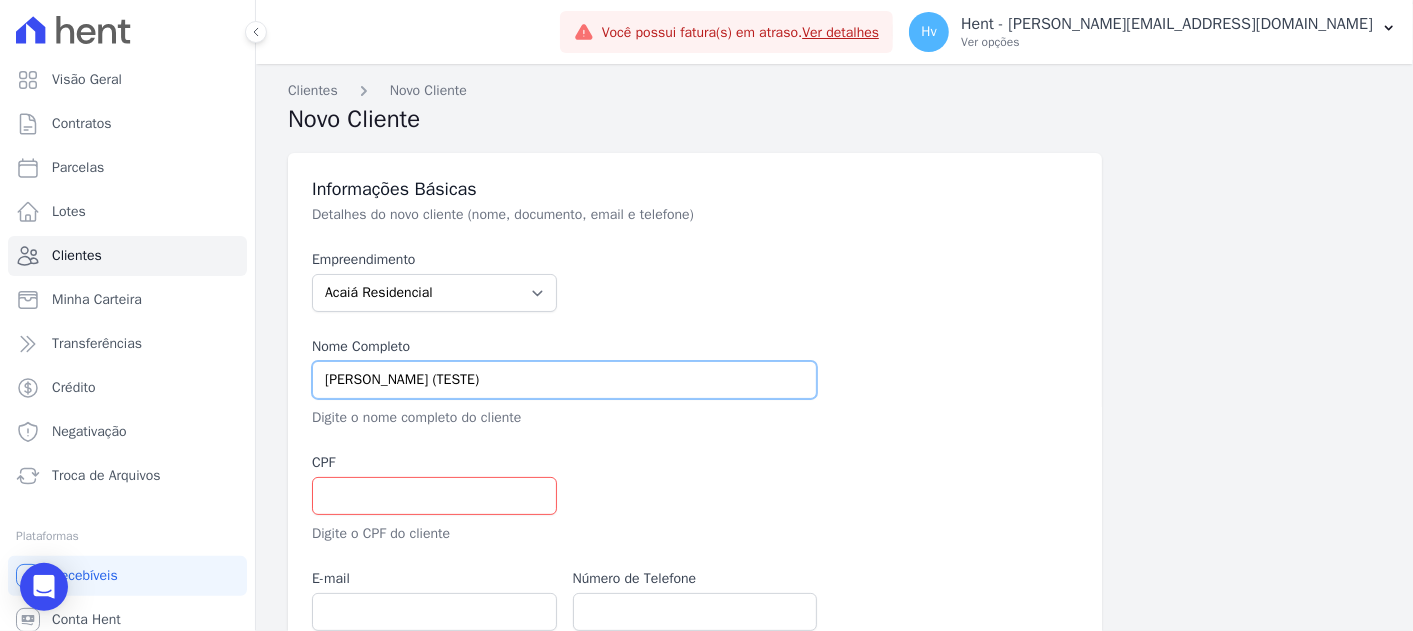 type on "[PERSON_NAME] (TESTE)" 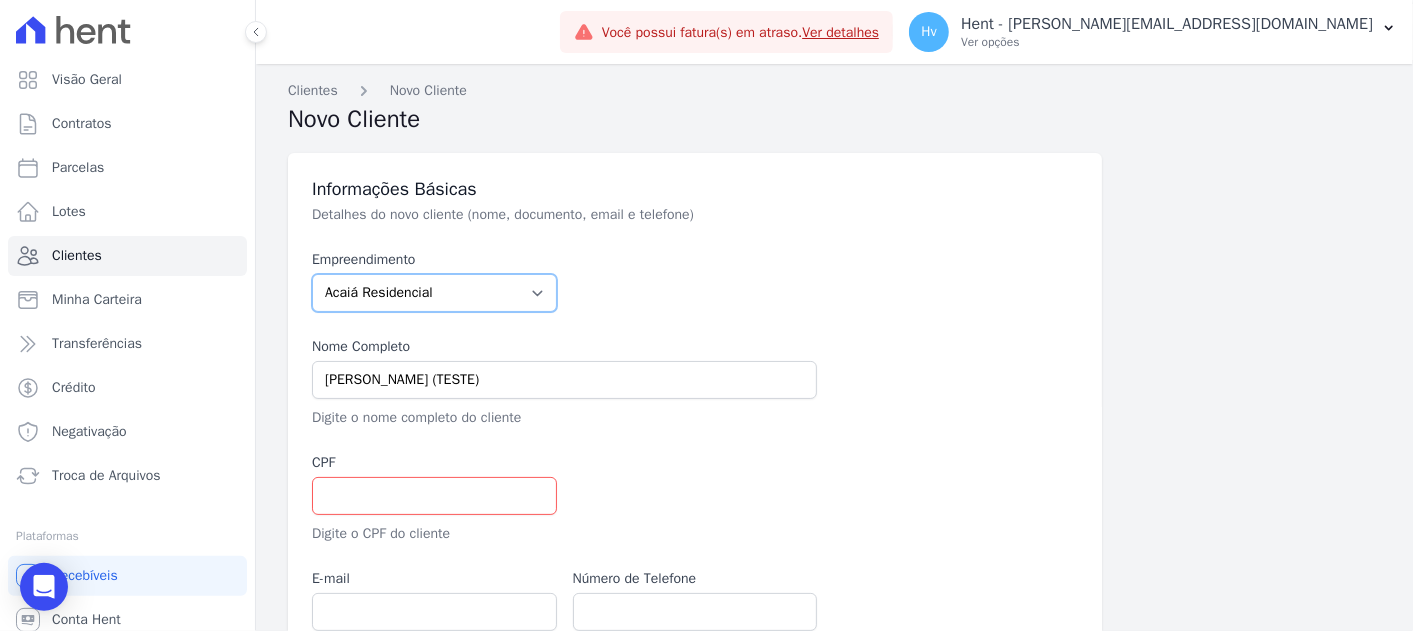 click on "Acaiá Residencial
ACQUA 8 PELOTAS SPE LTDA
ACQUA LIFE CLUB
Administrativo
AGILE [PERSON_NAME] SPE SA
Agile Pavican [GEOGRAPHIC_DATA] - Loteadores
Agile [GEOGRAPHIC_DATA] [GEOGRAPHIC_DATA] SPE LTDA
[GEOGRAPHIC_DATA] INCORPORACAO IMOBILIARIA SPE LTDA
AGUAS DO ALVORADA INCORPORACAO IMOBILIARIA SPE LTDA
AJMC Empreendimentos
Alameda dos Ipês
Aldeia Smart
Alexandria Condomínios
Alfenense Negócios Imobiliários
ALTOS DE SANTANA
Amaré Arpoador
Amazon Residence Construtora LTDA
ANANINDEUA 01 INCORPORACAO IMOBILIARIA SPE LTDA
AQUARELA CITY INCORPORACAO IMOBILIARIA LTDA
Arcos Itaquera
Areias do Planalto
Areias do Planalto - Interno
Aroka Incorporadora e Administradora LTDA.
ARTE VILA MATILDE
Art Prime - [GEOGRAPHIC_DATA] - Gravatai
ARVO HOME CLUB - [GEOGRAPHIC_DATA]
Aspen - Farroupilha
Audace Home Studio
Audace Mondeo
Aurora
Aurora  II - LBA
Aurora I - LBA
[GEOGRAPHIC_DATA] [GEOGRAPHIC_DATA]
[GEOGRAPHIC_DATA] [GEOGRAPHIC_DATA] Artes 2º tranche
[GEOGRAPHIC_DATA] | [GEOGRAPHIC_DATA]" at bounding box center [434, 293] 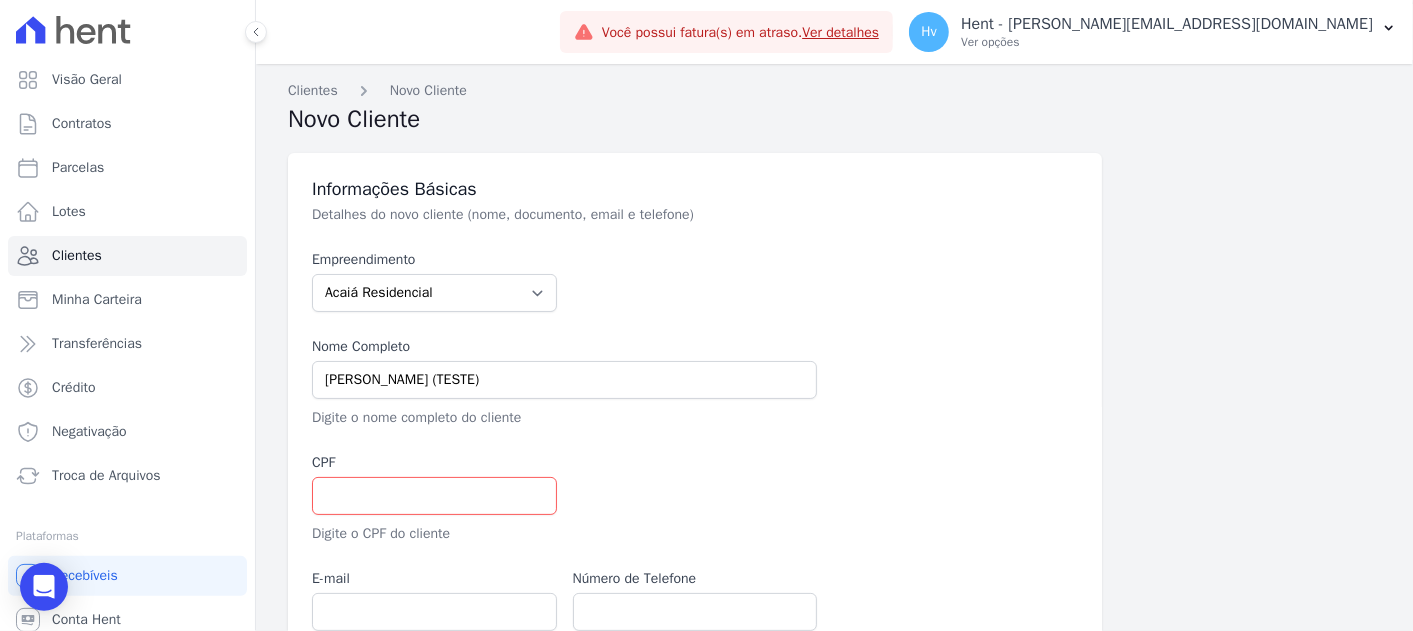 click on "Informações Básicas
Detalhes do novo cliente (nome, documento, email e telefone)
Empreendimento
Acaiá Residencial
ACQUA 8 PELOTAS SPE LTDA
ACQUA LIFE CLUB
Administrativo
AGILE ELOI MENDES SPE SA
Agile [GEOGRAPHIC_DATA] - Loteadores
Agile [GEOGRAPHIC_DATA] SPE LTDA
[GEOGRAPHIC_DATA] INCORPORACAO IMOBILIARIA SPE LTDA
AGUAS DO ALVORADA INCORPORACAO IMOBILIARIA SPE LTDA
AJMC Empreendimentos
Alameda dos Ipês
Aldeia Smart
Alexandria Condomínios
Alfenense Negócios Imobiliários
ALTOS DE SANTANA
Amaré Arpoador
Amazon Residence Construtora LTDA
ANANINDEUA 01 INCORPORACAO IMOBILIARIA SPE LTDA
AQUARELA CITY INCORPORACAO IMOBILIARIA LTDA
Arcos Itaquera
Areias do [GEOGRAPHIC_DATA] do Planalto - Interno
Aroka Incorporadora e Administradora LTDA.
ARTE VILA MATILDE
Art Prime - [GEOGRAPHIC_DATA][PERSON_NAME][GEOGRAPHIC_DATA]
[GEOGRAPHIC_DATA]" at bounding box center [695, 645] 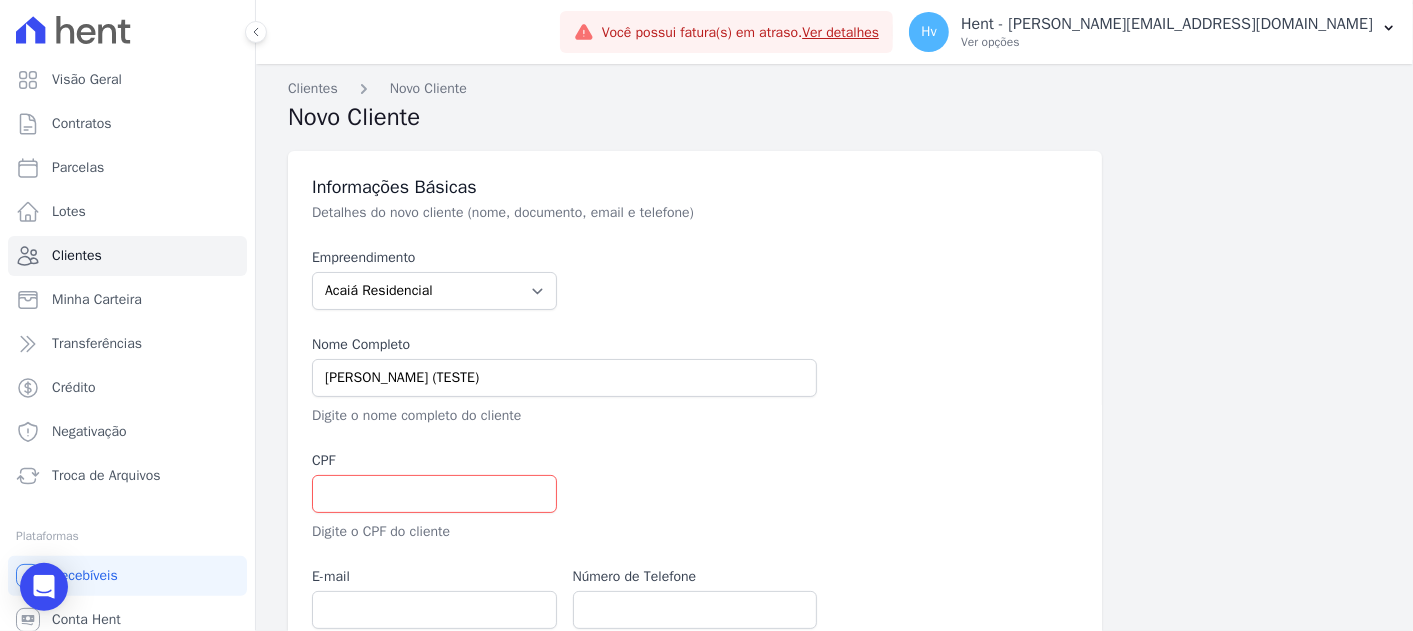 scroll, scrollTop: 0, scrollLeft: 0, axis: both 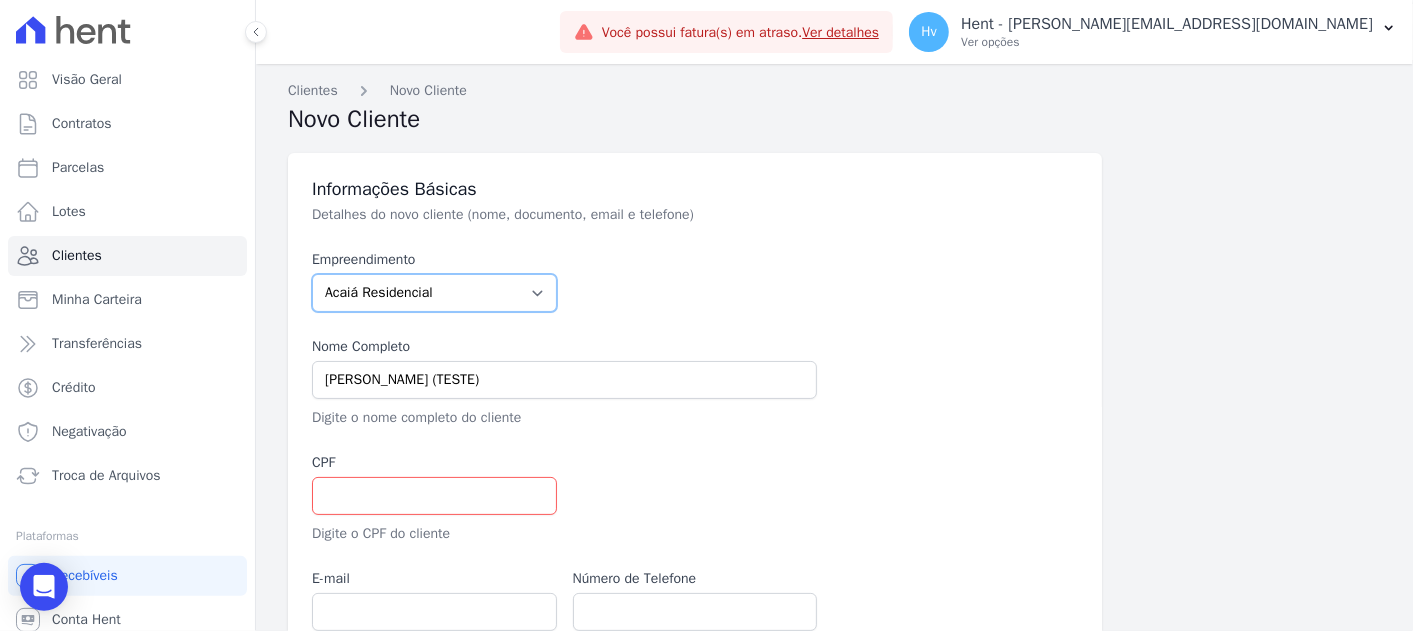 click on "Acaiá Residencial
ACQUA 8 PELOTAS SPE LTDA
ACQUA LIFE CLUB
Administrativo
AGILE [PERSON_NAME] SPE SA
Agile Pavican [GEOGRAPHIC_DATA] - Loteadores
Agile [GEOGRAPHIC_DATA] [GEOGRAPHIC_DATA] SPE LTDA
[GEOGRAPHIC_DATA] INCORPORACAO IMOBILIARIA SPE LTDA
AGUAS DO ALVORADA INCORPORACAO IMOBILIARIA SPE LTDA
AJMC Empreendimentos
Alameda dos Ipês
Aldeia Smart
Alexandria Condomínios
Alfenense Negócios Imobiliários
ALTOS DE SANTANA
Amaré Arpoador
Amazon Residence Construtora LTDA
ANANINDEUA 01 INCORPORACAO IMOBILIARIA SPE LTDA
AQUARELA CITY INCORPORACAO IMOBILIARIA LTDA
Arcos Itaquera
Areias do Planalto
Areias do Planalto - Interno
Aroka Incorporadora e Administradora LTDA.
ARTE VILA MATILDE
Art Prime - [GEOGRAPHIC_DATA] - Gravatai
ARVO HOME CLUB - [GEOGRAPHIC_DATA]
Aspen - Farroupilha
Audace Home Studio
Audace Mondeo
Aurora
Aurora  II - LBA
Aurora I - LBA
[GEOGRAPHIC_DATA] [GEOGRAPHIC_DATA]
[GEOGRAPHIC_DATA] [GEOGRAPHIC_DATA] Artes 2º tranche
[GEOGRAPHIC_DATA] | [GEOGRAPHIC_DATA]" at bounding box center (434, 293) 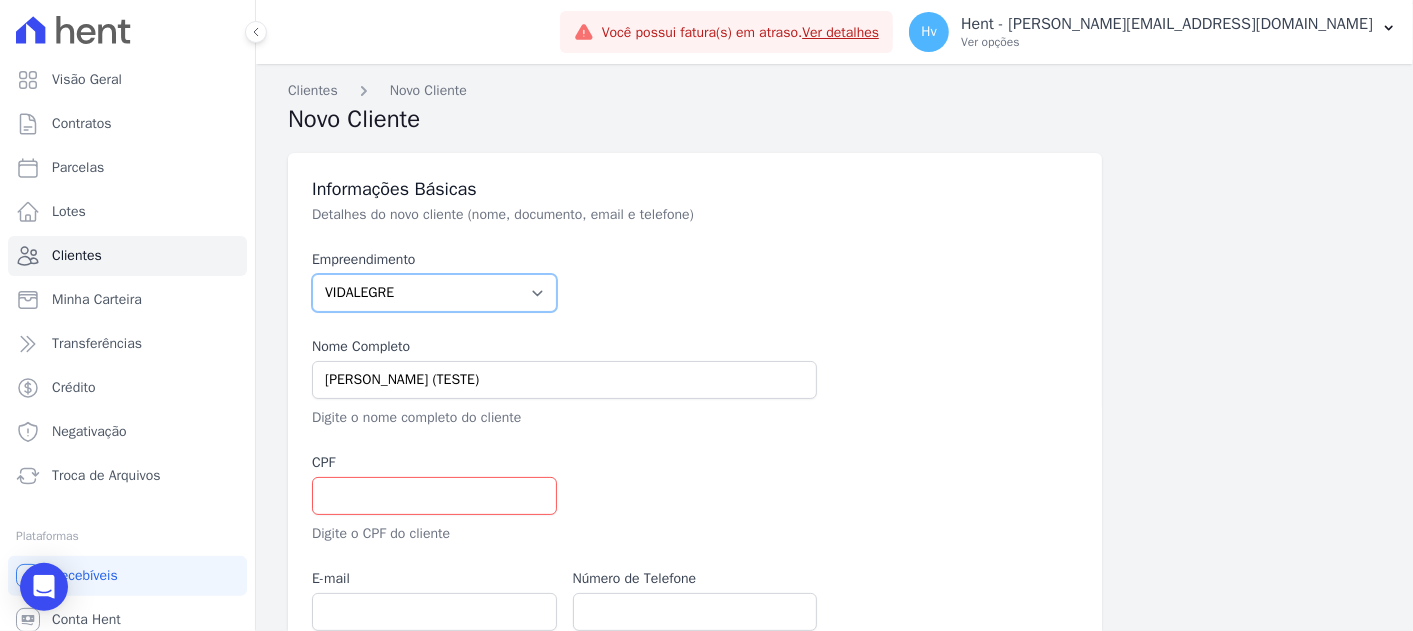 click on "Acaiá Residencial
ACQUA 8 PELOTAS SPE LTDA
ACQUA LIFE CLUB
Administrativo
AGILE ELOI MENDES SPE SA
Agile Pavican São Lourenço - Loteadores
Agile Pavican São Lourenço SPE LTDA
AGUAS DE GUANABARA INCORPORACAO IMOBILIARIA SPE LTDA
AGUAS DO ALVORADA INCORPORACAO IMOBILIARIA SPE LTDA
AJMC Empreendimentos
Alameda dos Ipês
Aldeia Smart
Alexandria Condomínios
Alfenense Negócios Imobiliários
ALTOS DE SANTANA
Amaré Arpoador
Amazon Residence Construtora LTDA
ANANINDEUA 01 INCORPORACAO IMOBILIARIA SPE LTDA
AQUARELA CITY INCORPORACAO IMOBILIARIA LTDA
Arcos Itaquera
Areias do Planalto
Areias do Planalto - Interno
Aroka Incorporadora e Administradora LTDA.
ARTE VILA MATILDE
Art Prime - Irajá
Arty Park - Gravatai
ARVO HOME CLUB - SOLICASA
Aspen - Farroupilha
Audace Home Studio
Audace Mondeo
Aurora
Aurora  II - LBA
Aurora I - LBA
BAHAMAS EAST VILLAGE
Baia Formosa Parque
Belas Artes
Belas Artes 2º tranche
Bem Viver | Saint Raphael" at bounding box center (434, 293) 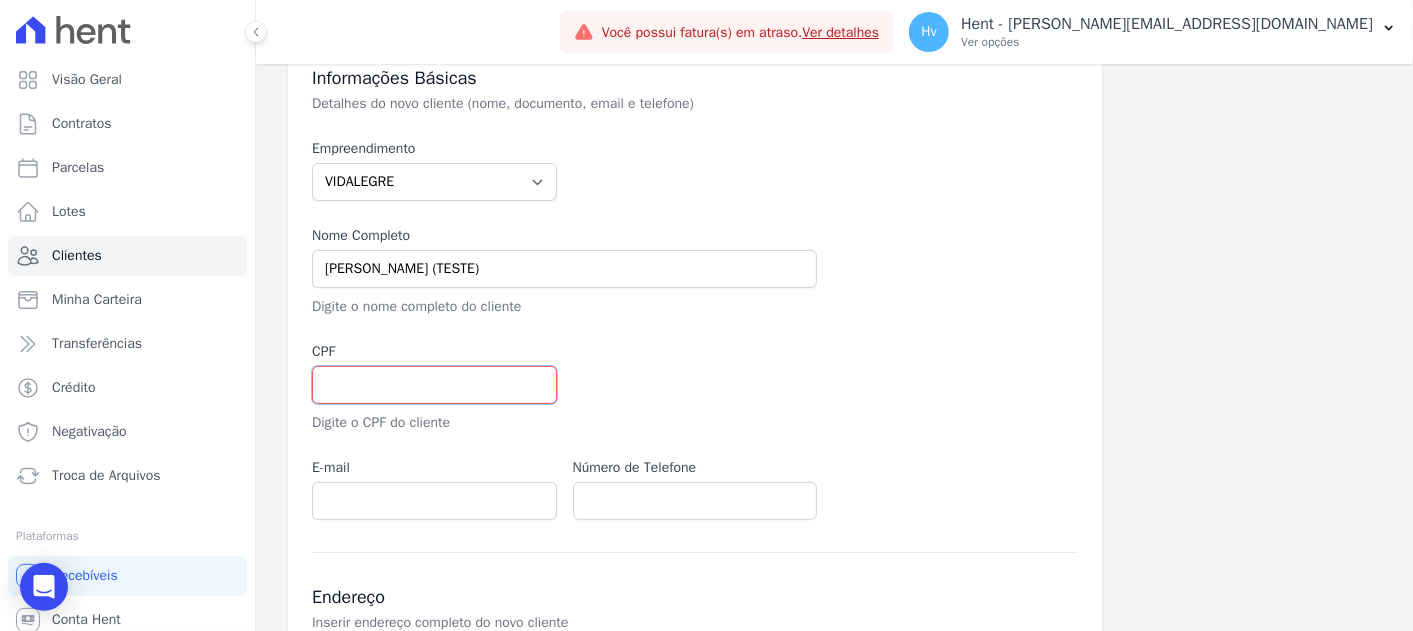 click at bounding box center (434, 385) 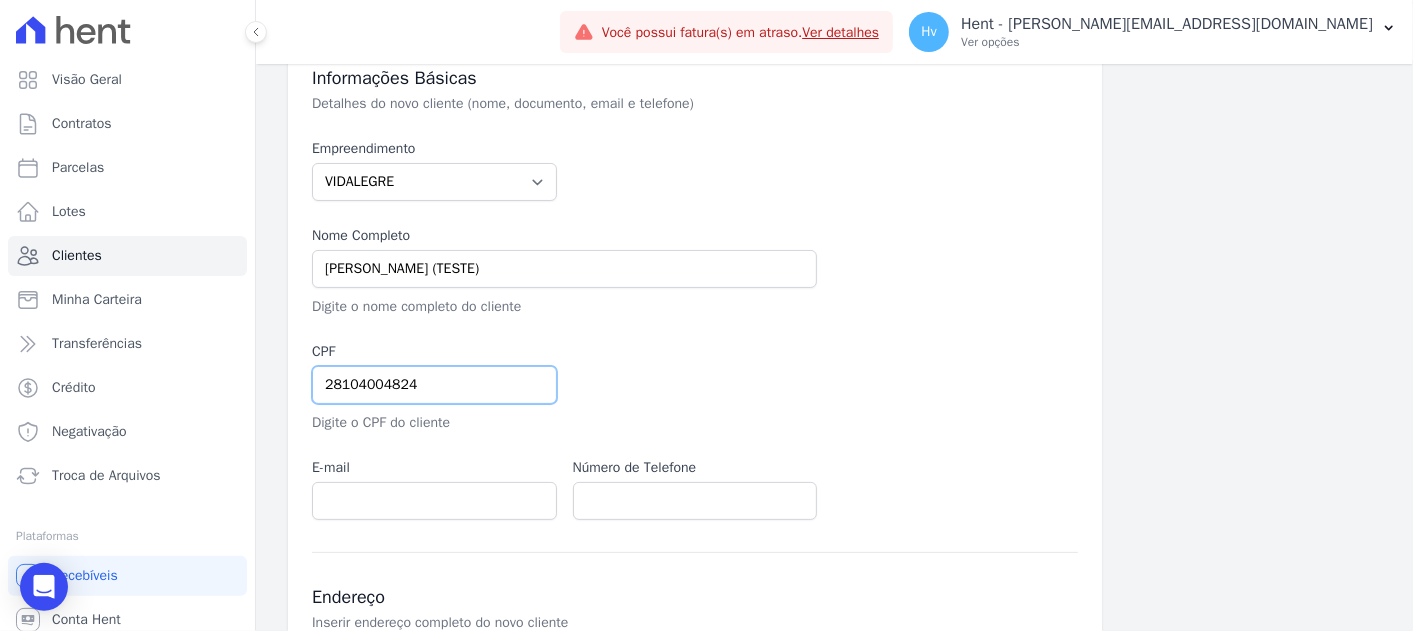 type on "28104004824" 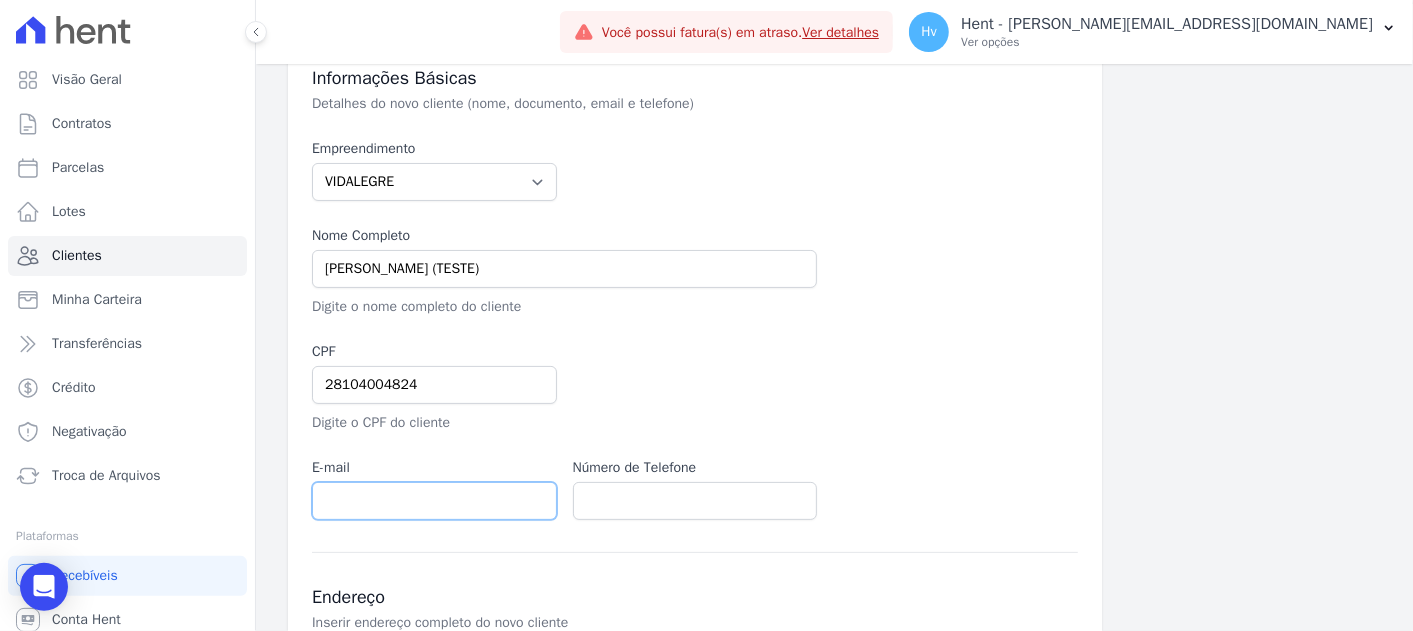 click at bounding box center [434, 501] 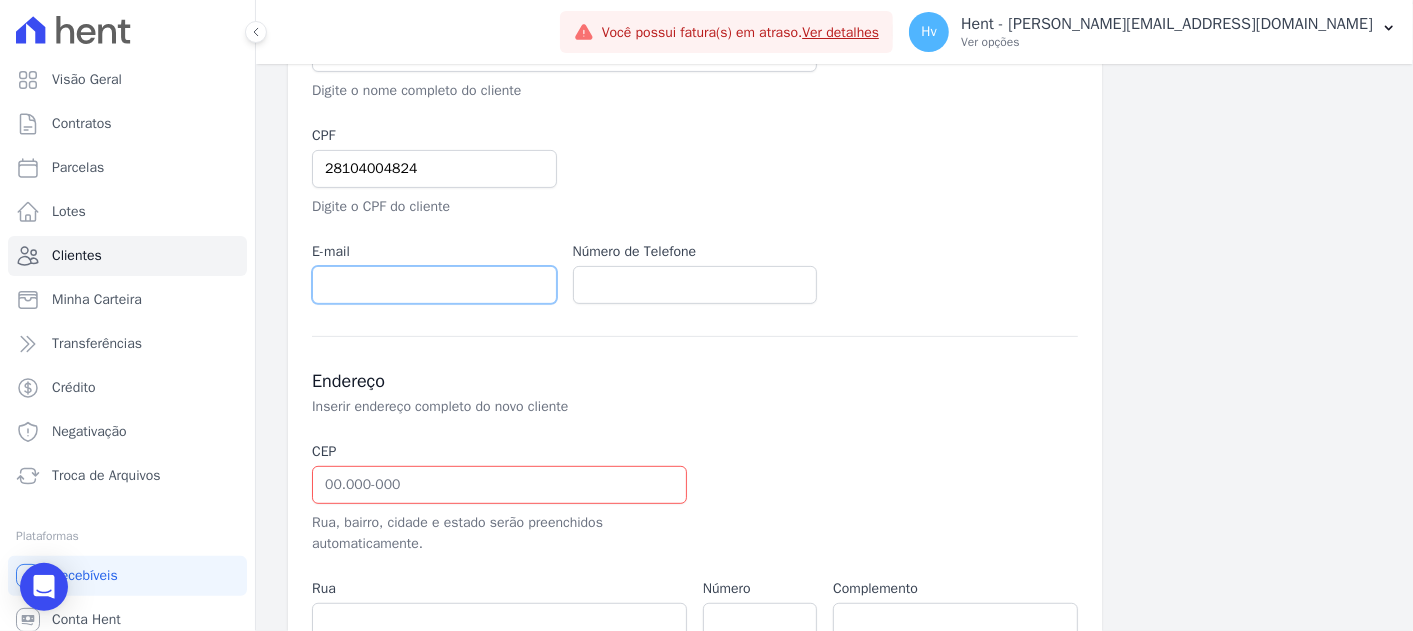scroll, scrollTop: 333, scrollLeft: 0, axis: vertical 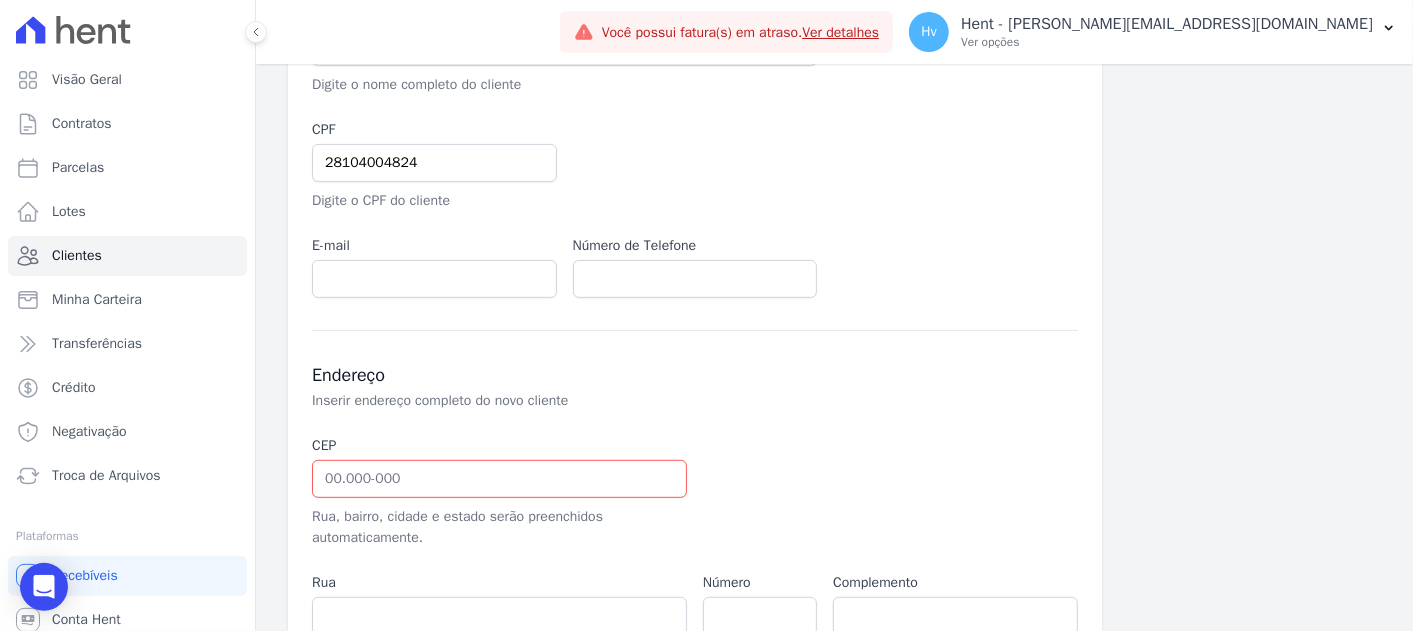 click on "Endereço
Inserir endereço completo do novo cliente
CEP
Rua, bairro, cidade e estado serão preenchidos automaticamente.
Rua
Digite o nome completo da rua
Número
Complemento
Ex.: Apt 201, Bloco A
Bairro
Digite o nome completo do bairro
Cidade
Estado
Selecione um
AC
AL
AP
AM
BA
CE
DF
ES
GO
MA
MG" at bounding box center [695, 555] 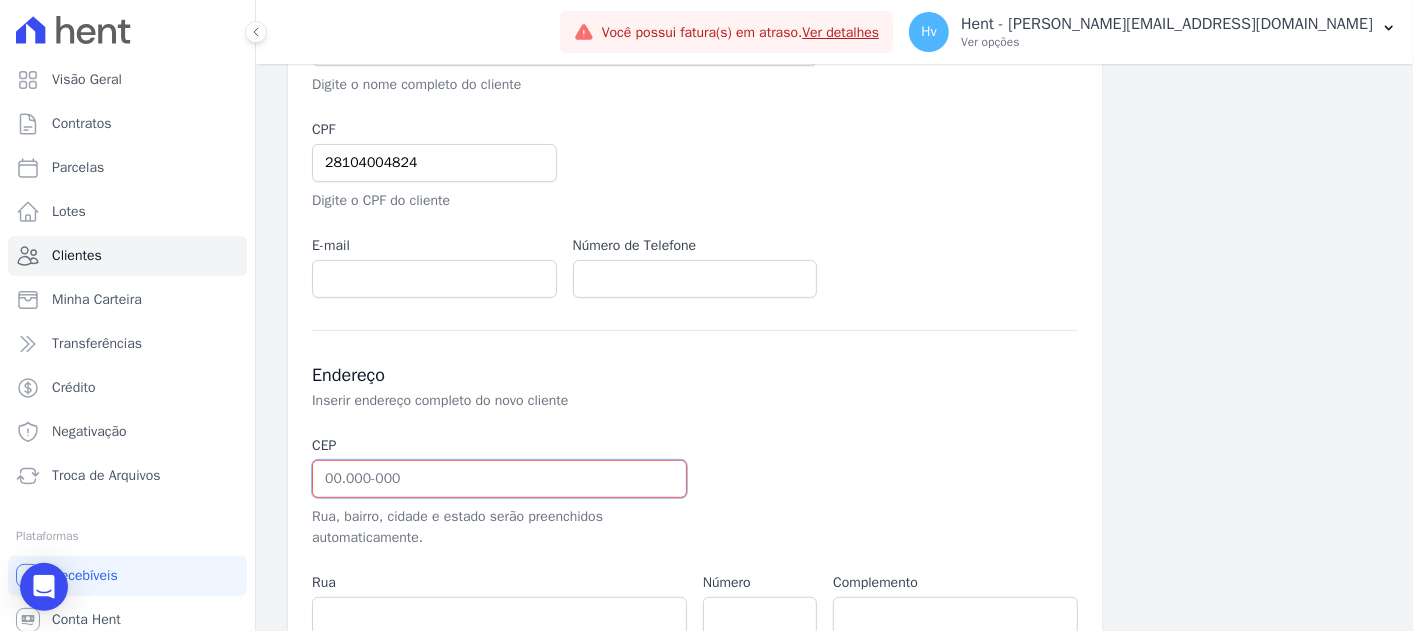 drag, startPoint x: 464, startPoint y: 477, endPoint x: 491, endPoint y: 481, distance: 27.294687 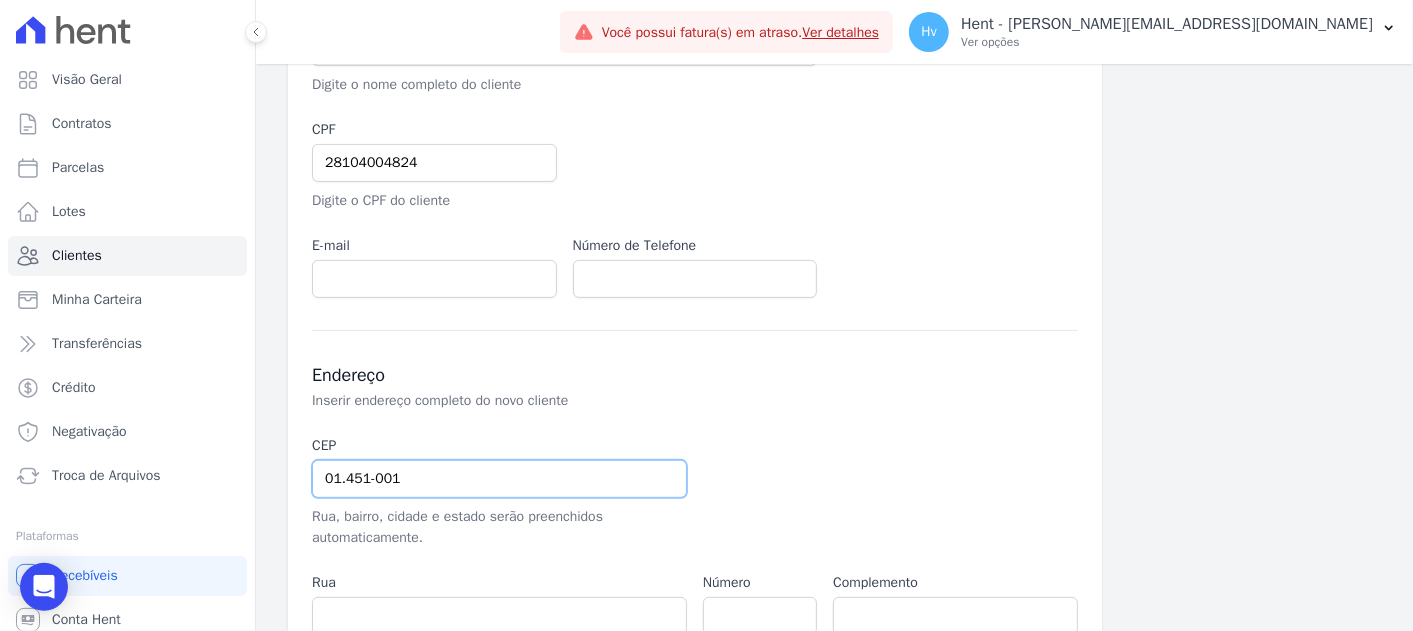 type on "01.451-001" 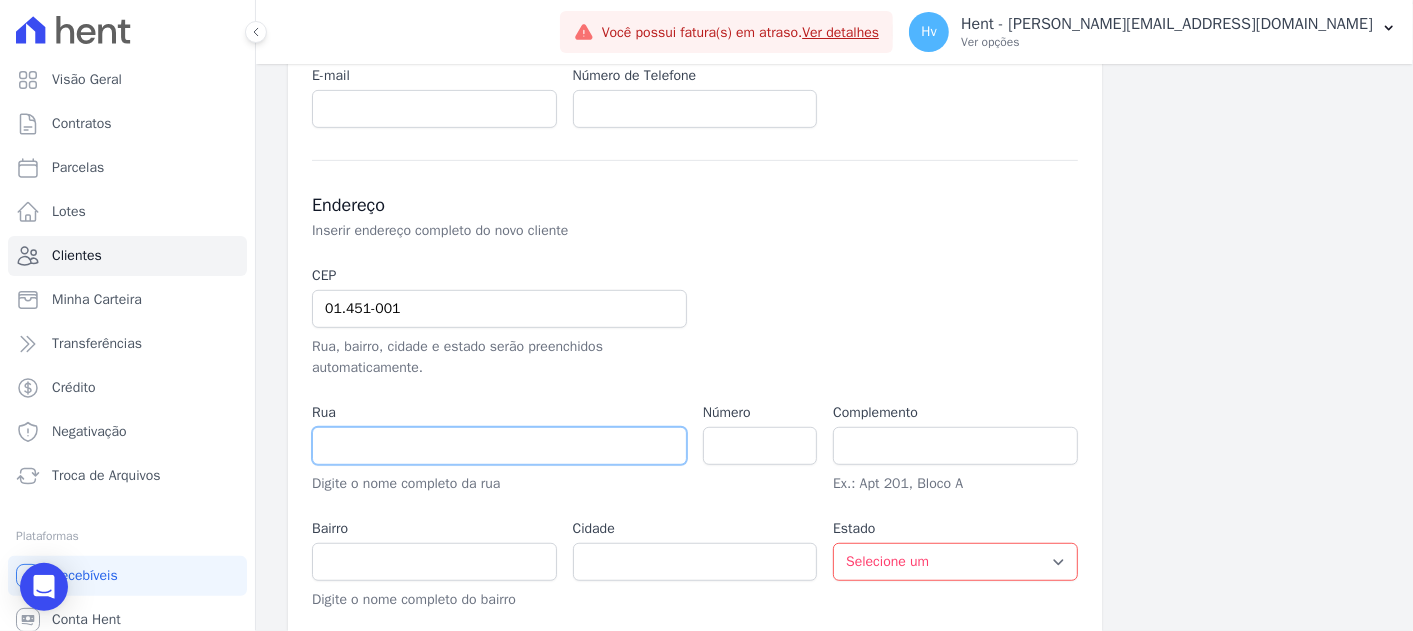 scroll, scrollTop: 555, scrollLeft: 0, axis: vertical 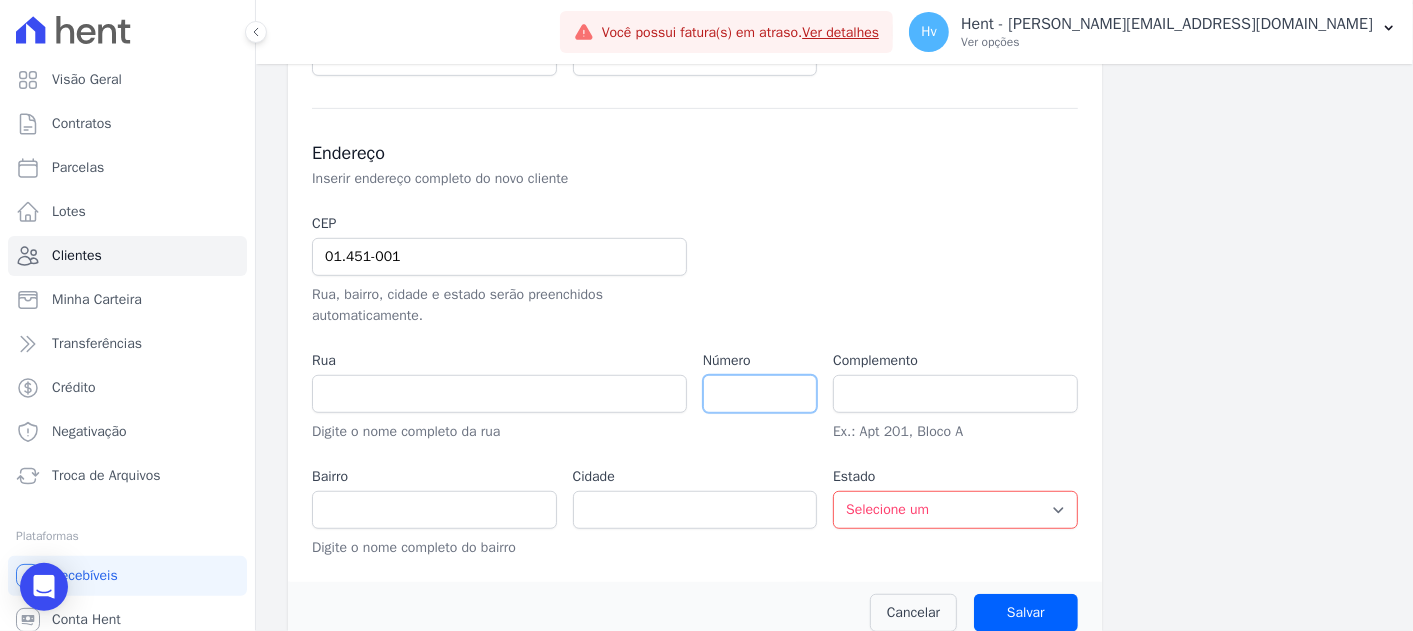 type on "Avenida Brigadeiro Faria Lima" 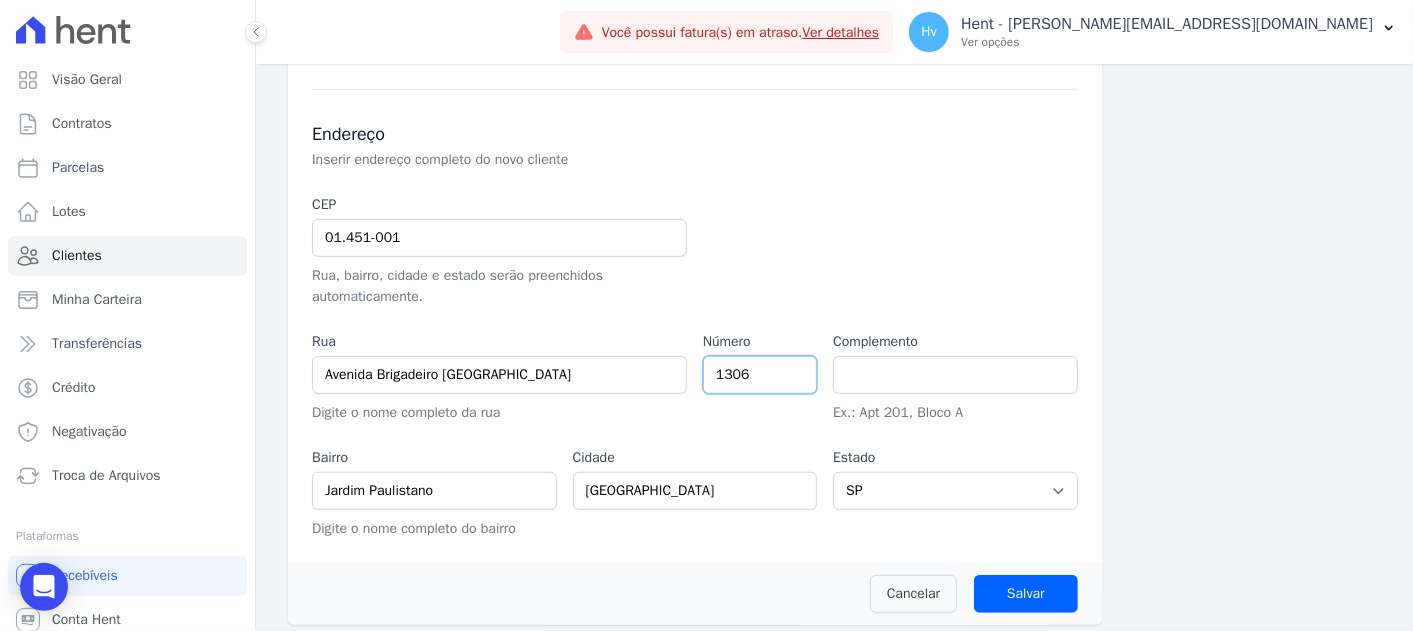 scroll, scrollTop: 579, scrollLeft: 0, axis: vertical 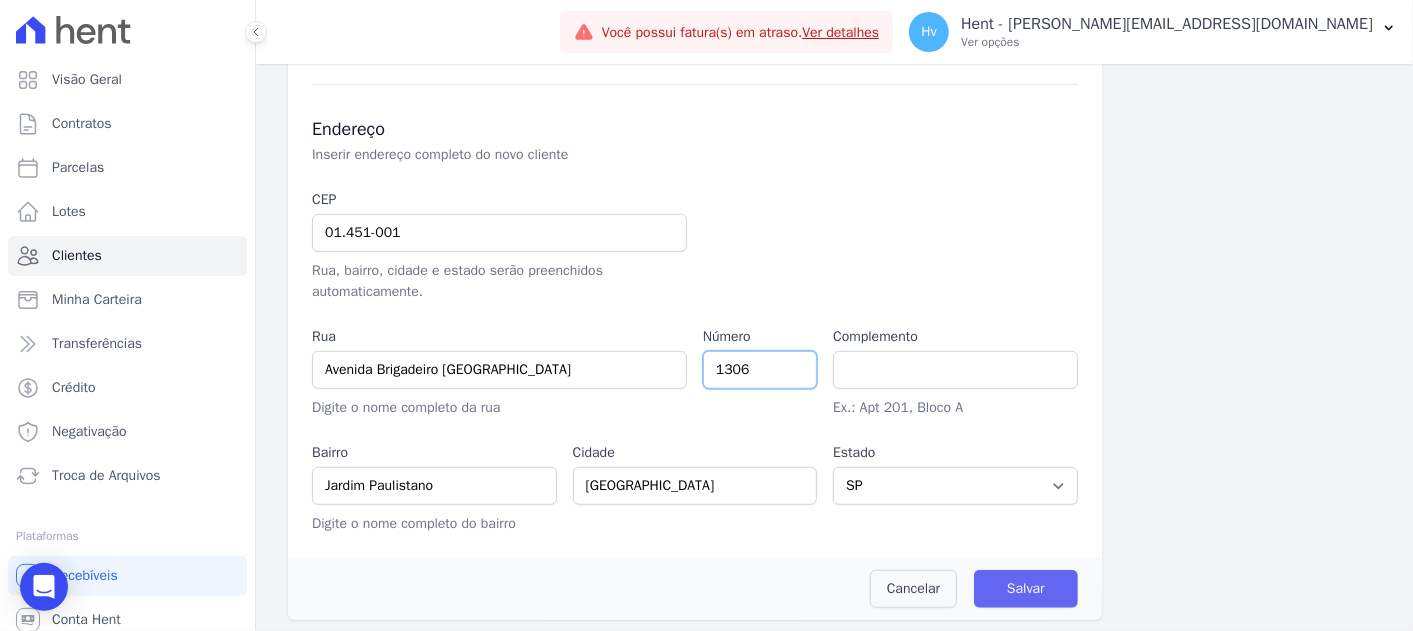 type on "1306" 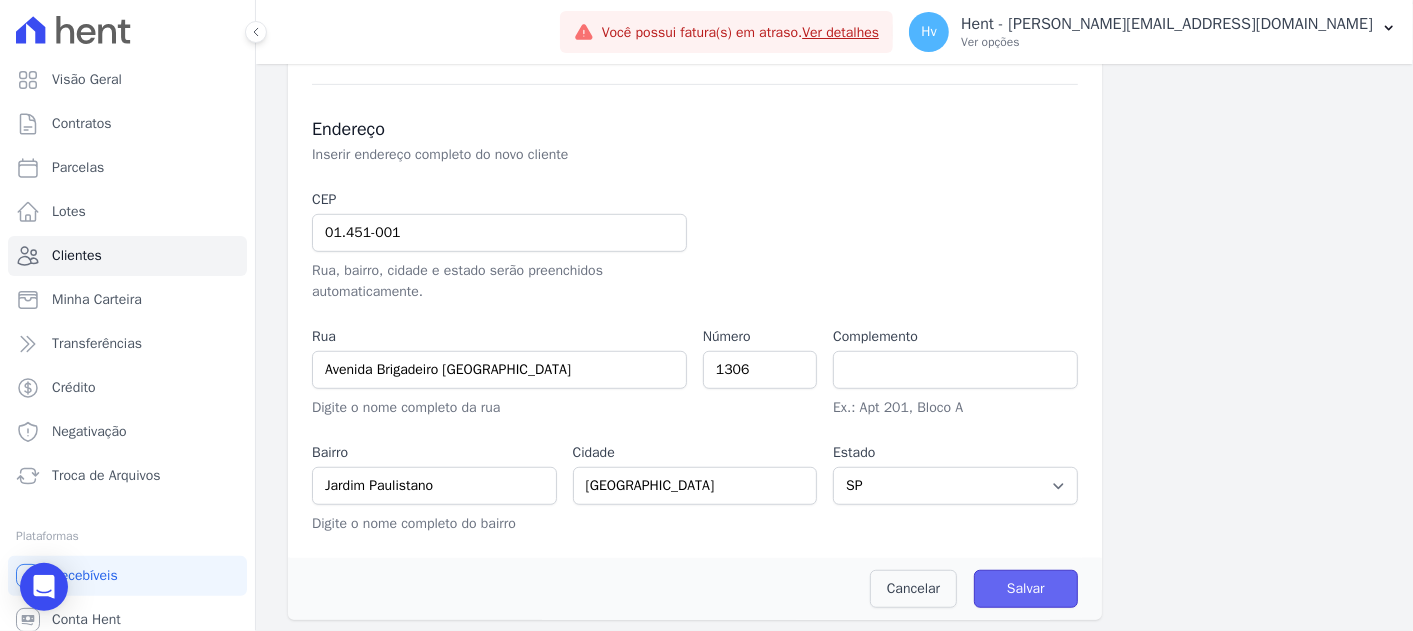 click on "Salvar" at bounding box center [1026, 589] 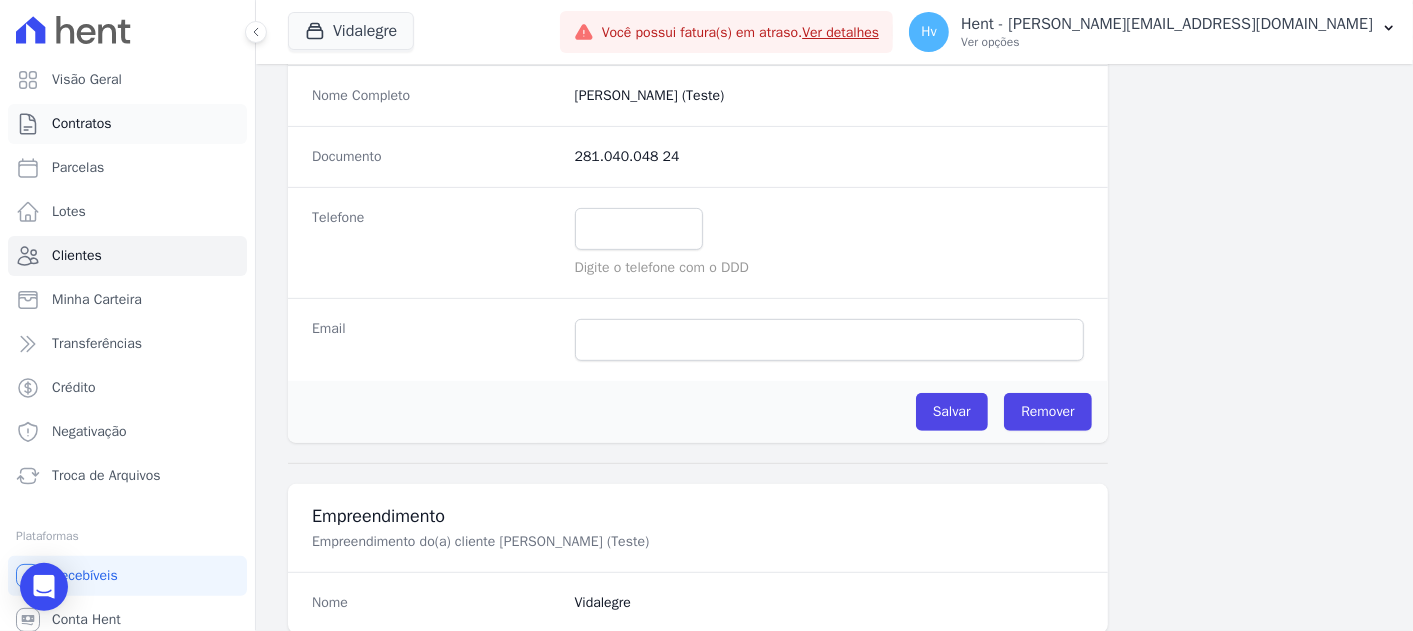 scroll, scrollTop: 333, scrollLeft: 0, axis: vertical 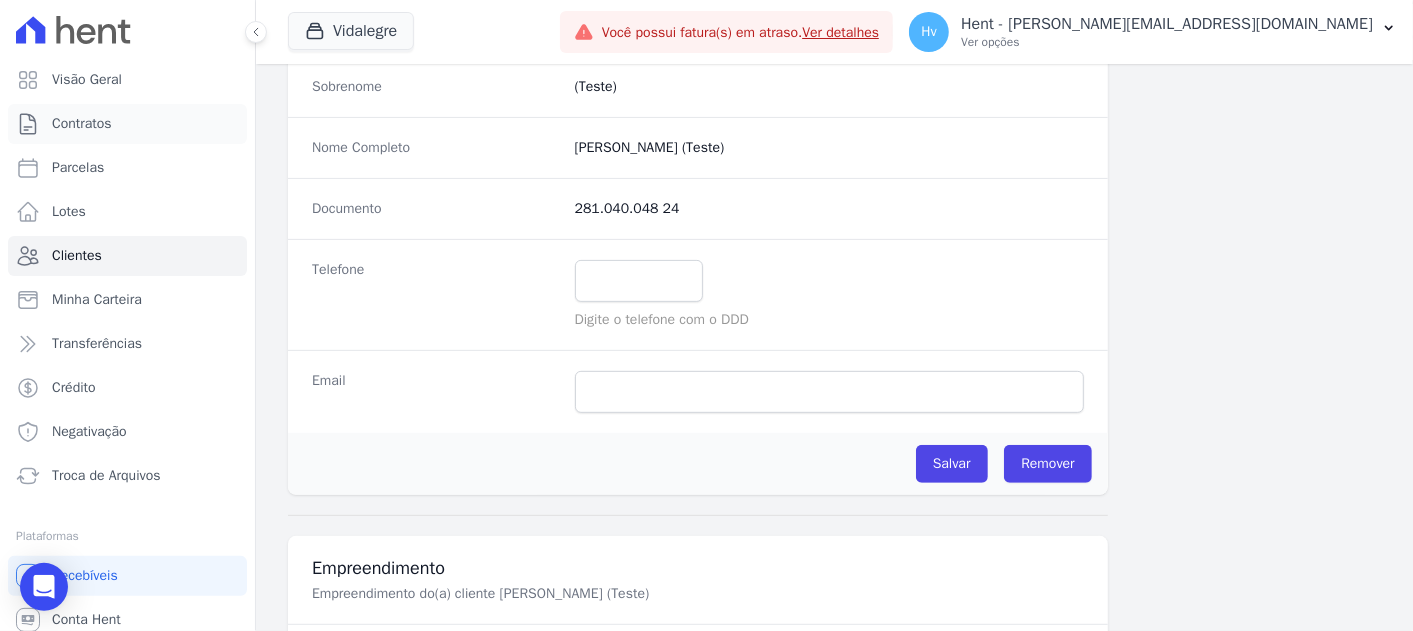 drag, startPoint x: 117, startPoint y: 129, endPoint x: 377, endPoint y: 248, distance: 285.9388 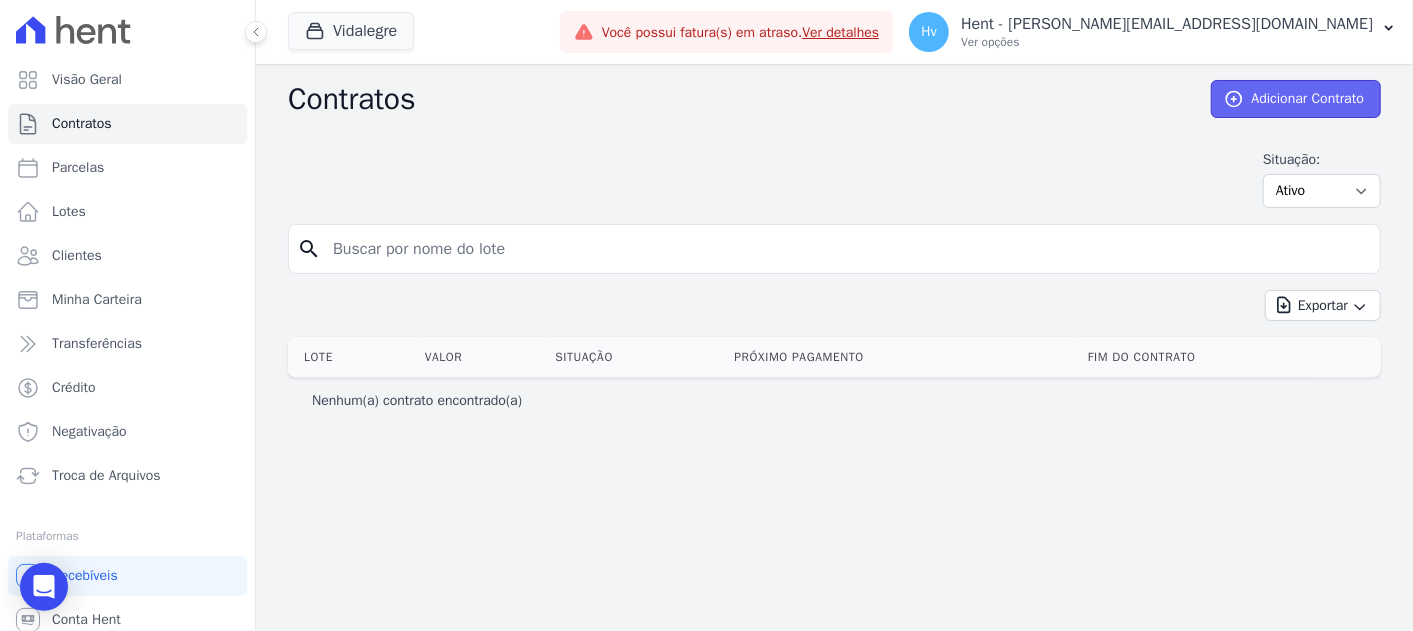 click on "Adicionar Contrato" at bounding box center [1296, 99] 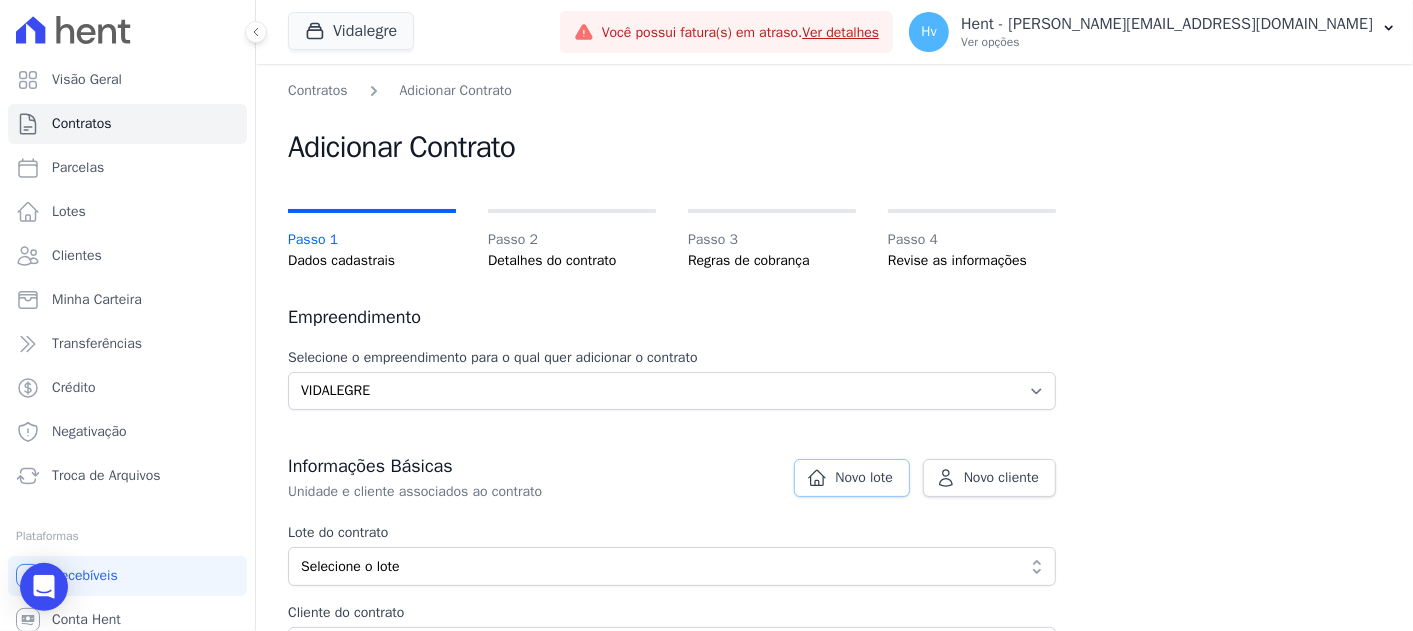 click on "Novo lote" at bounding box center [852, 478] 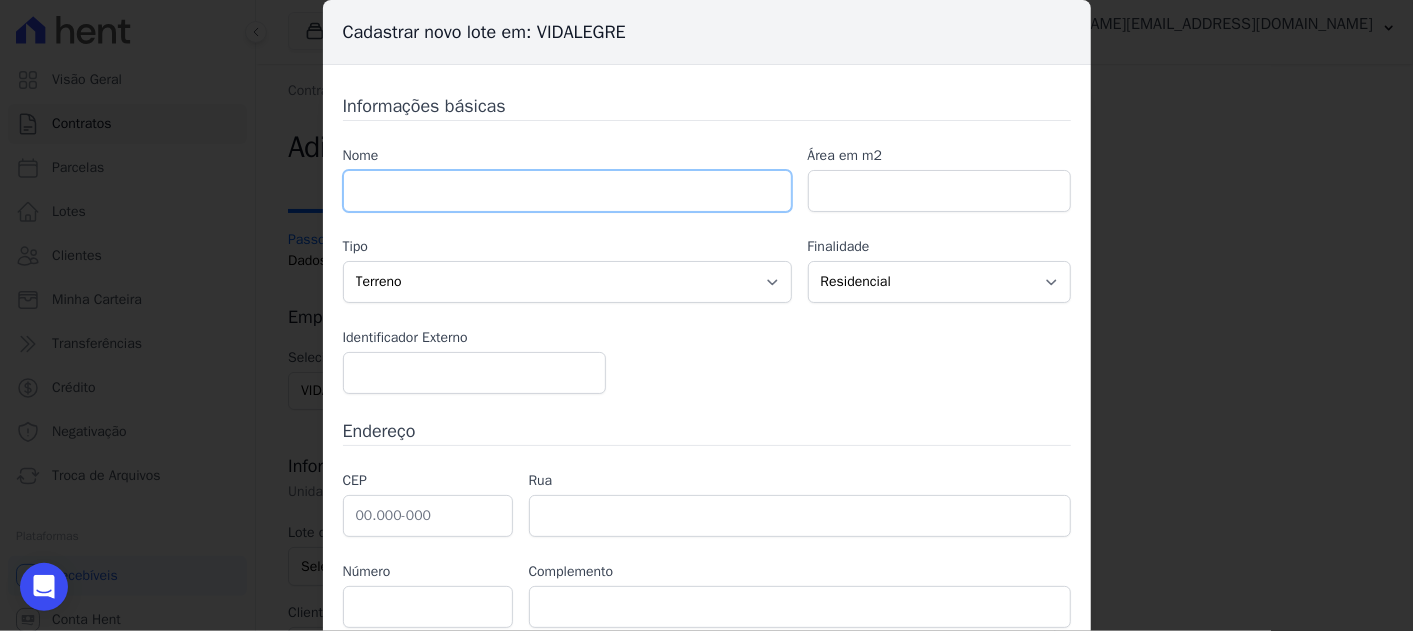 click at bounding box center (567, 191) 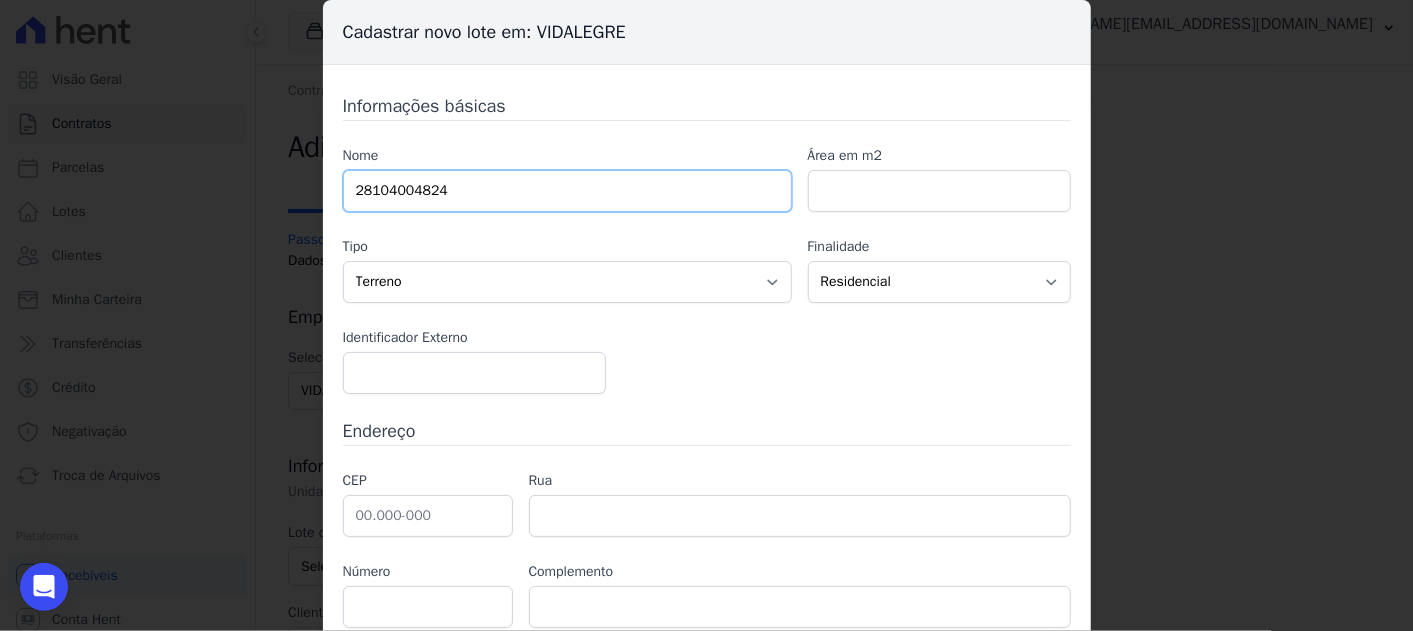 drag, startPoint x: 470, startPoint y: 187, endPoint x: 18, endPoint y: 125, distance: 456.2324 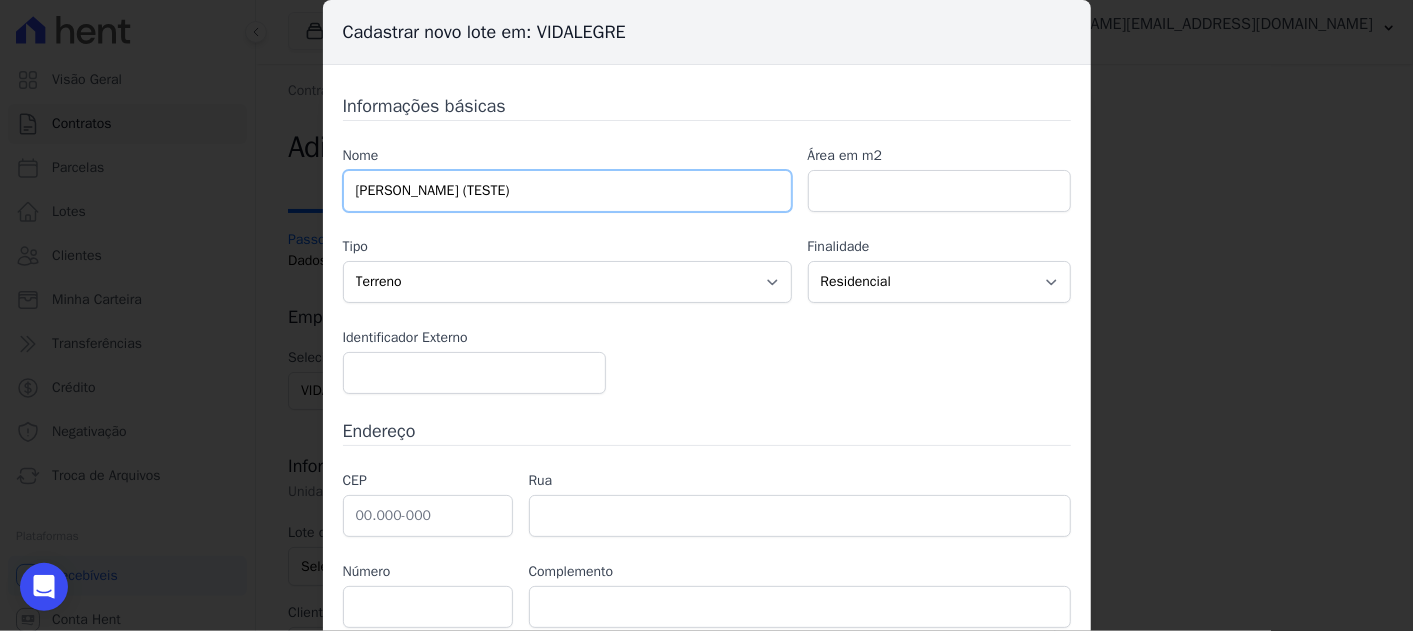 type on "[PERSON_NAME] (TESTE)" 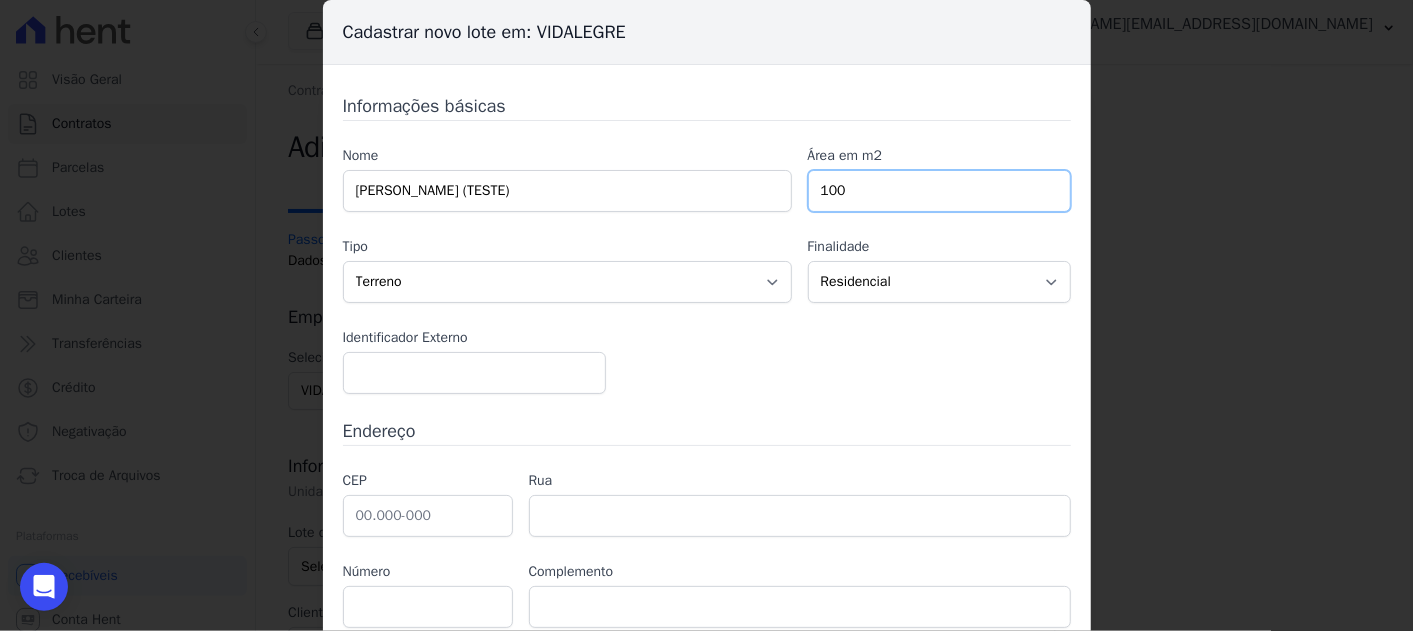 type on "100" 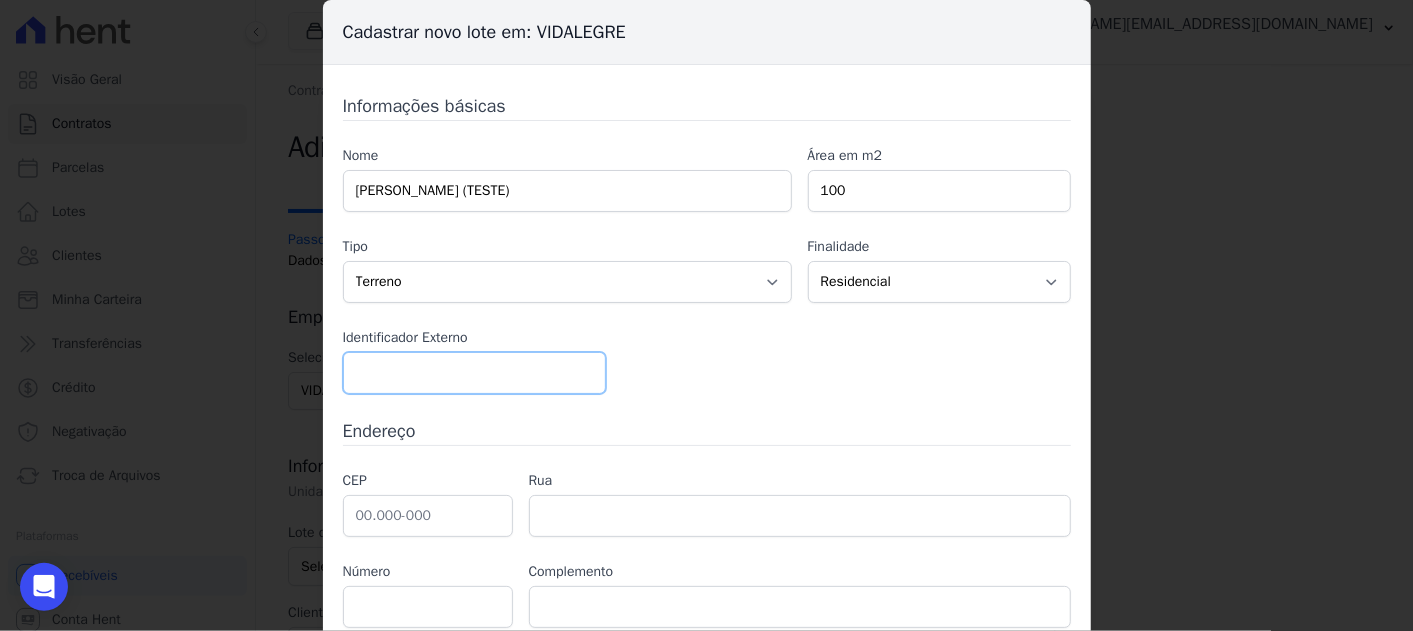 click at bounding box center (474, 373) 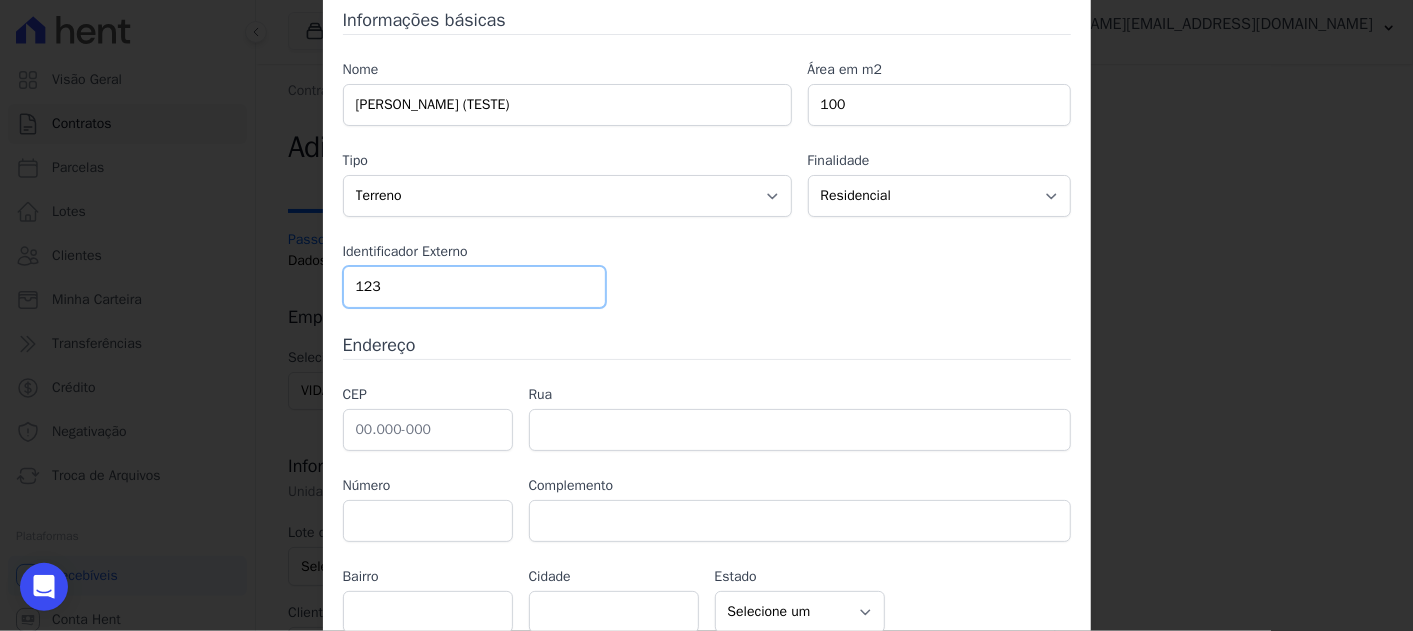scroll, scrollTop: 165, scrollLeft: 0, axis: vertical 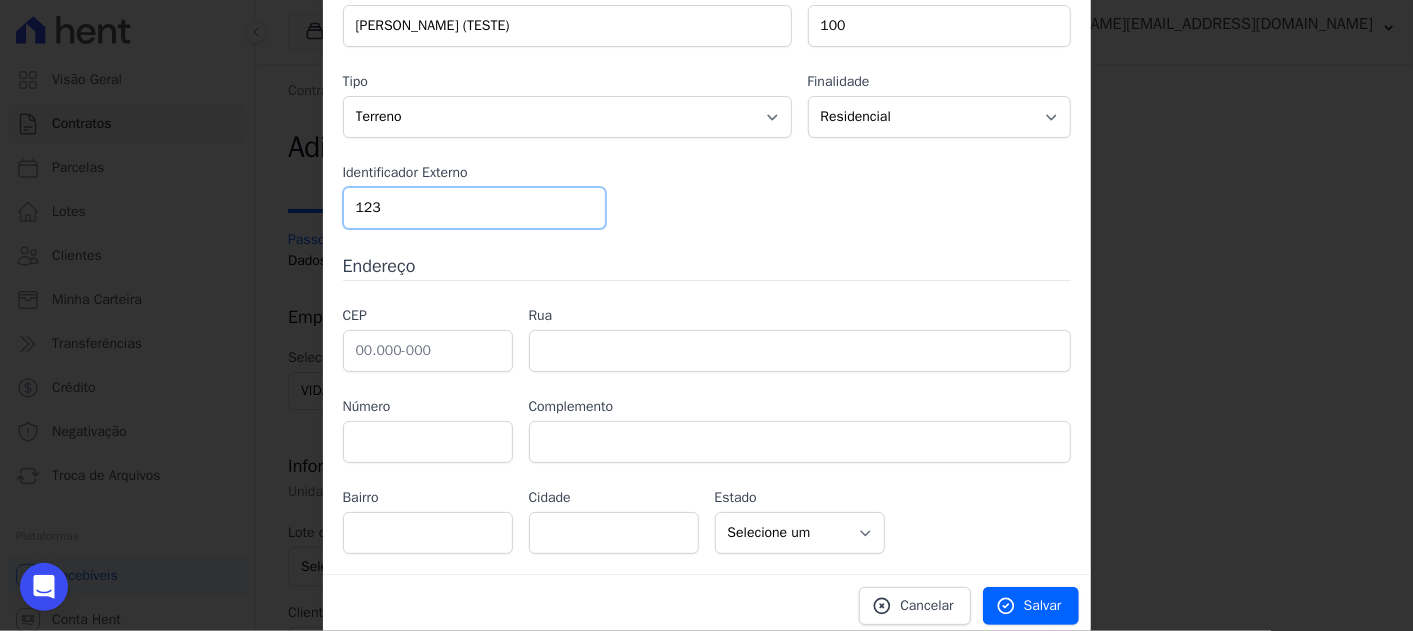 type on "123" 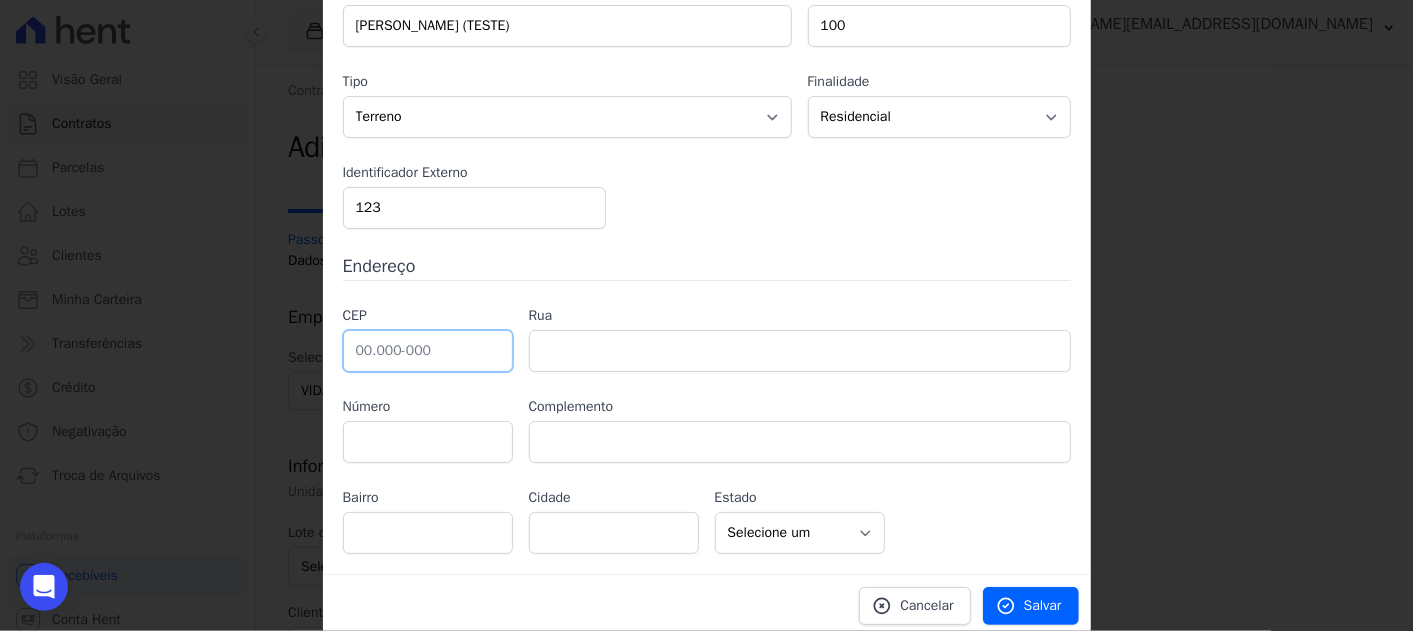 drag, startPoint x: 386, startPoint y: 343, endPoint x: 865, endPoint y: 295, distance: 481.39902 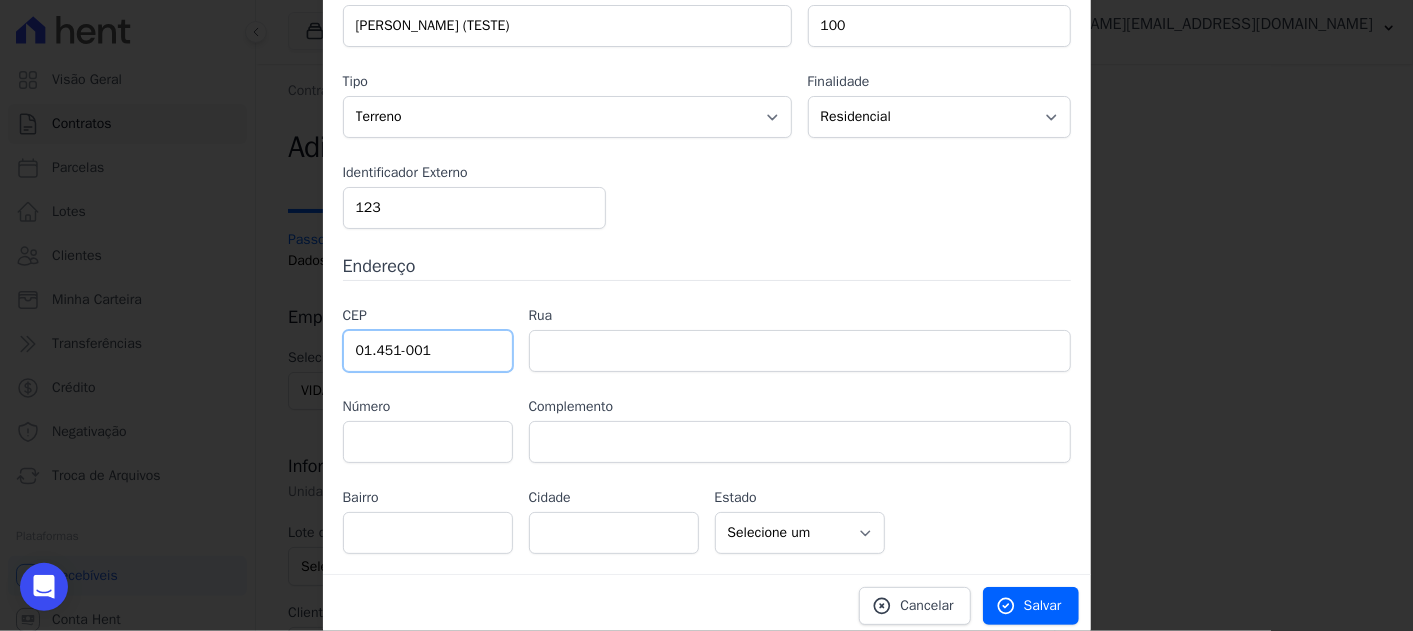 type on "01.451-001" 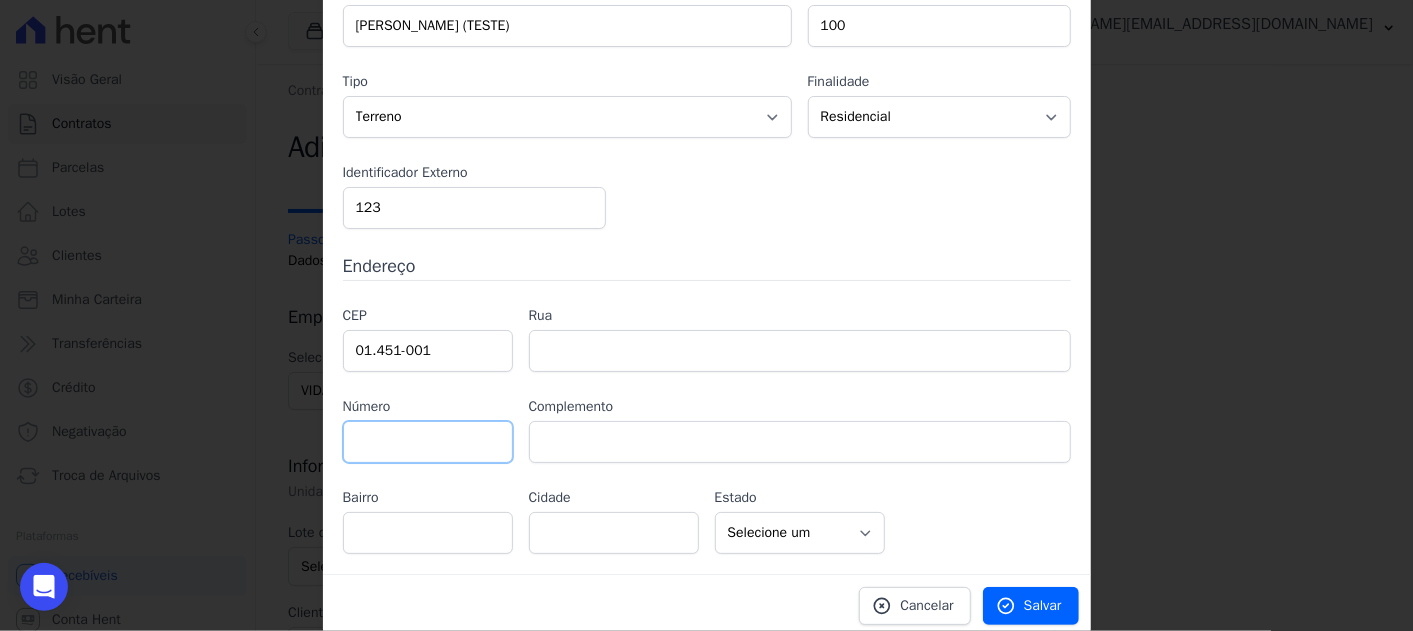 type on "Avenida Brigadeiro Faria Lima" 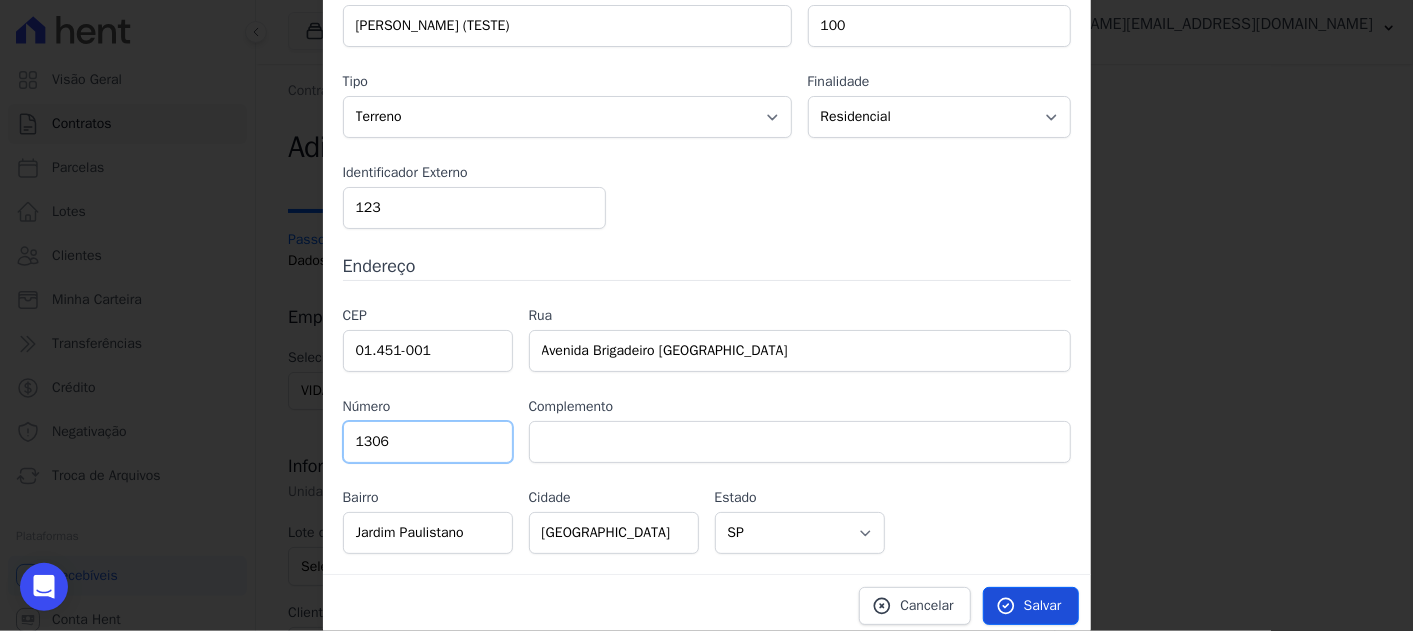type on "1306" 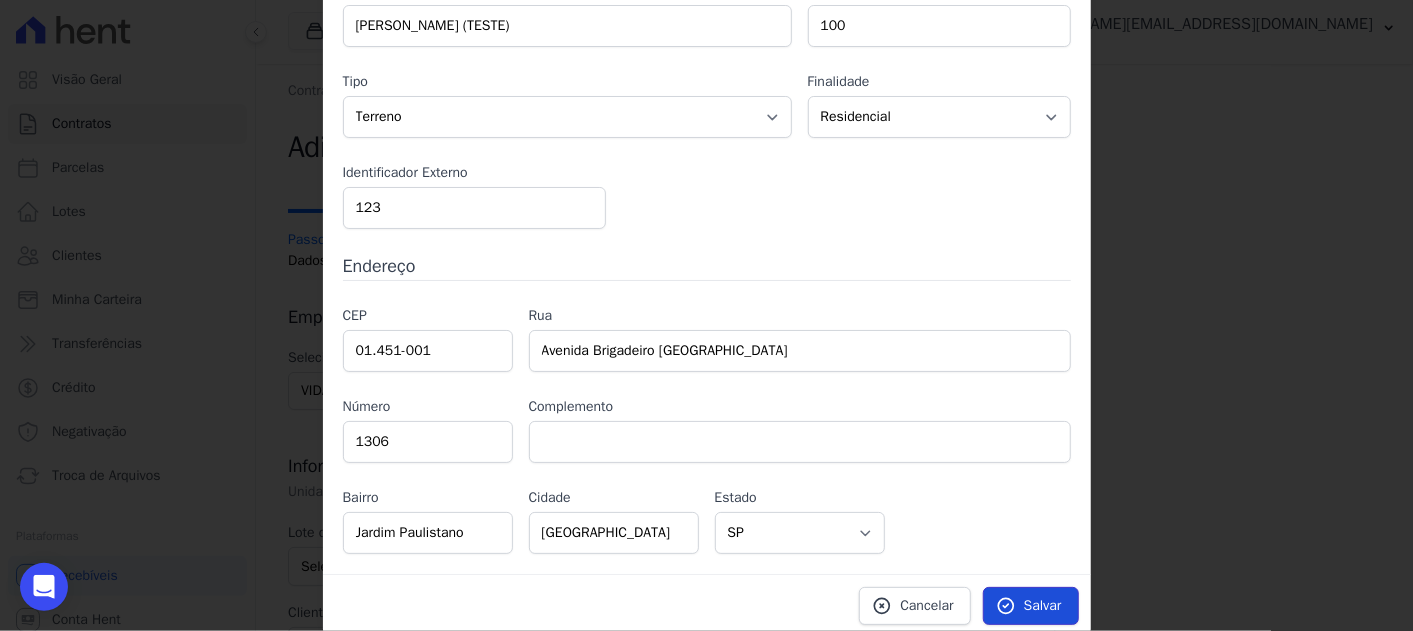 click on "Salvar" at bounding box center [1043, 606] 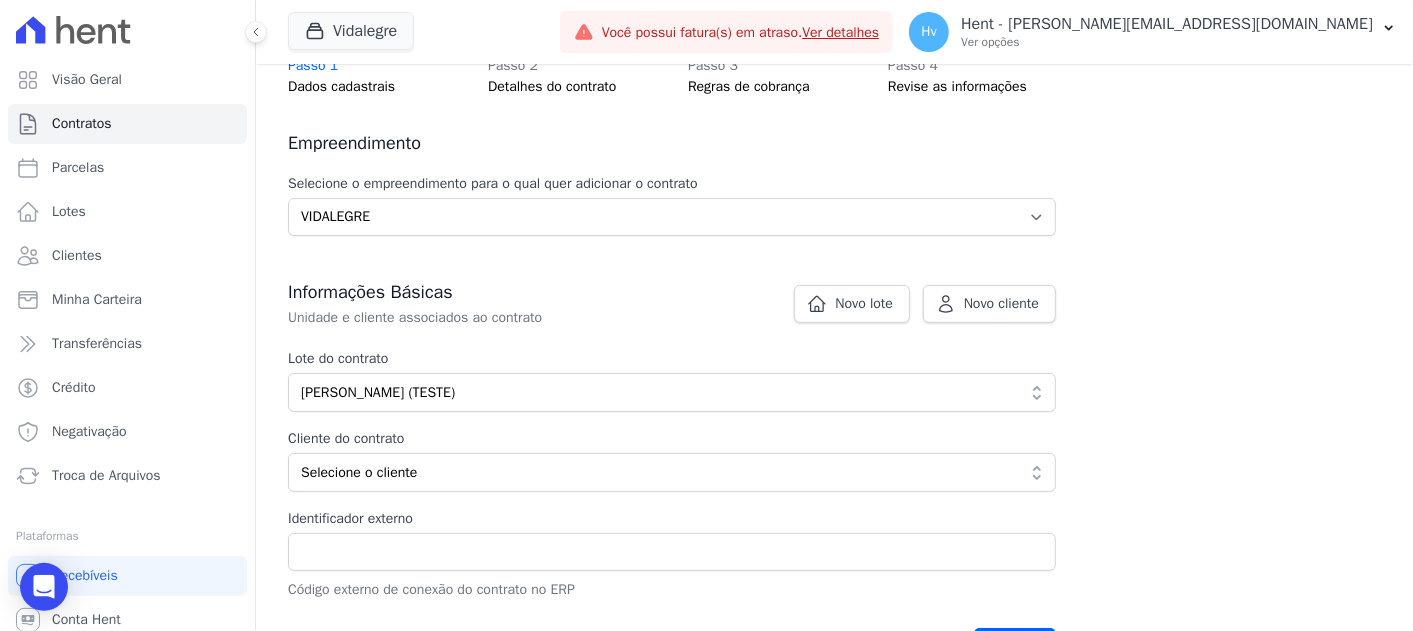 scroll, scrollTop: 222, scrollLeft: 0, axis: vertical 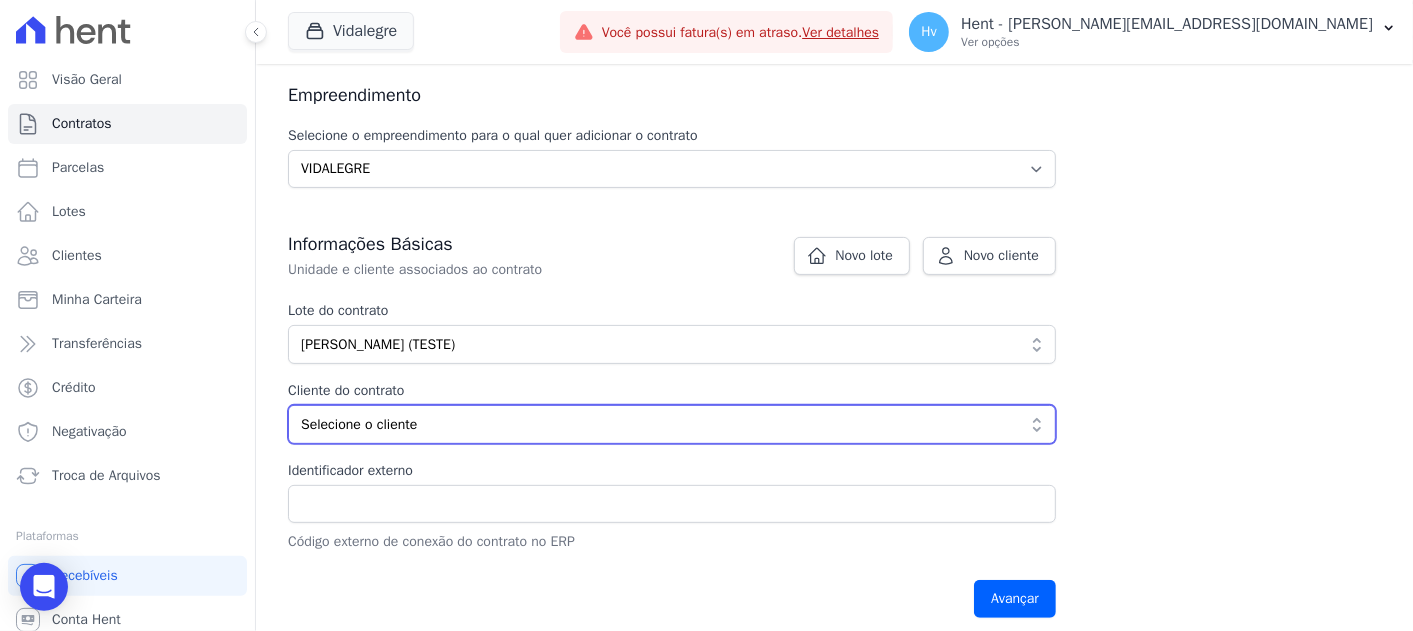 click on "Selecione o cliente" at bounding box center (658, 424) 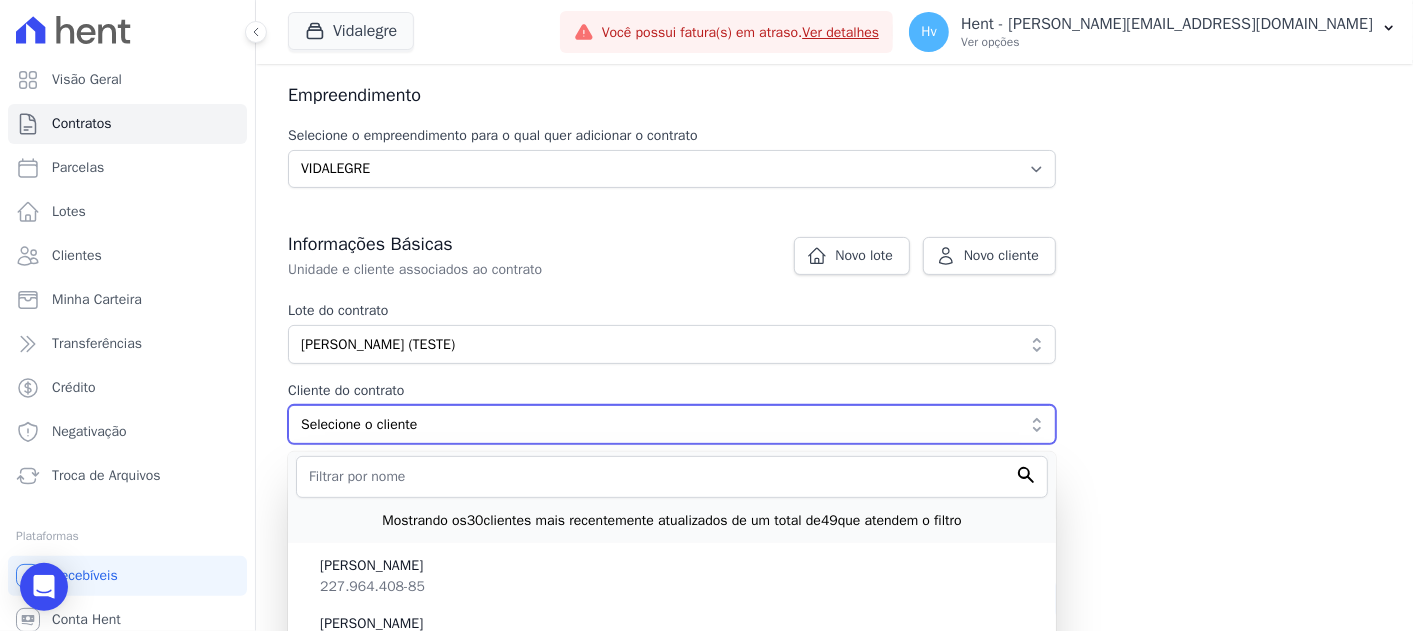 type 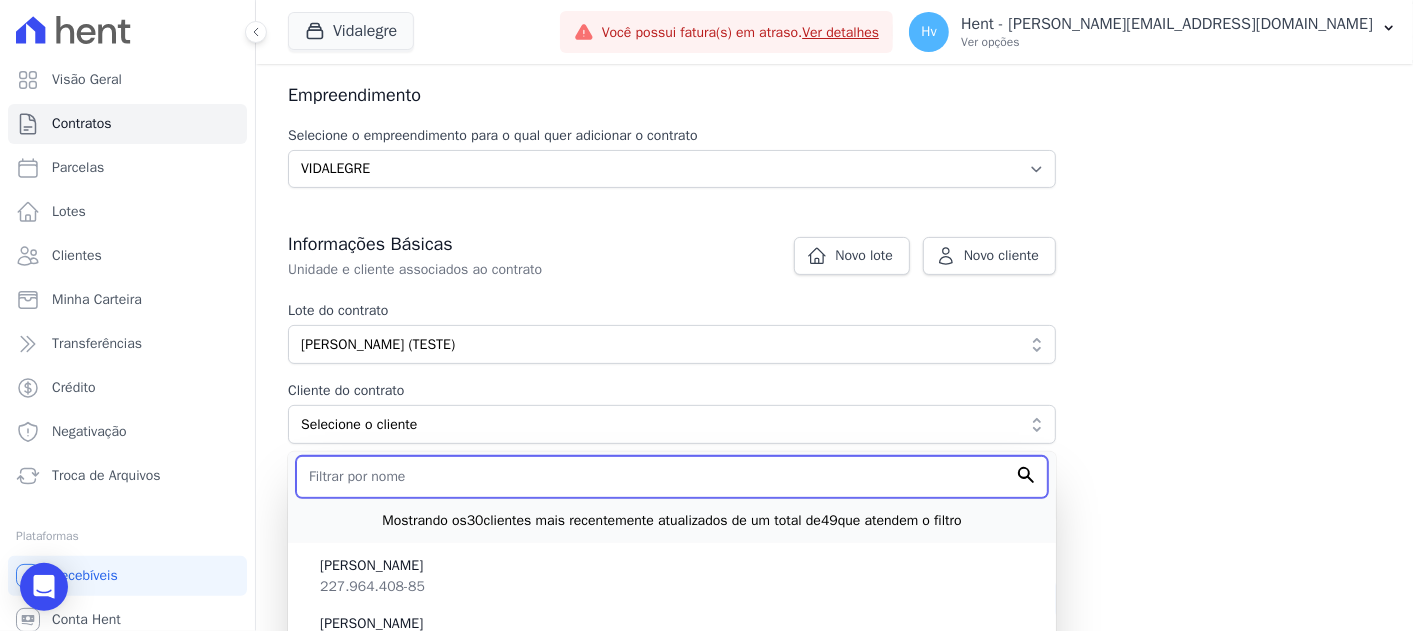 click at bounding box center [672, 477] 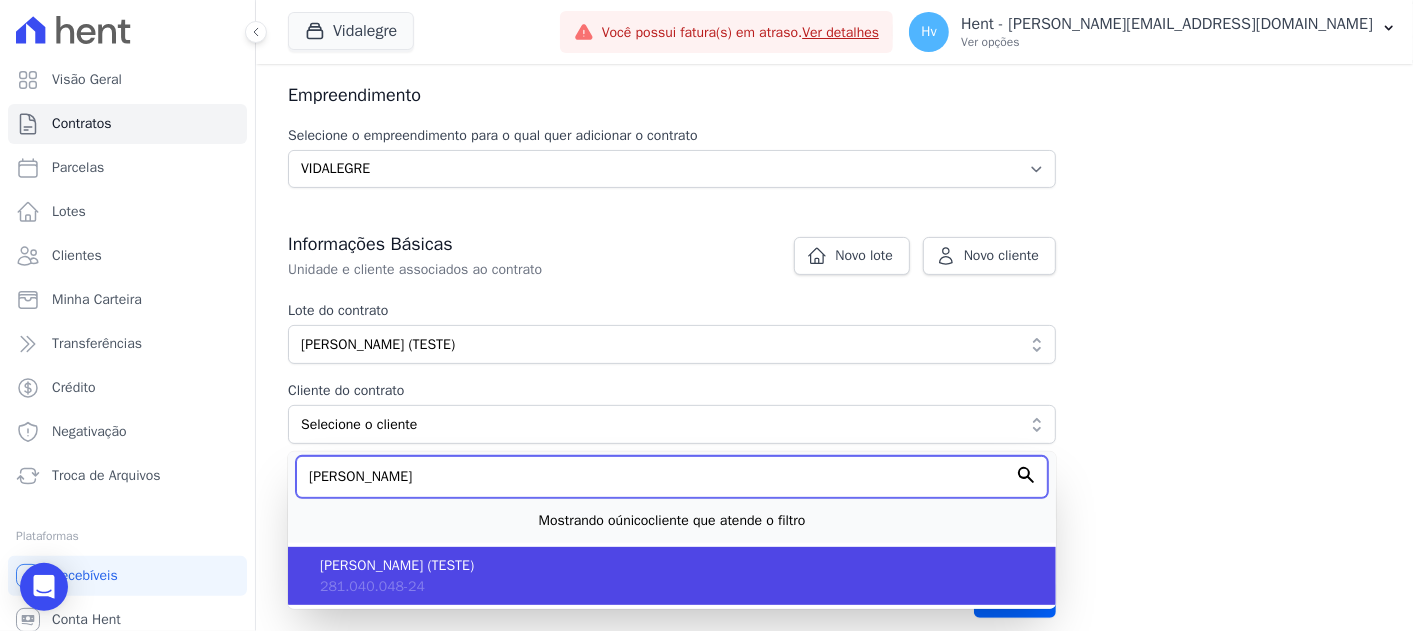 type on "andrea" 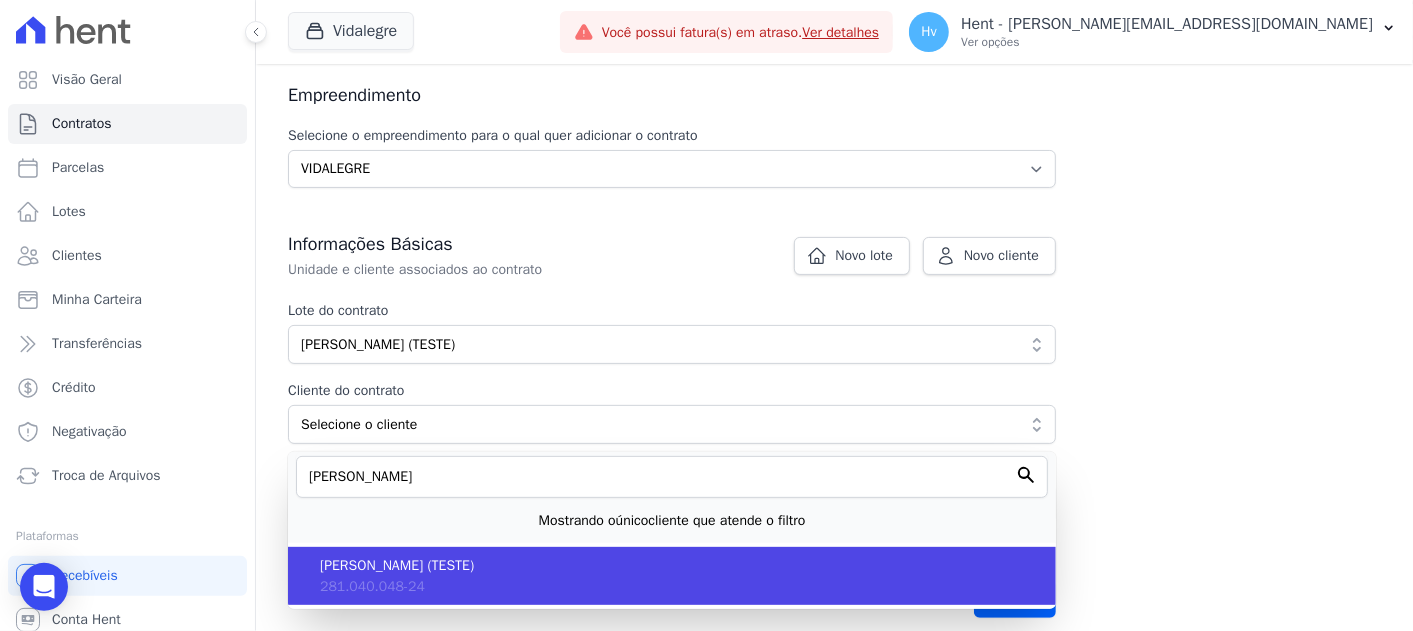 click on "[PERSON_NAME] (TESTE)" at bounding box center [680, 565] 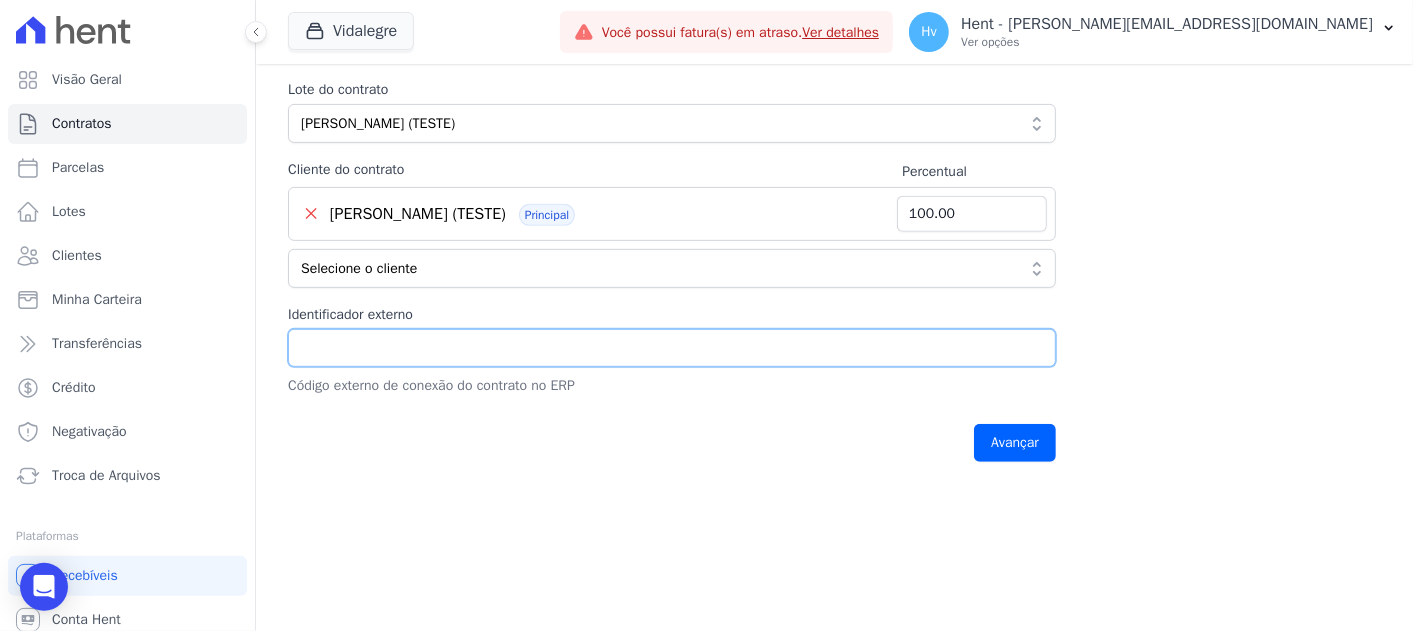 scroll, scrollTop: 444, scrollLeft: 0, axis: vertical 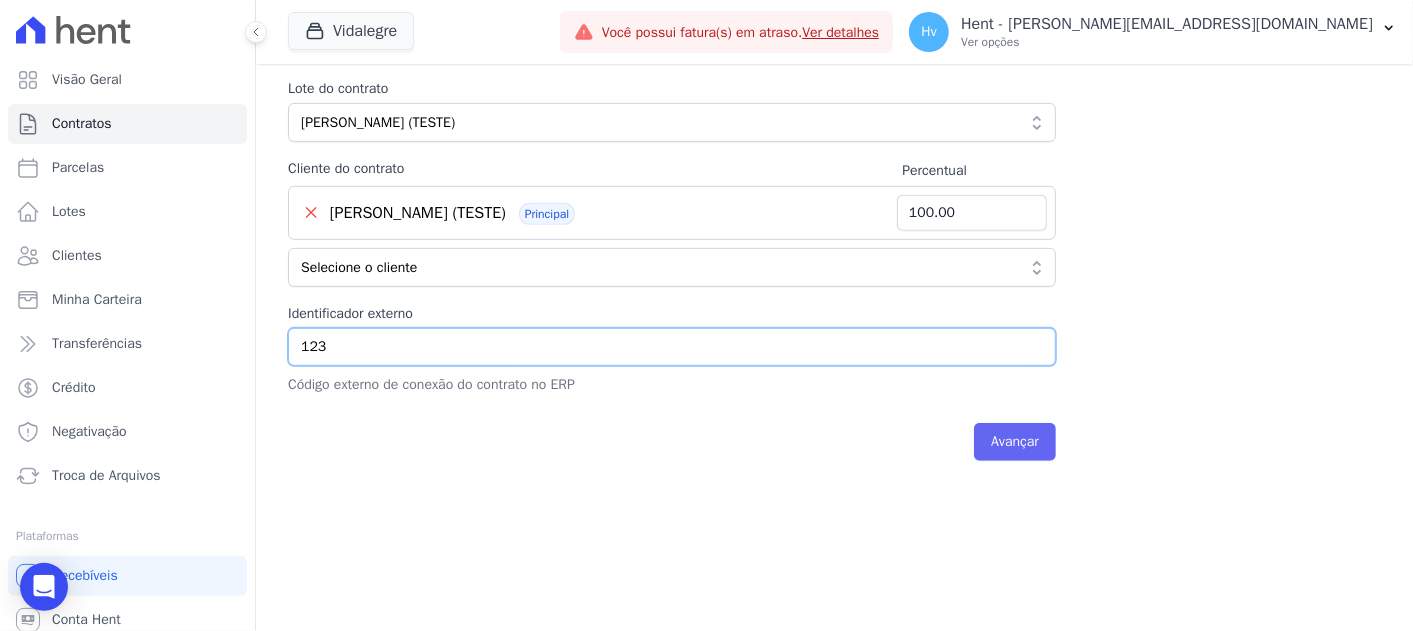 type on "123" 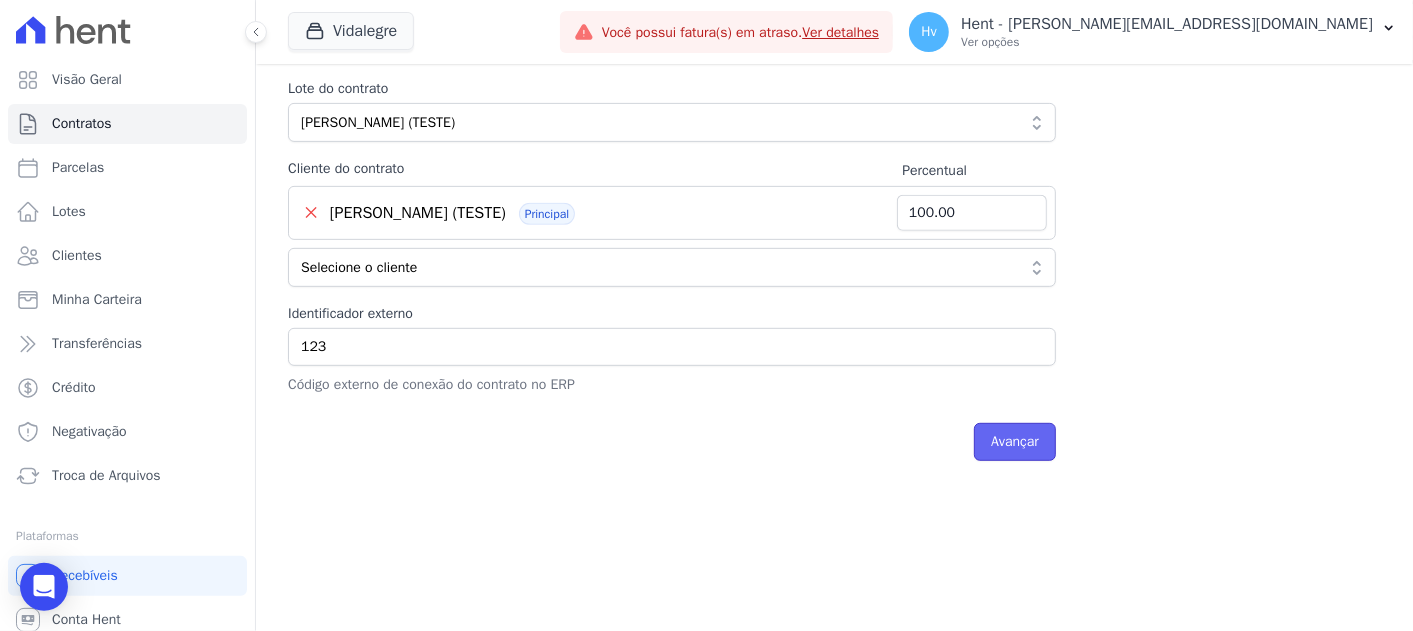 click on "Avançar" at bounding box center [1015, 442] 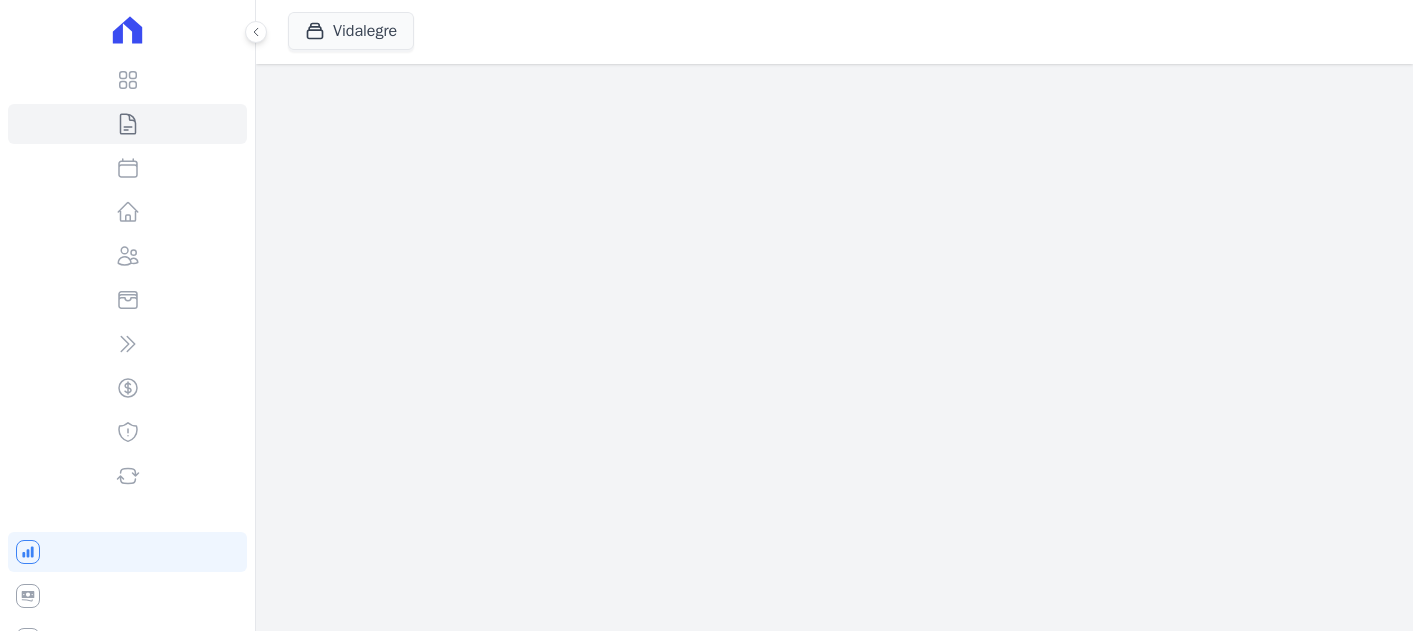 scroll, scrollTop: 0, scrollLeft: 0, axis: both 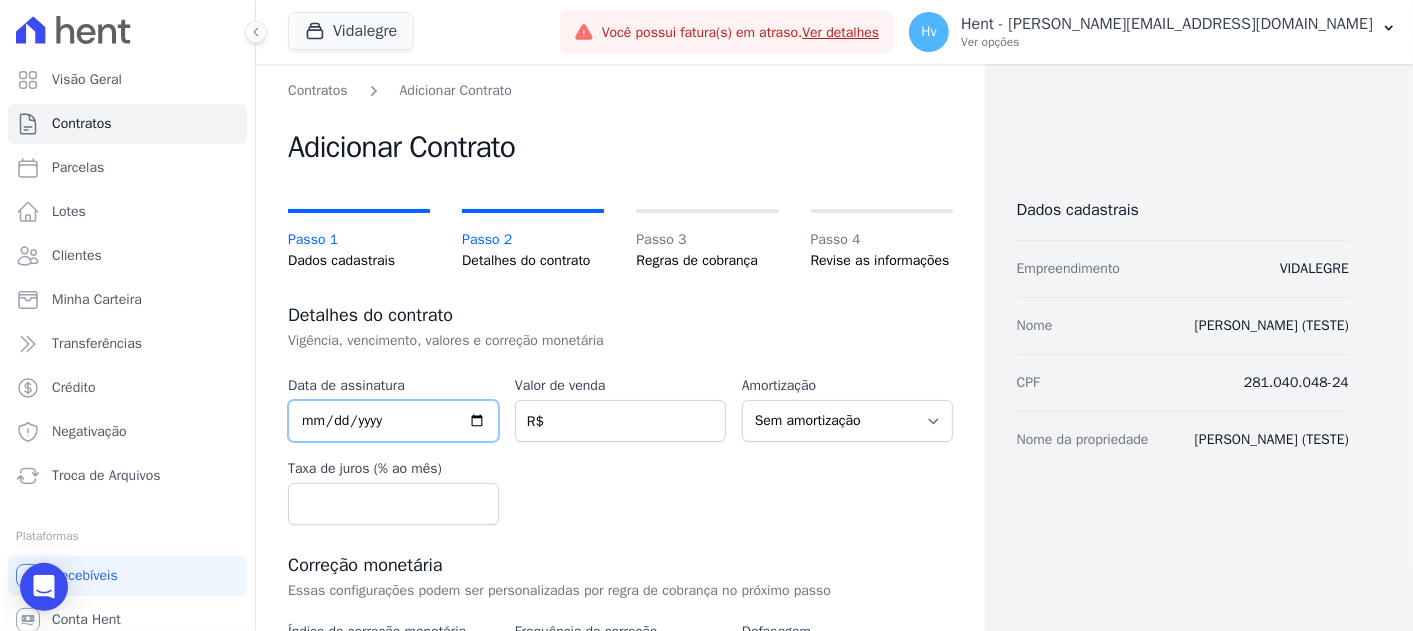 click at bounding box center [393, 421] 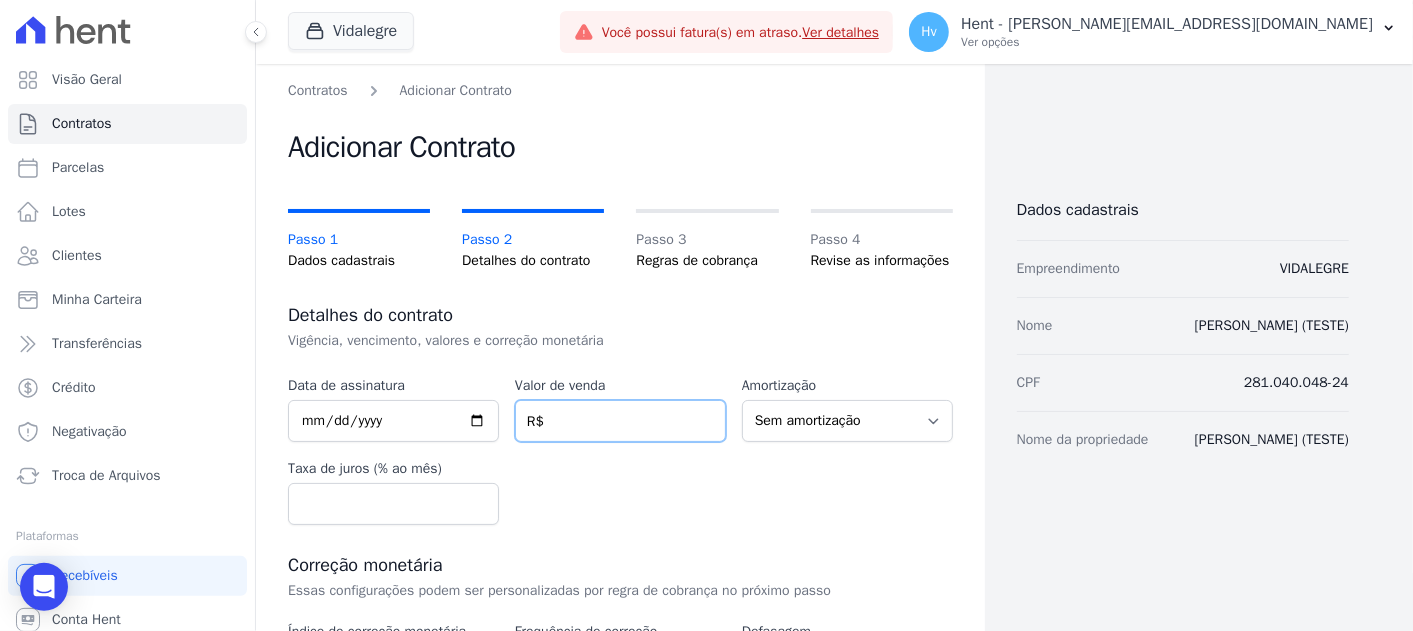 click at bounding box center [620, 421] 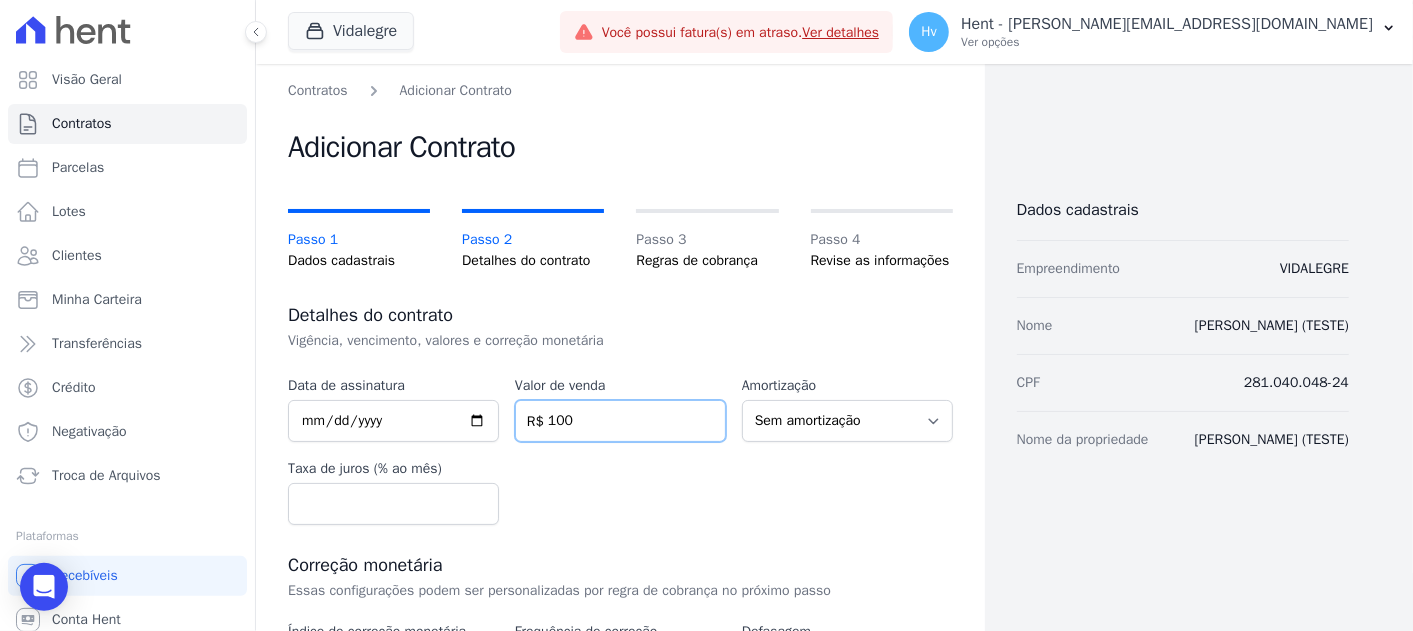 type on "100" 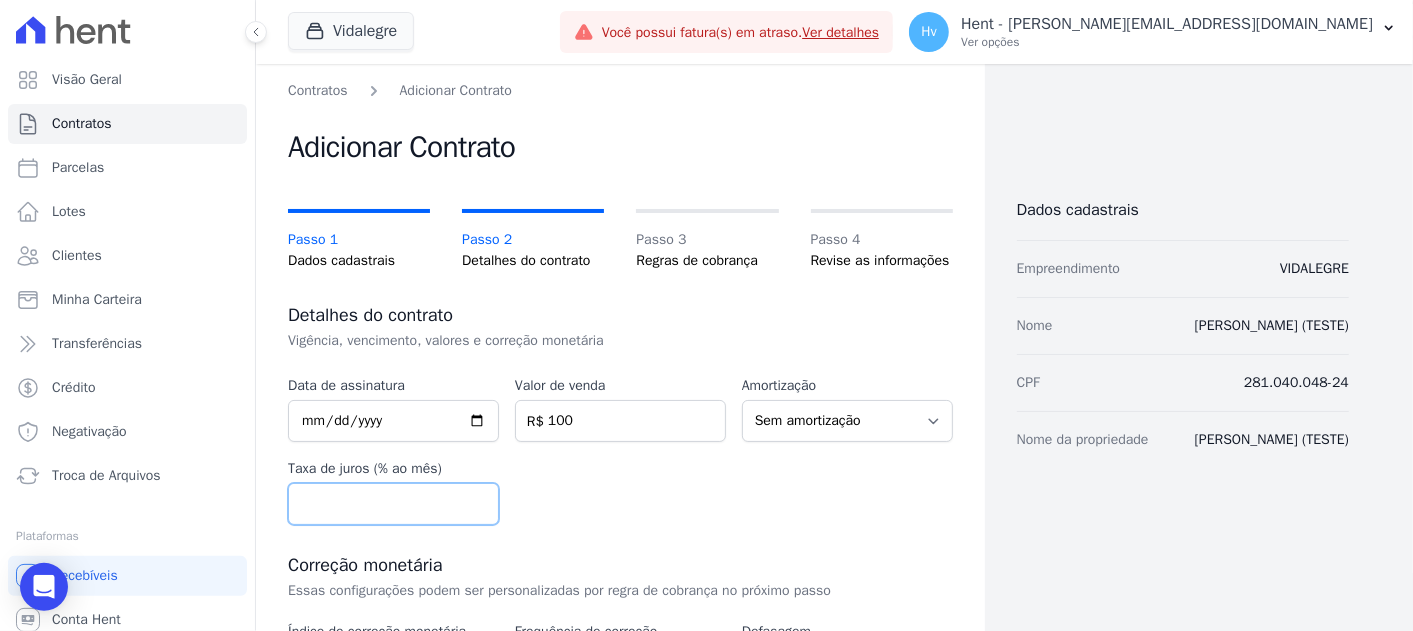 click at bounding box center [393, 504] 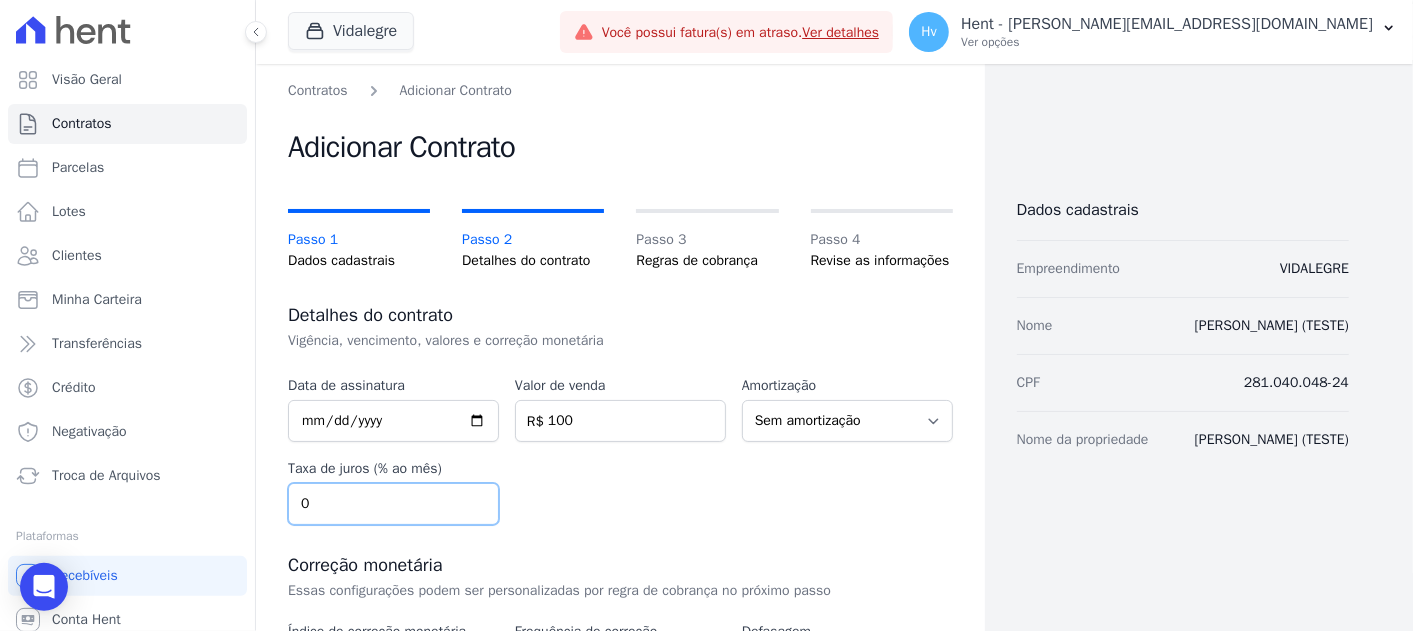 type on "0" 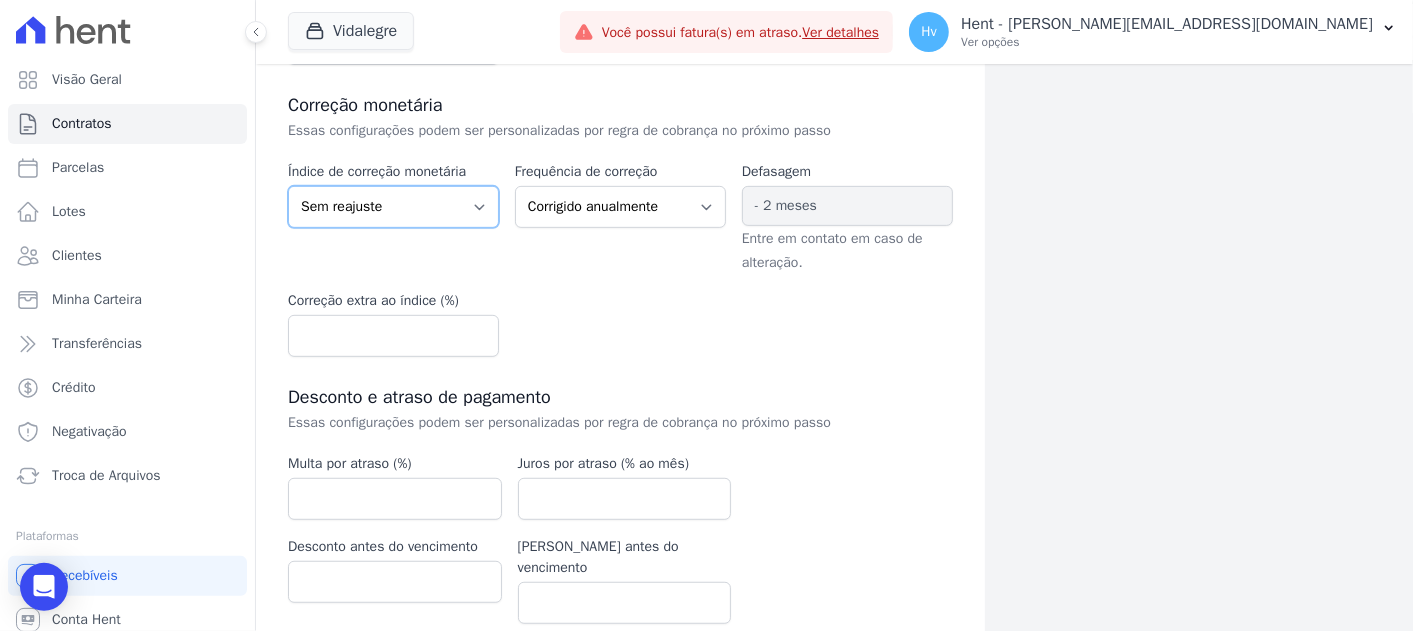 scroll, scrollTop: 522, scrollLeft: 0, axis: vertical 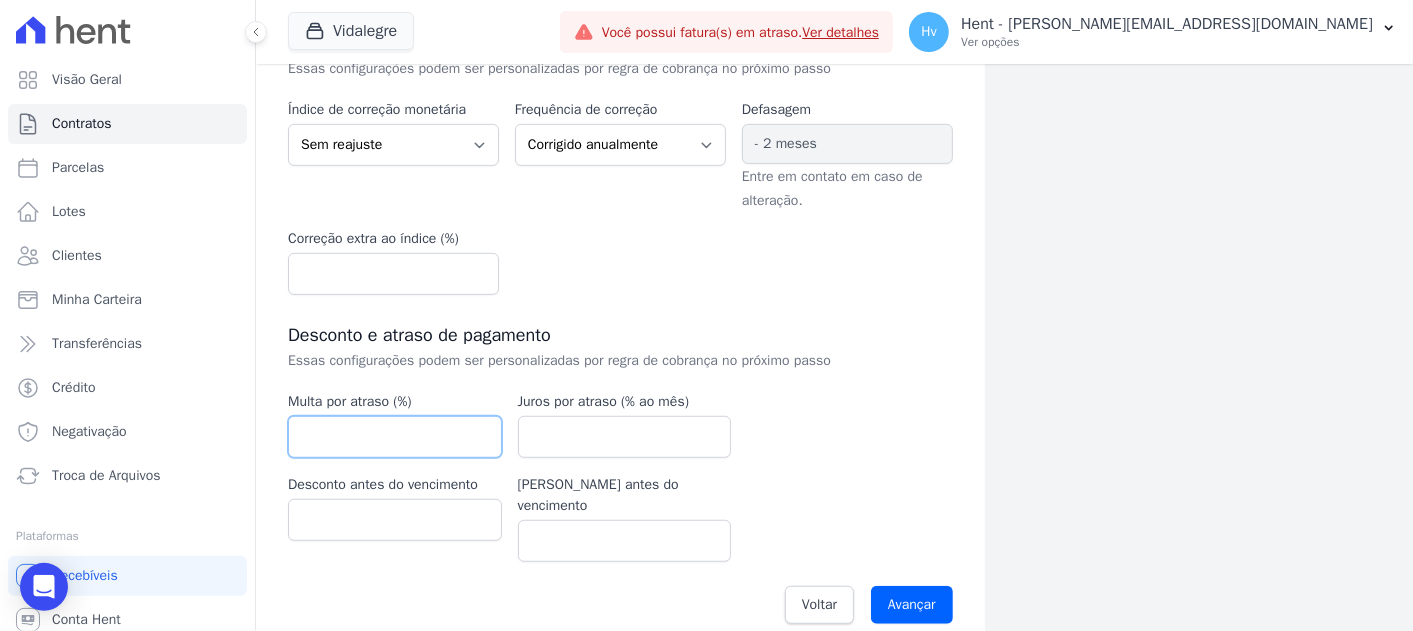 click at bounding box center (395, 437) 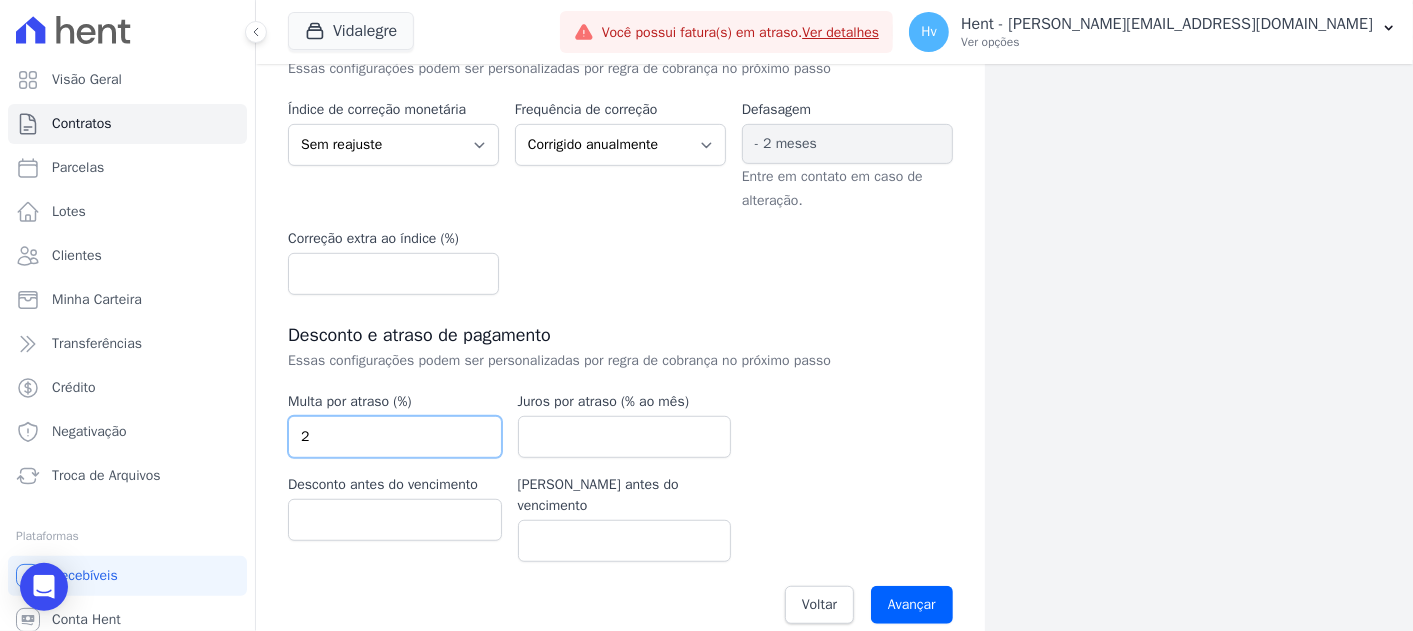 type on "2" 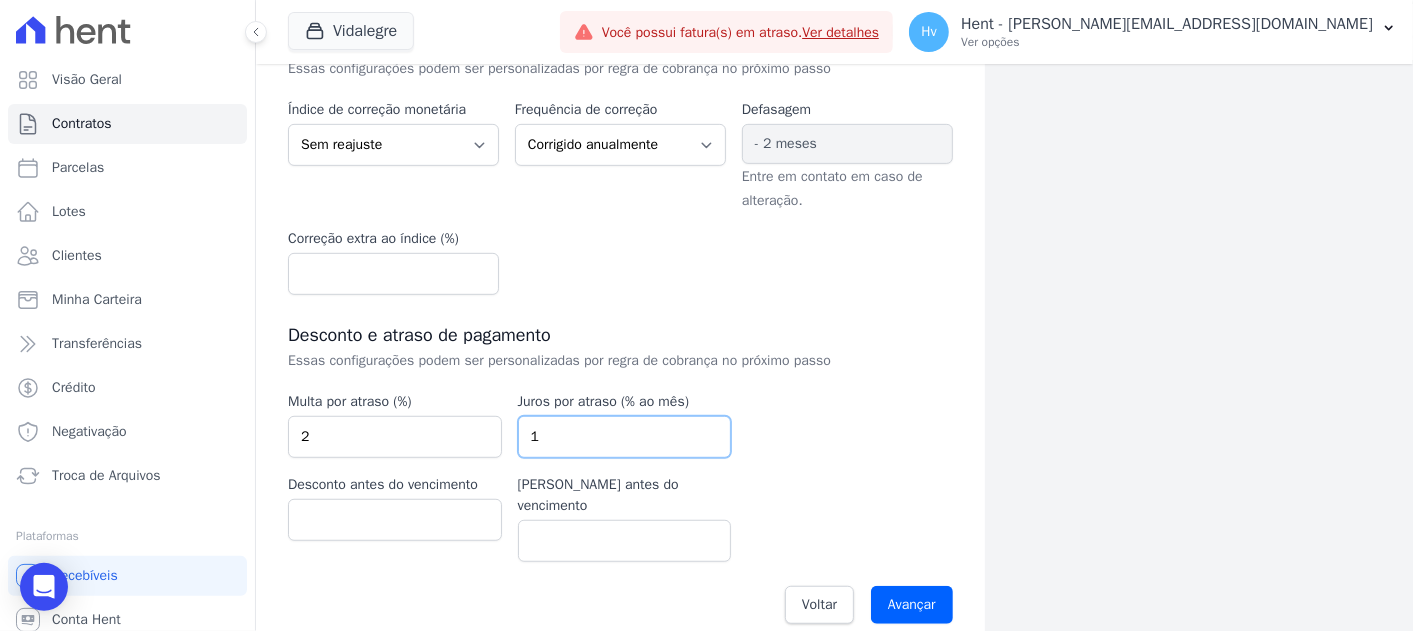 type on "1" 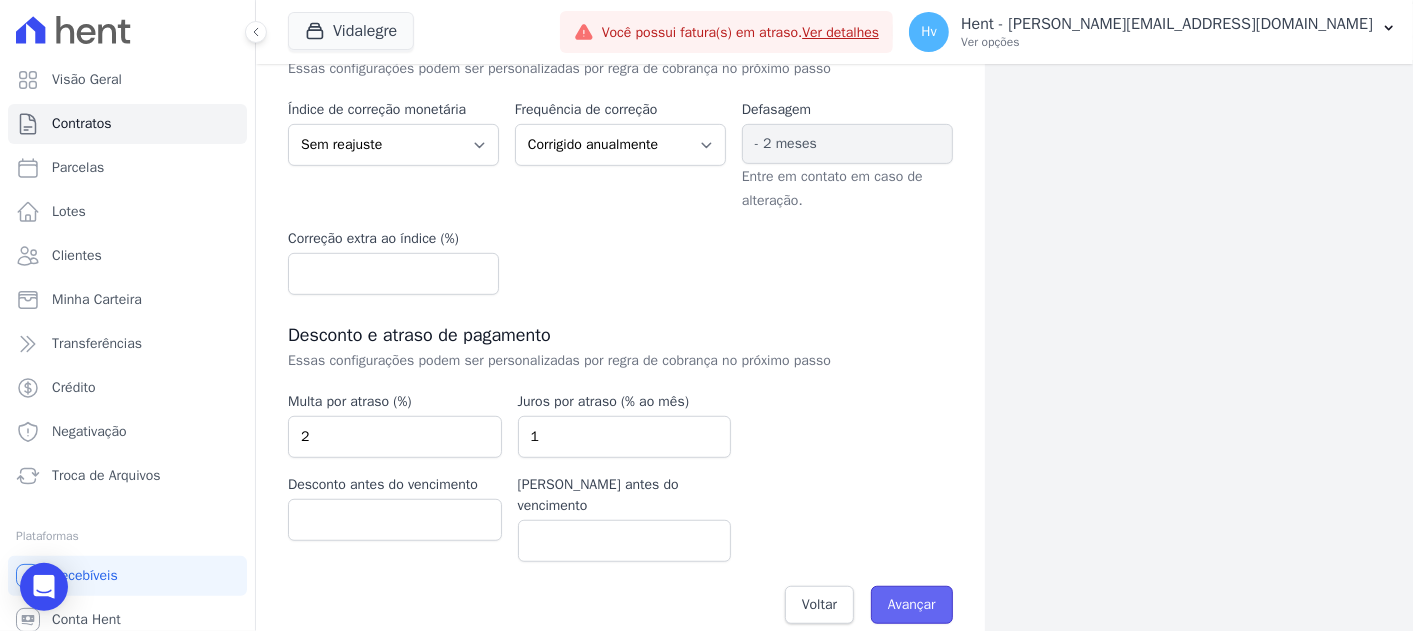 click on "Avançar" at bounding box center [912, 605] 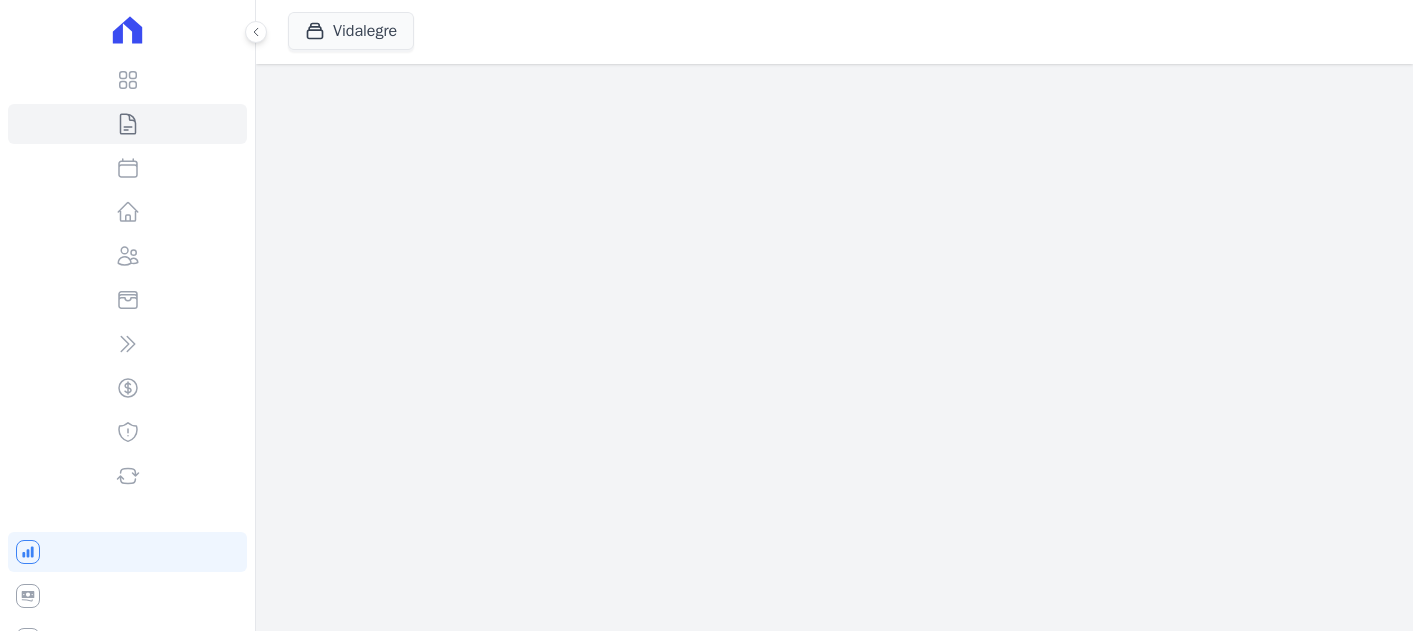 scroll, scrollTop: 0, scrollLeft: 0, axis: both 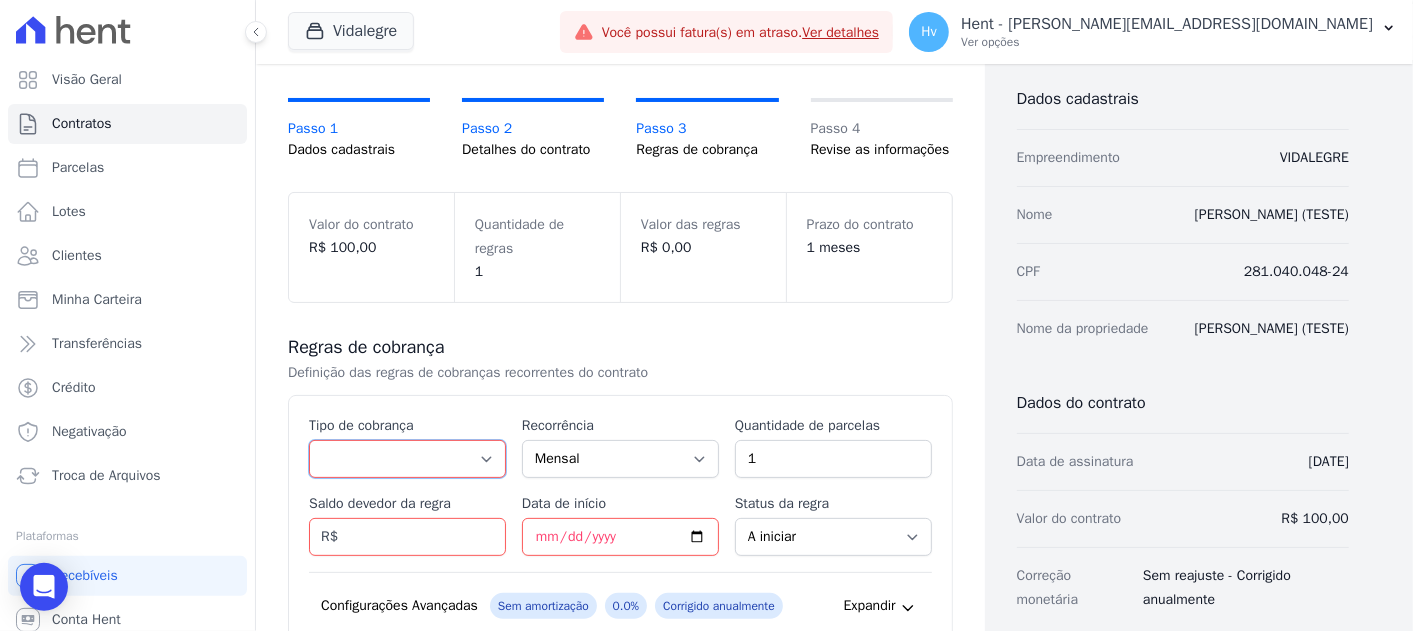 click on "Parcela Normal
Entrada
Sinal
Intercalada
Chaves
Pré-chaves
Pós-chaves
Impostos
Quitação
Outro
Financiamento Bancário" at bounding box center [407, 459] 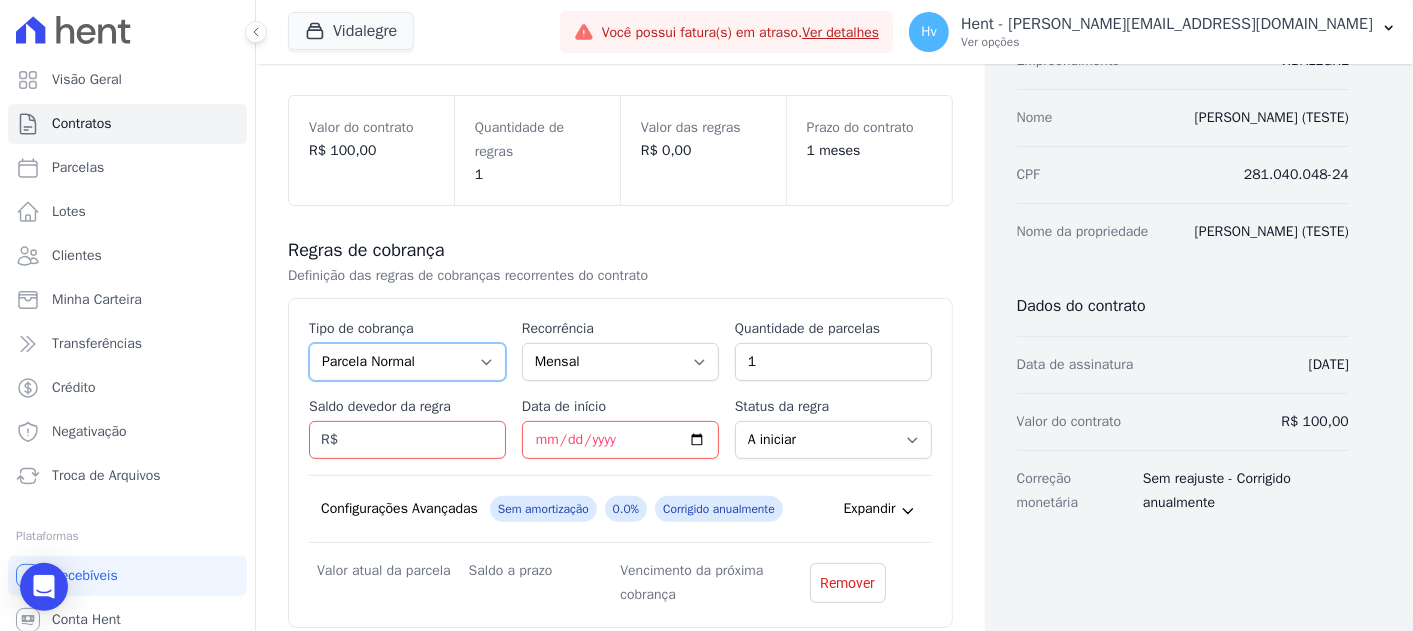 scroll, scrollTop: 333, scrollLeft: 0, axis: vertical 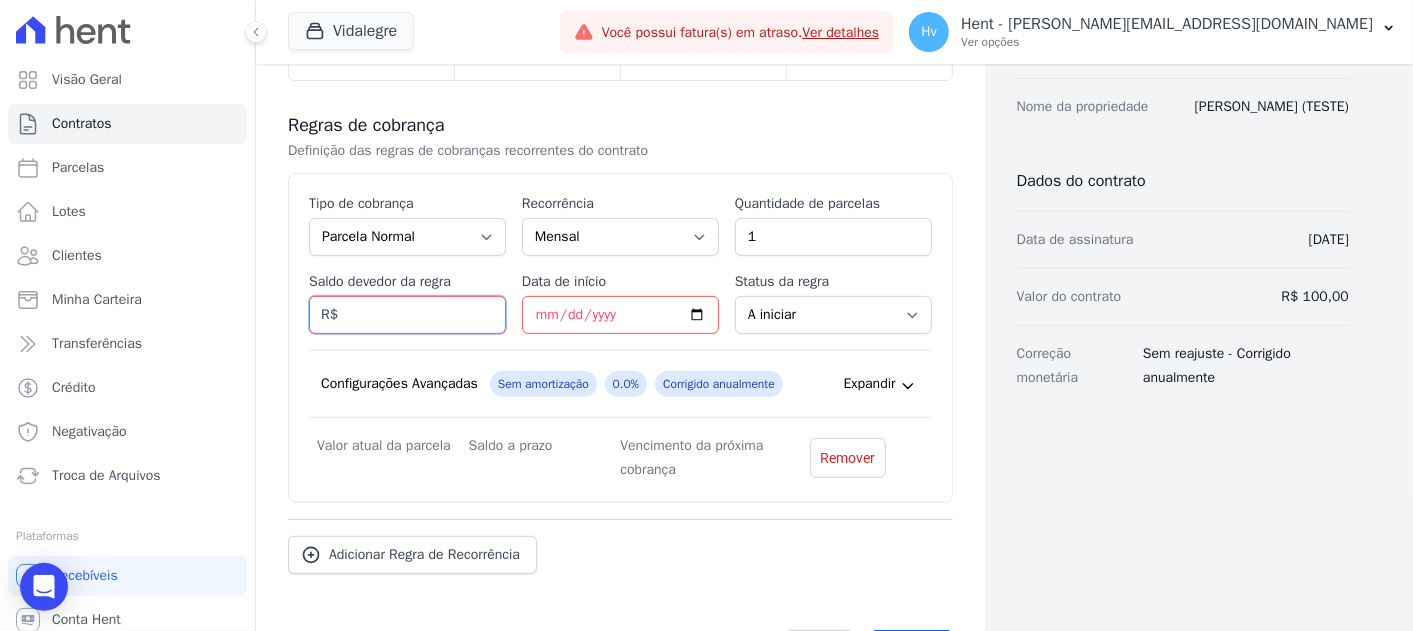 click on "Saldo devedor da regra" at bounding box center [407, 315] 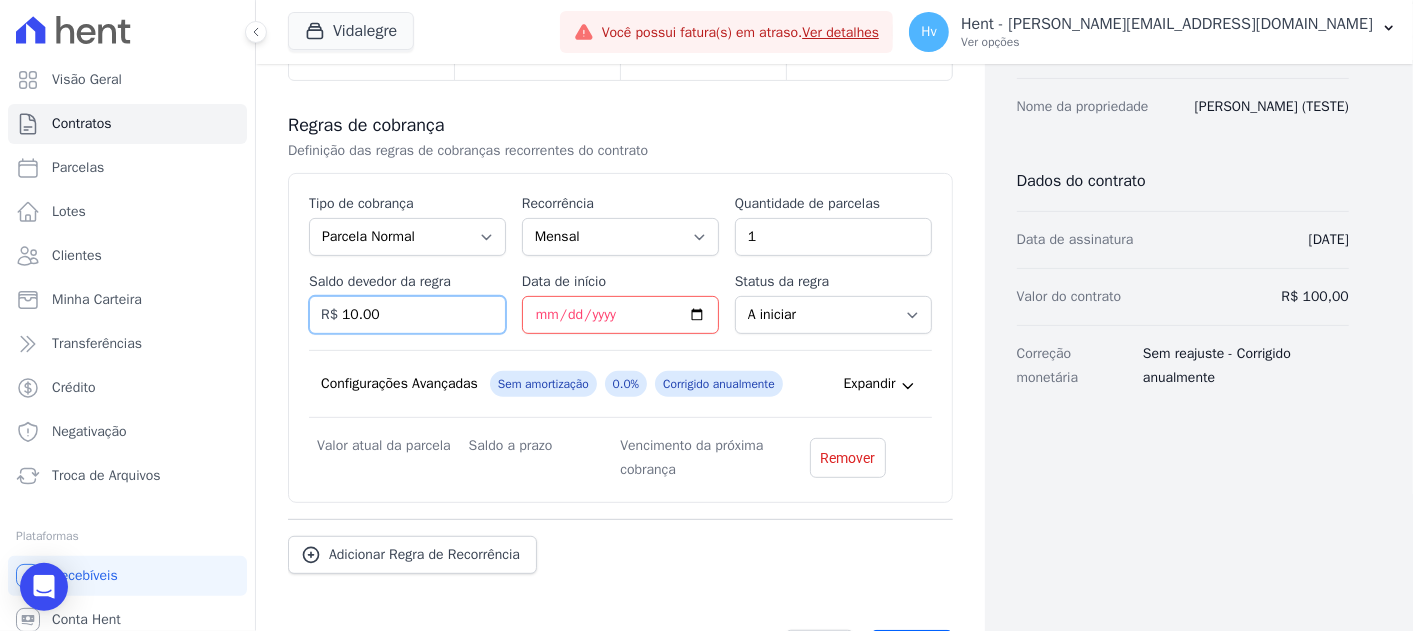 type on "10.00" 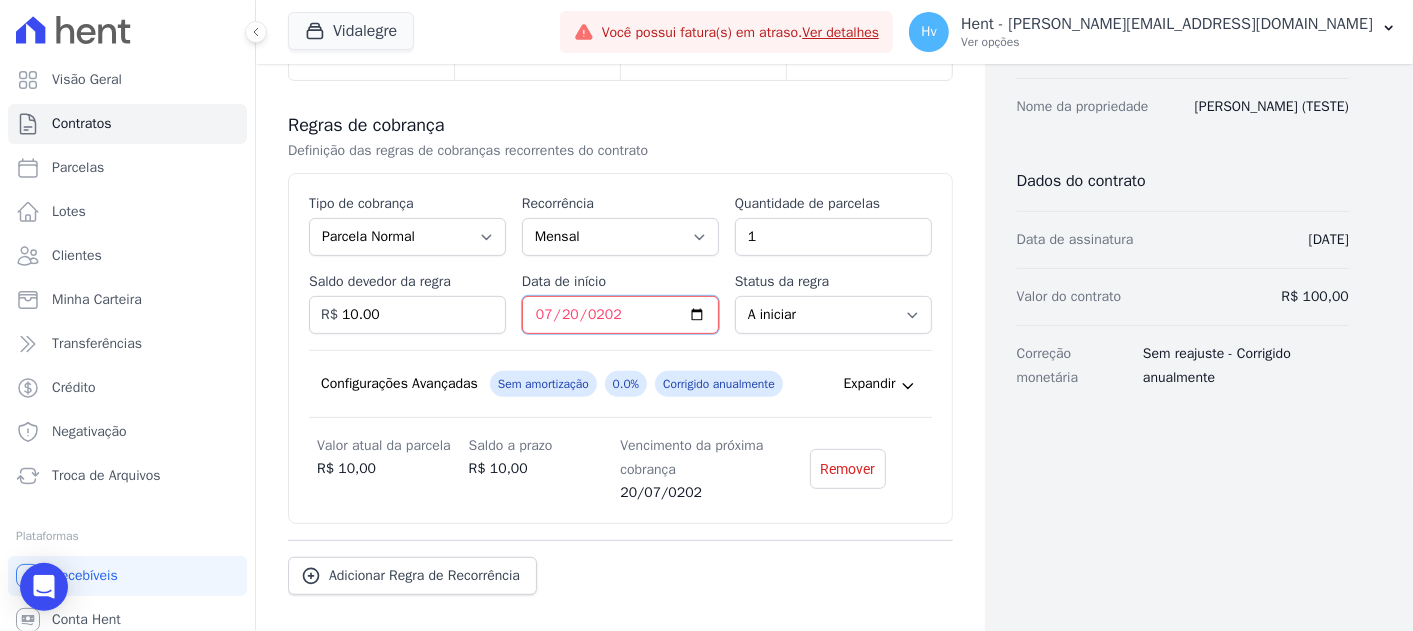type on "2025-07-20" 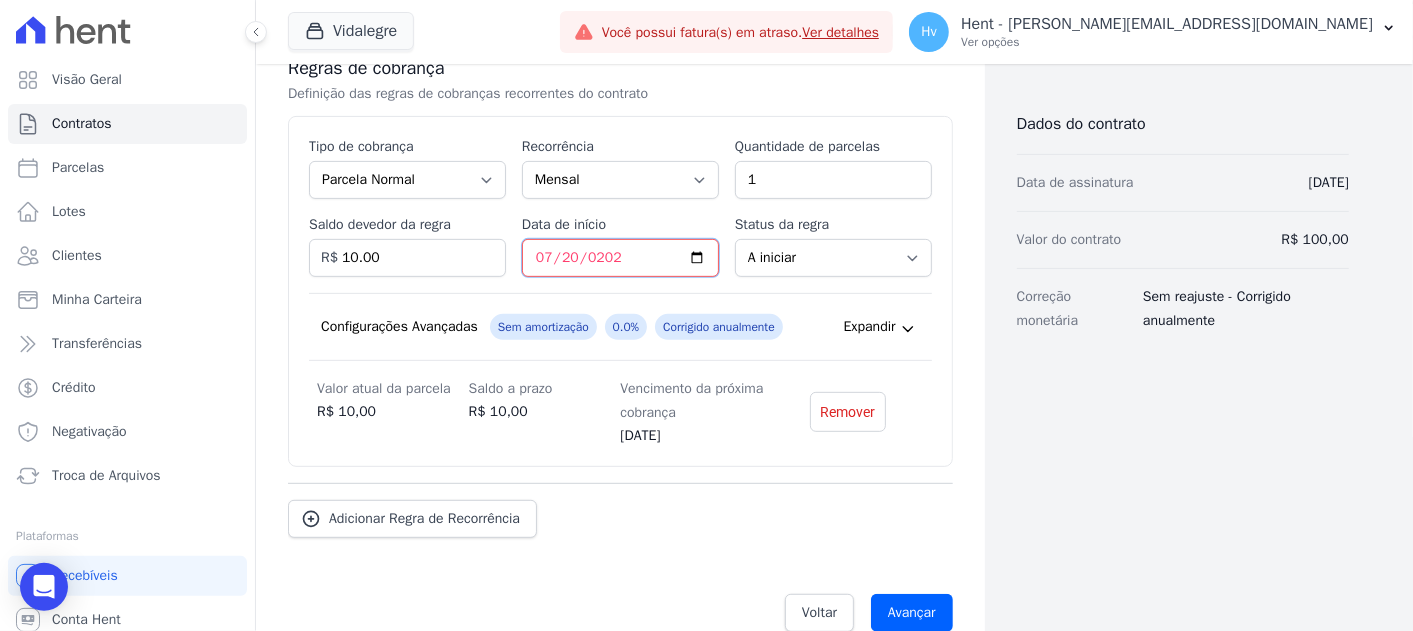 scroll, scrollTop: 419, scrollLeft: 0, axis: vertical 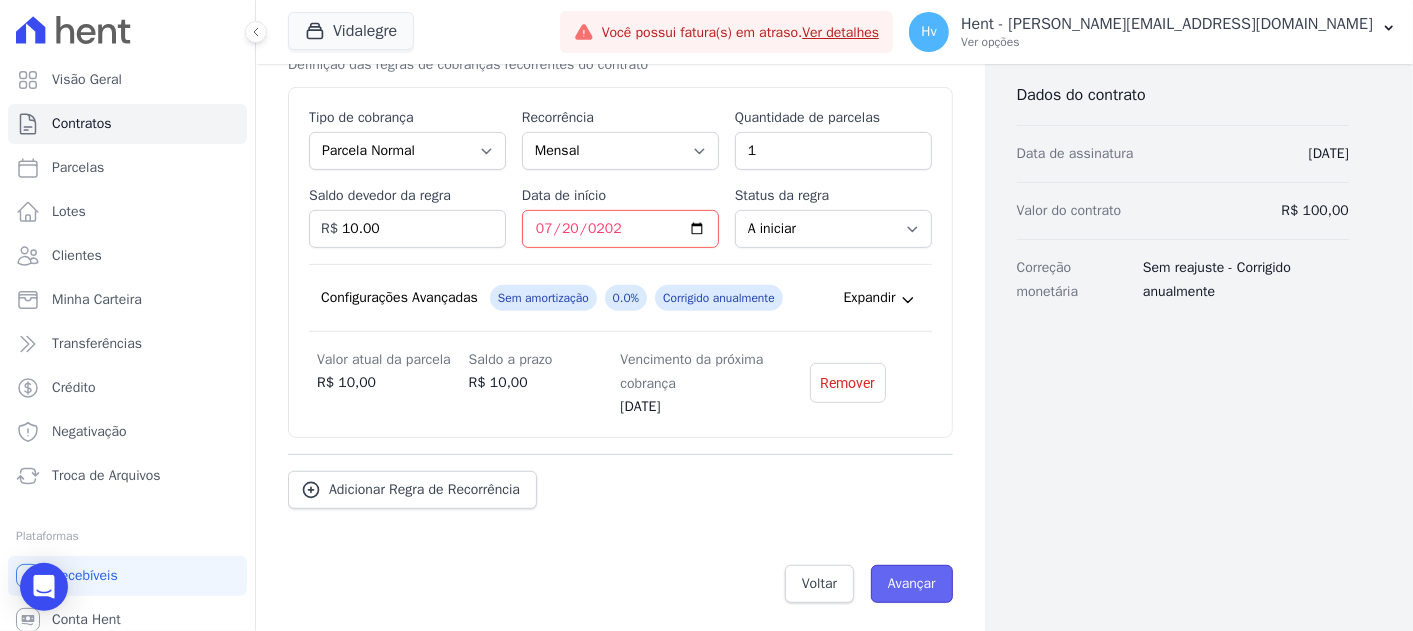 click on "Avançar" at bounding box center (912, 584) 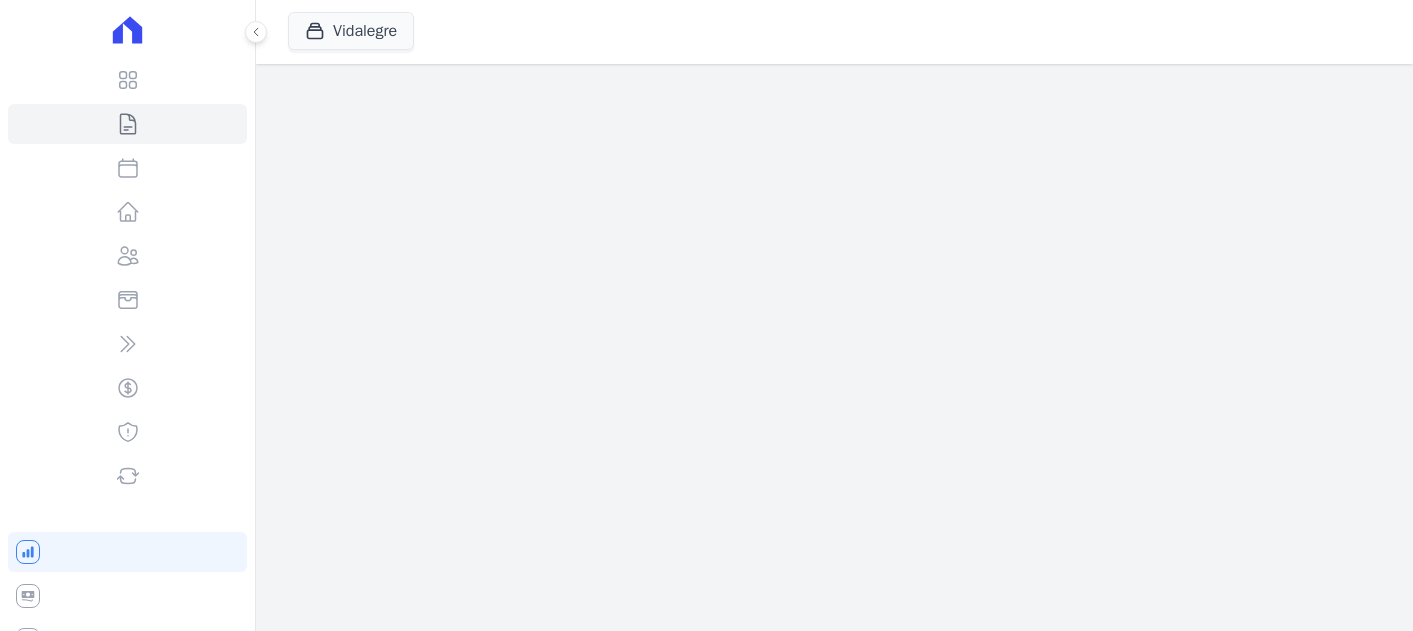 scroll, scrollTop: 0, scrollLeft: 0, axis: both 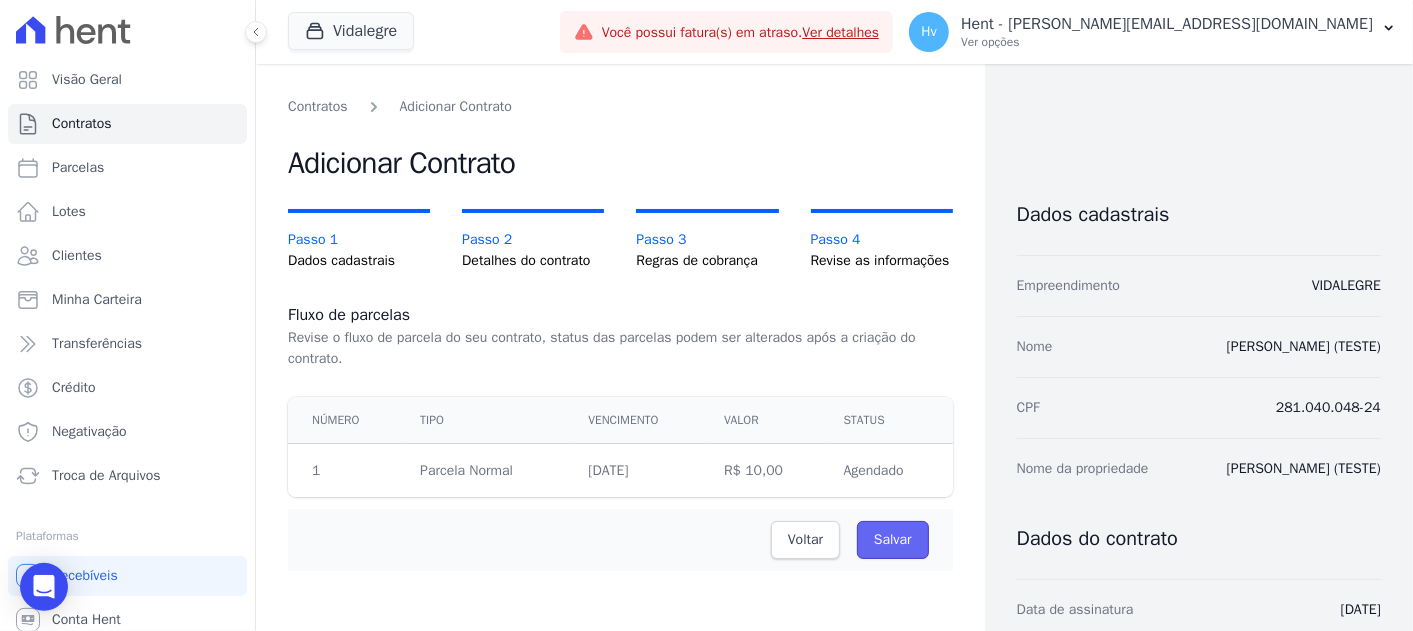 click on "Salvar" at bounding box center (893, 540) 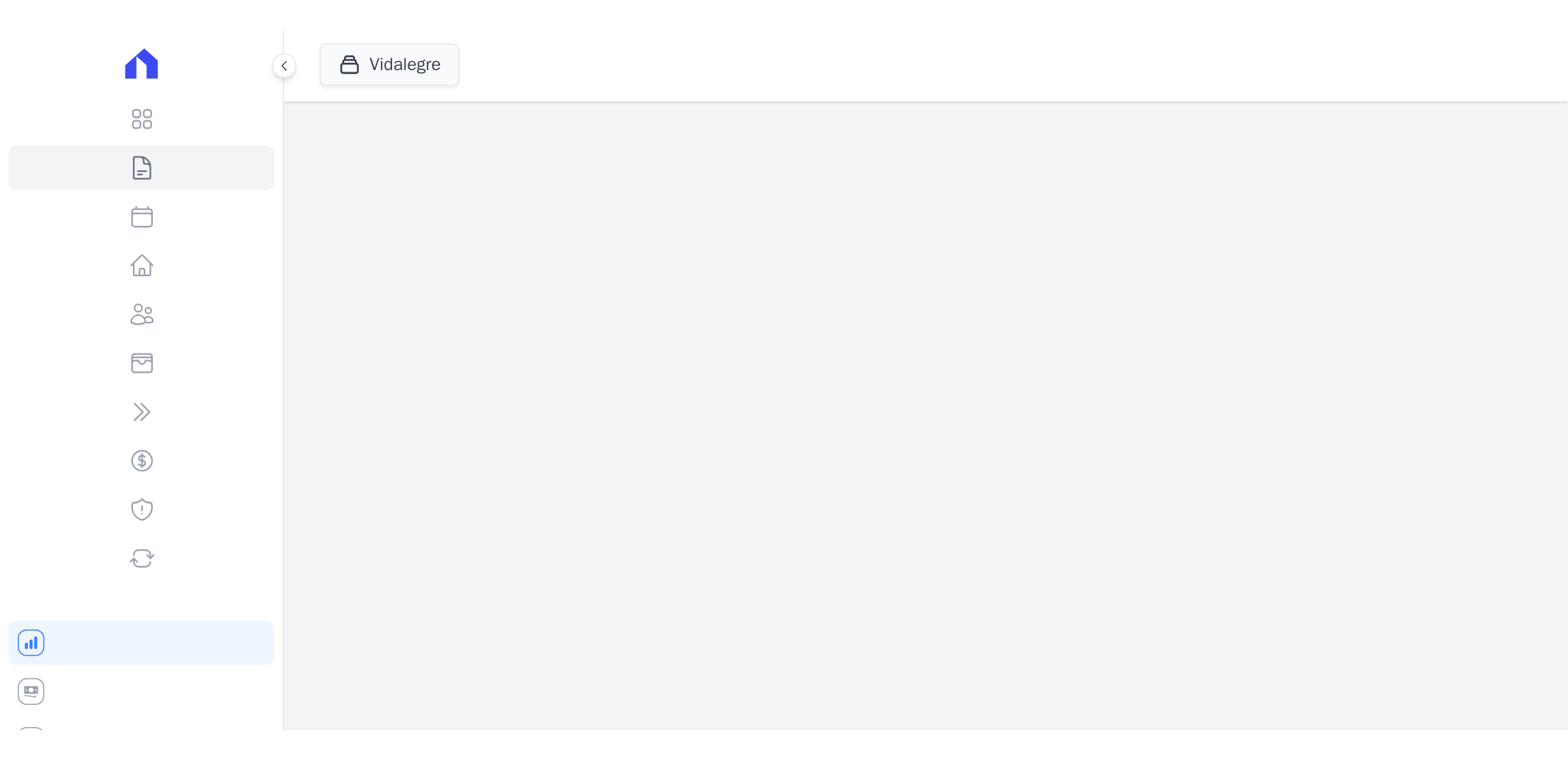 scroll, scrollTop: 0, scrollLeft: 0, axis: both 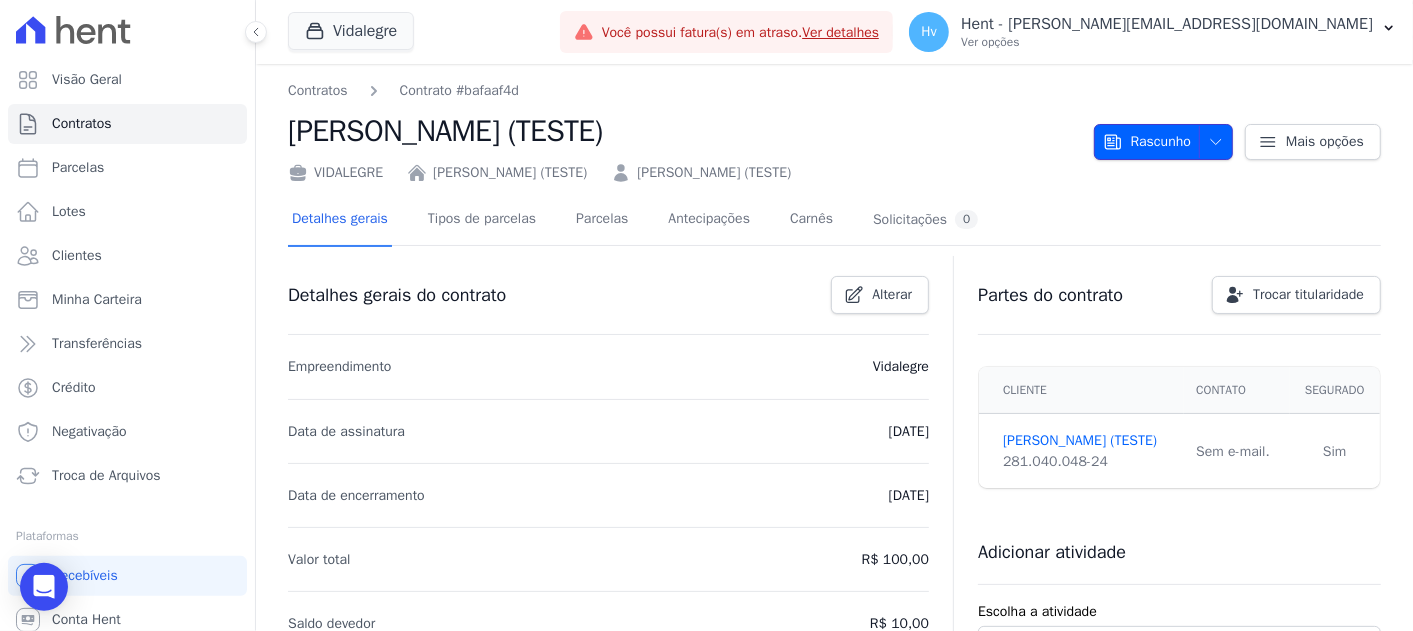 click 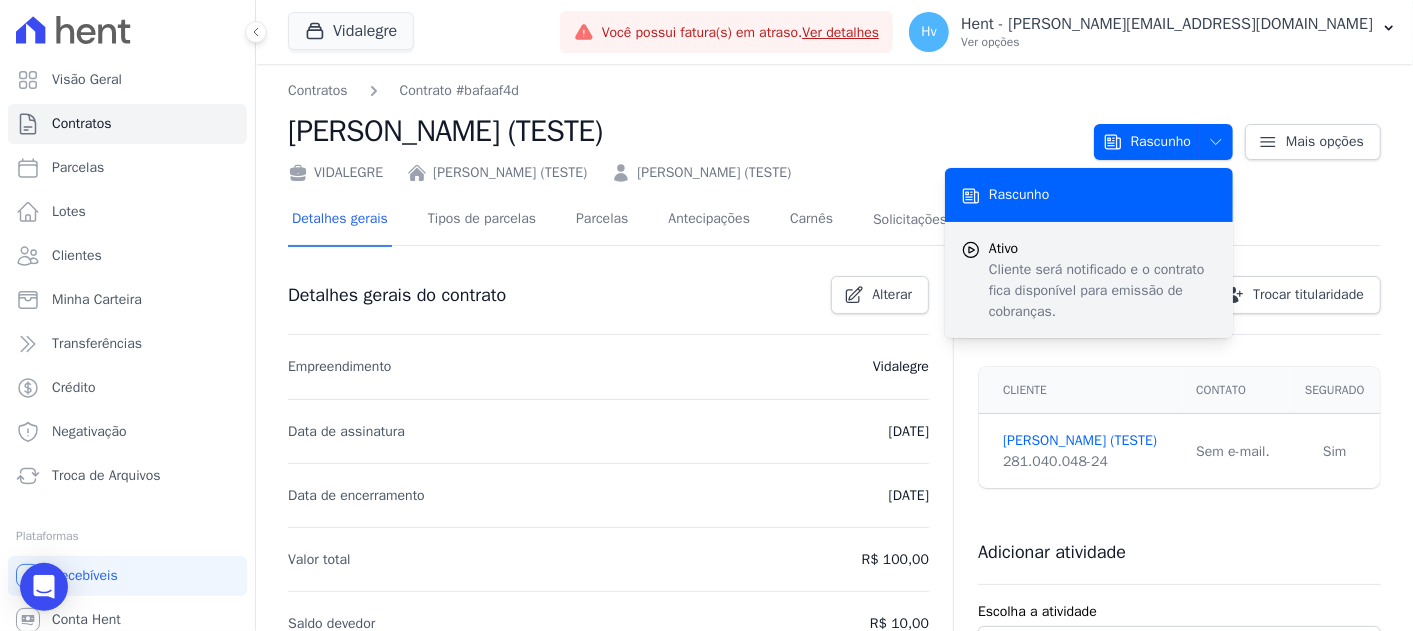 click on "Cliente será notificado e o contrato fica disponível para emissão de cobranças." at bounding box center (1103, 290) 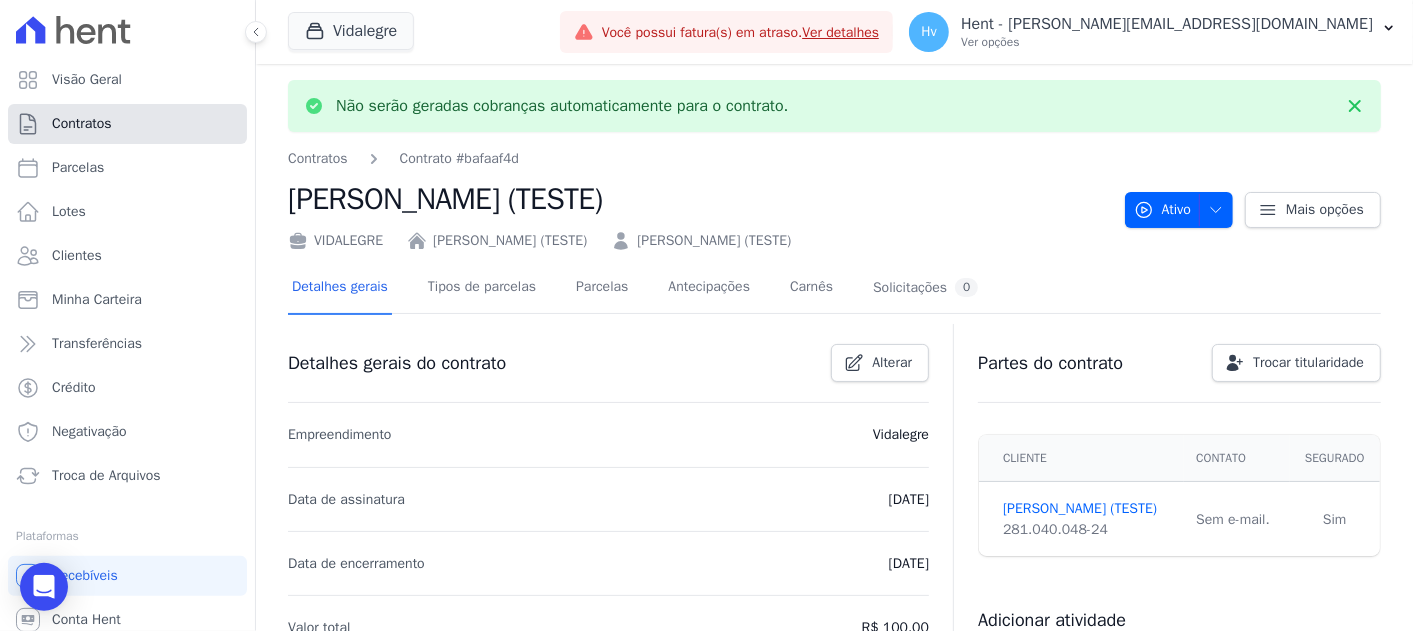 click on "Contratos" at bounding box center [127, 124] 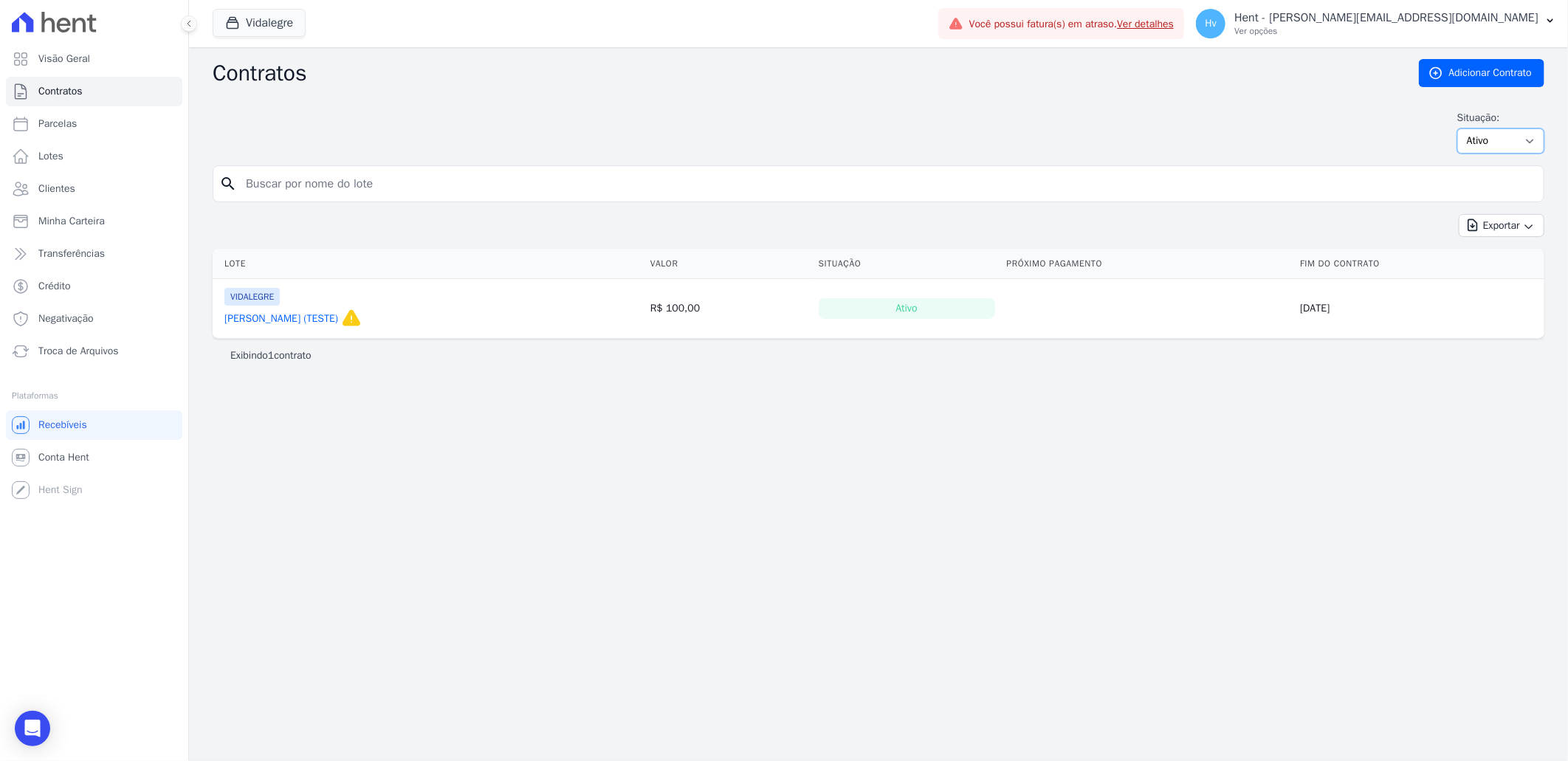 click on "Ativo
Todos
Pausado
Distratado
Rascunho
Expirado
Encerrado" at bounding box center (1501, 141) 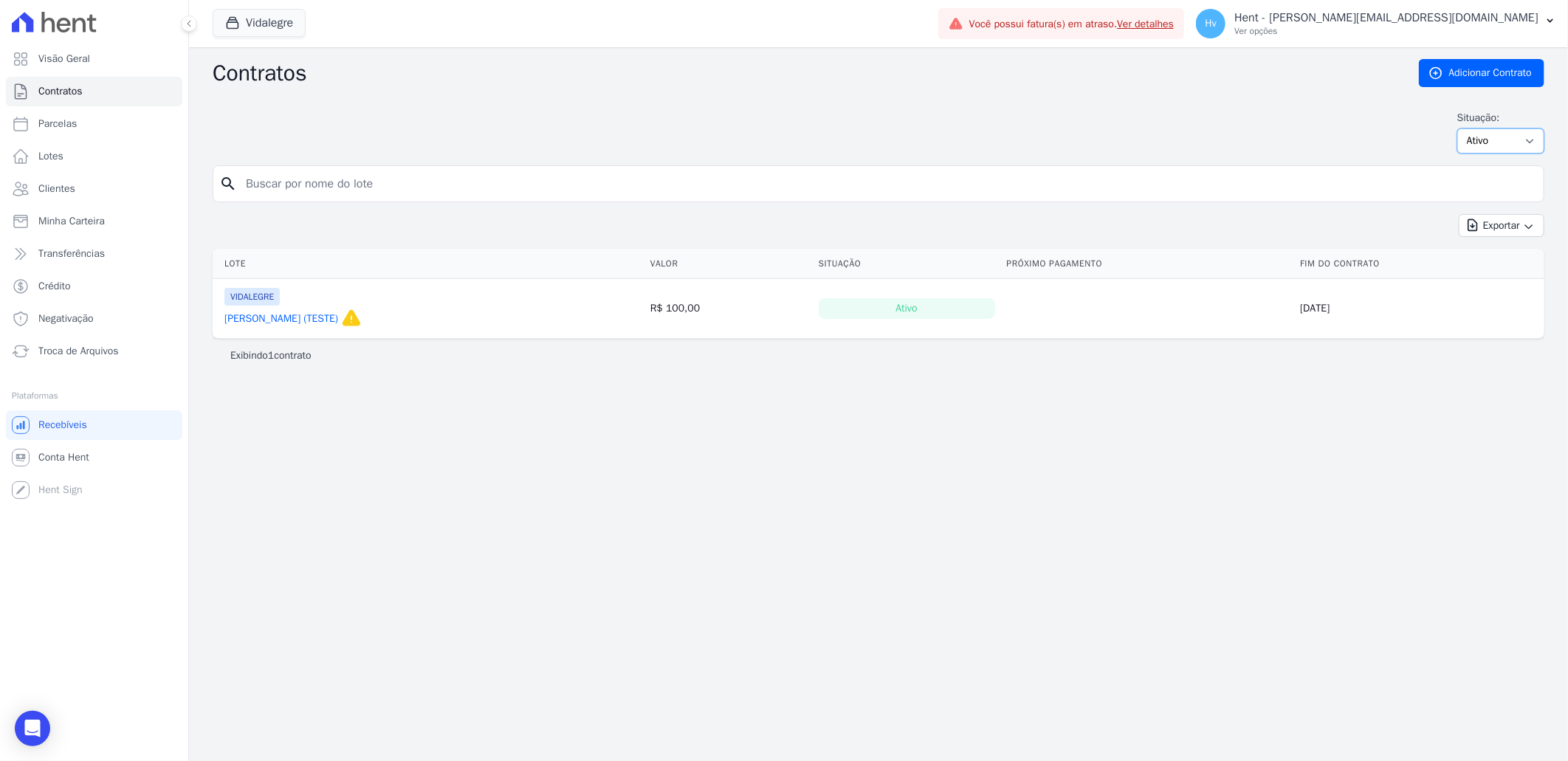 select on "draft" 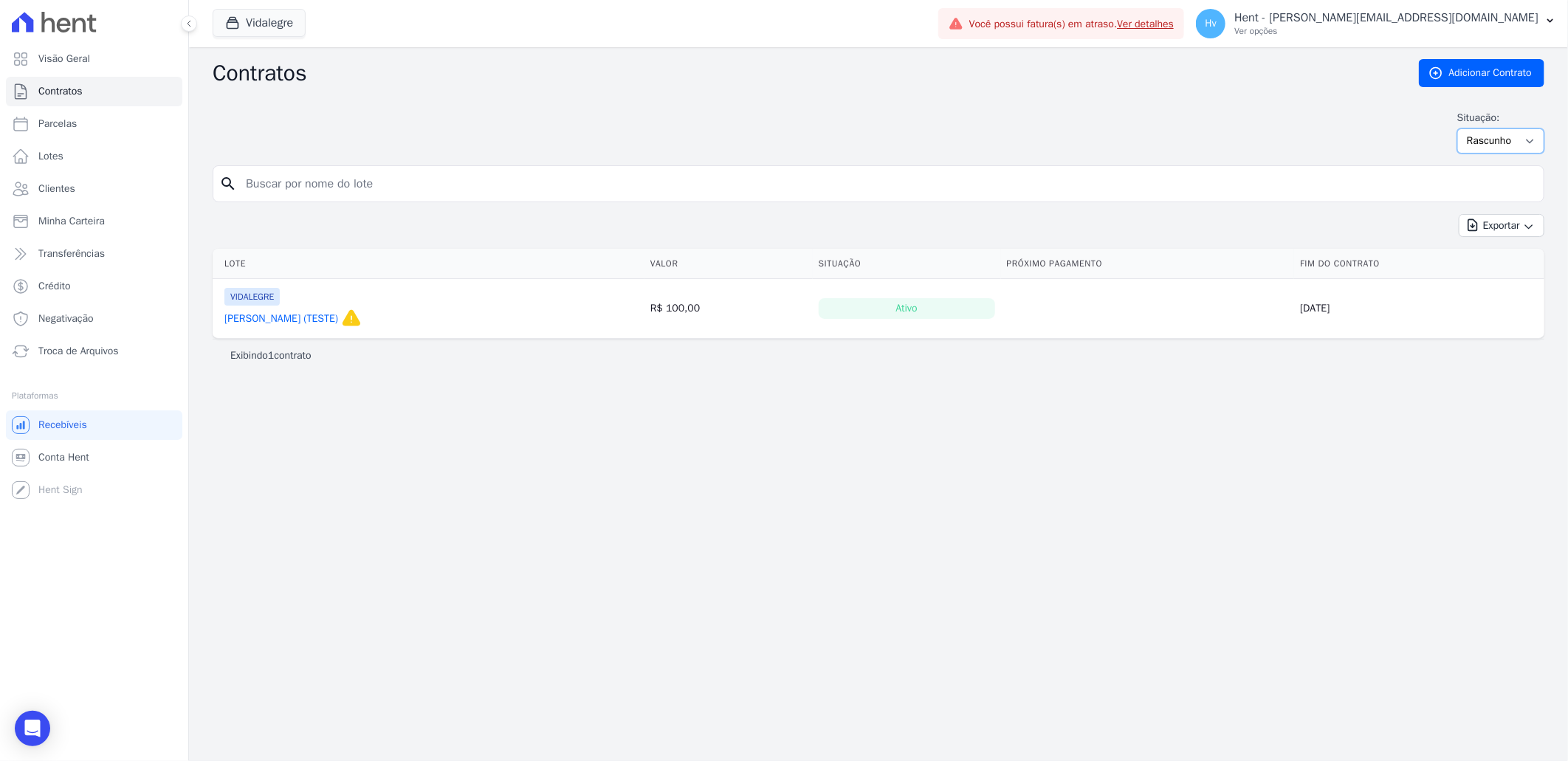 click on "Ativo
Todos
Pausado
Distratado
Rascunho
Expirado
Encerrado" at bounding box center (1501, 141) 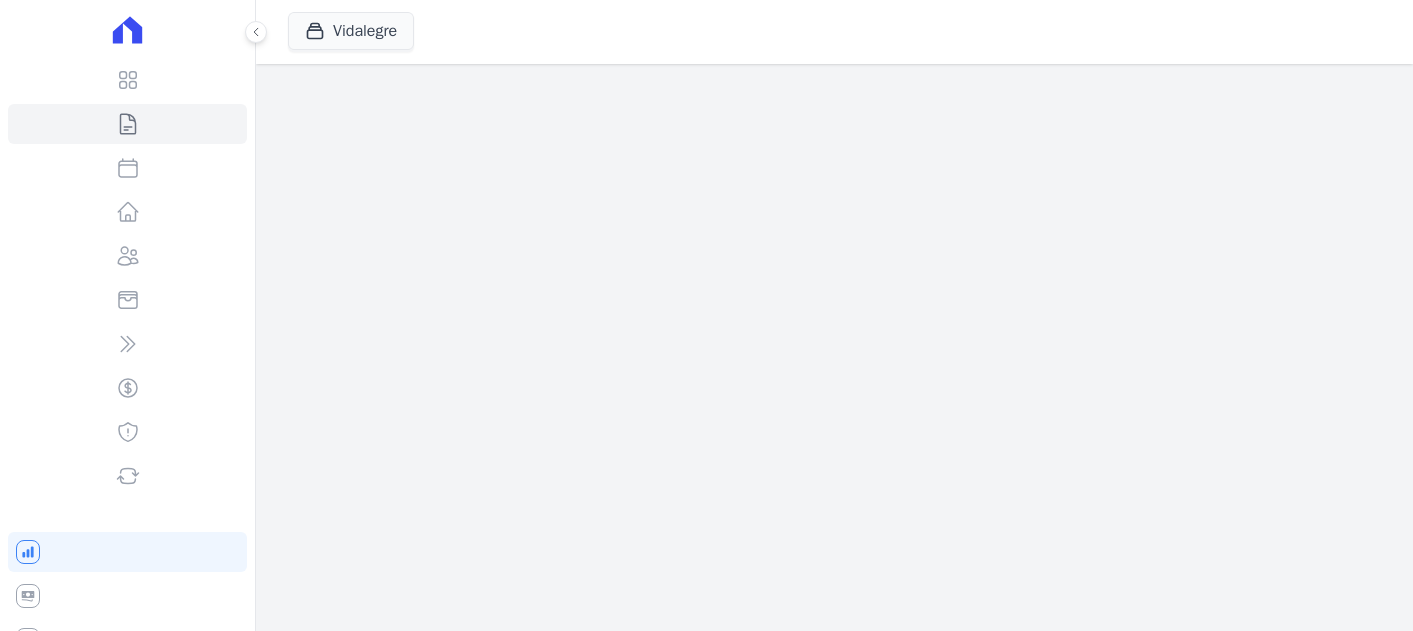 scroll, scrollTop: 0, scrollLeft: 0, axis: both 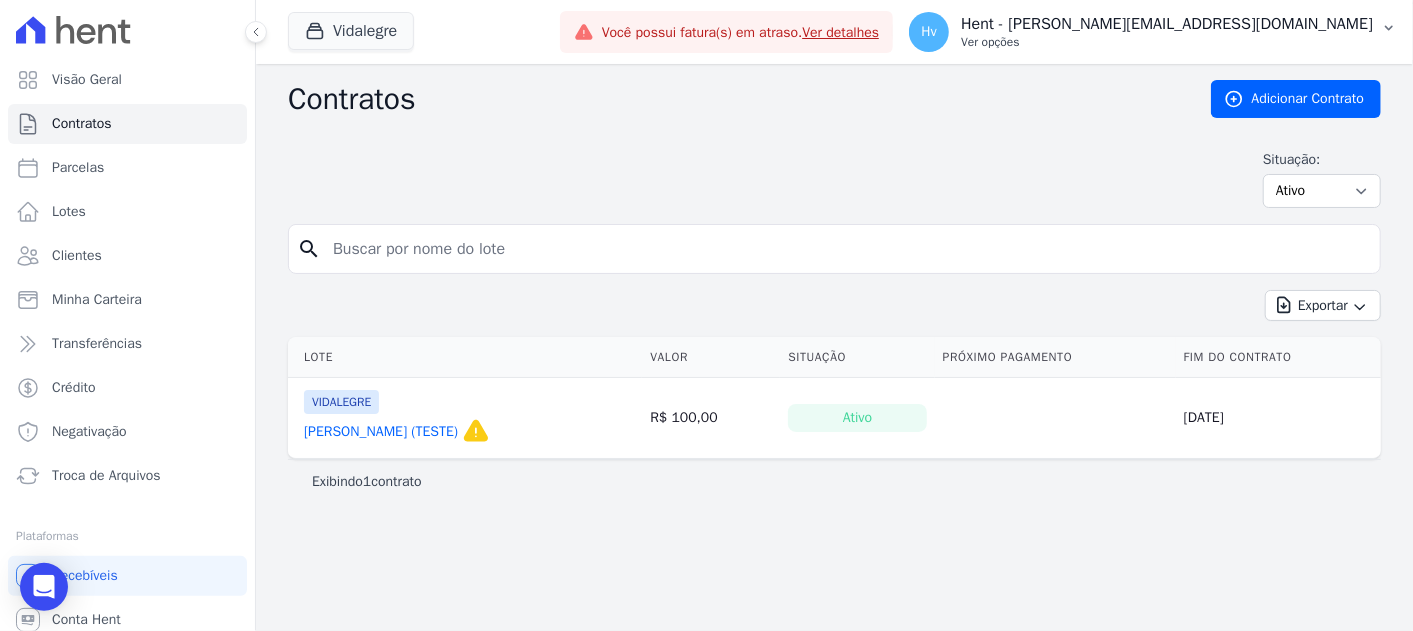 click on "Hent -  [PERSON_NAME][EMAIL_ADDRESS][DOMAIN_NAME]" at bounding box center (1167, 24) 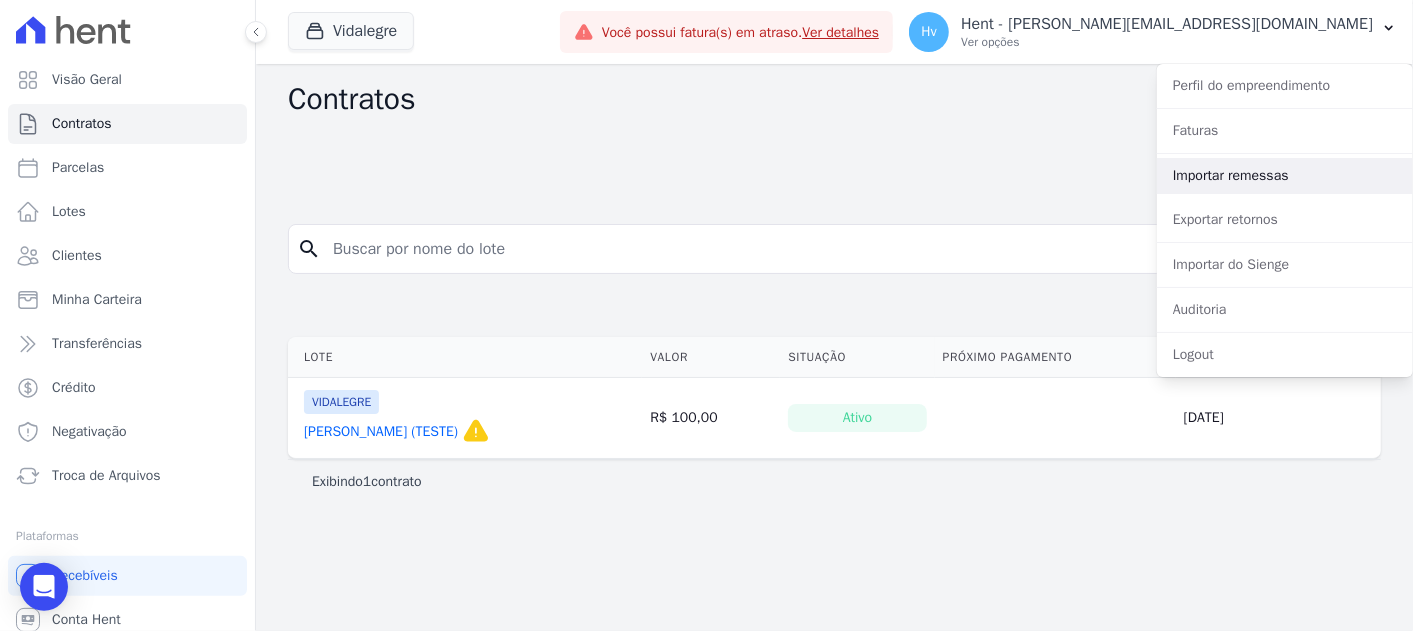 click on "Importar remessas" at bounding box center [1285, 176] 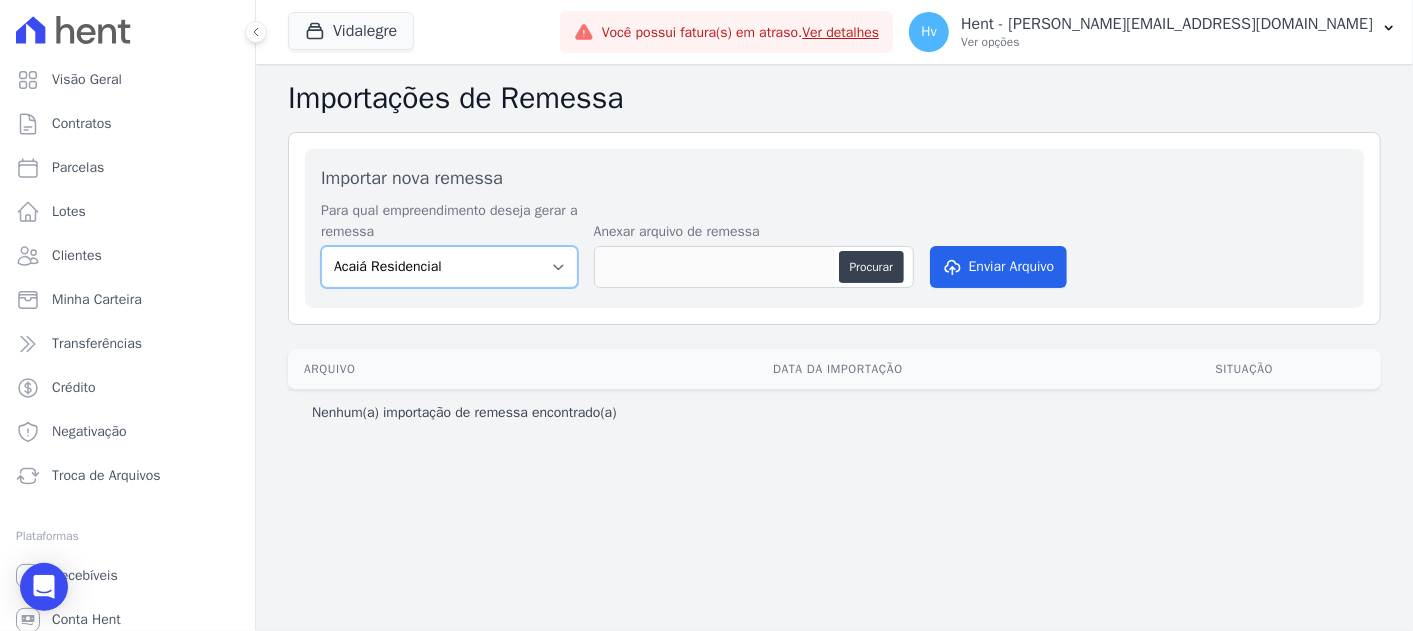 click on "Acaiá Residencial
Administrativo
AGILE ELOI MENDES SPE SA
Agile Pavican São Lourenço - Loteadores
Agile Pavican São Lourenço SPE LTDA
AGUAS DE GUANABARA INCORPORACAO IMOBILIARIA SPE LTDA
AGUAS DO ALVORADA INCORPORACAO IMOBILIARIA SPE LTDA
AJMC Empreendimentos
Alameda dos Ipês
Aldeia Smart
Alexandria Condomínios
Alfenense Negócios Imobiliários
Amaré Arpoador
Amazon Residence Construtora LTDA
ANANINDEUA 01 INCORPORACAO IMOBILIARIA SPE LTDA
AQUARELA CITY INCORPORACAO IMOBILIARIA LTDA
Areias do Planalto
Areias do Planalto - Interno
Aroka Incorporadora e Administradora LTDA.
Art Prime - Irajá
Arty Park - Gravatai
Aspen - Farroupilha
Audace Home Studio
Audace Mondeo
Aurora
Aurora  II - LBA
Aurora I - LBA
BAHAMAS EAST VILLAGE
Baia Formosa Parque
Belas Artes 2º tranche
Bem Viver | Saint Raphael
Bio Residencial
Brisa do Parque Ill
Campina Grande Incorporações SPE LTDA
Campo Belo Jaú
Casa Ideal Incorporadora LTDA." at bounding box center (449, 267) 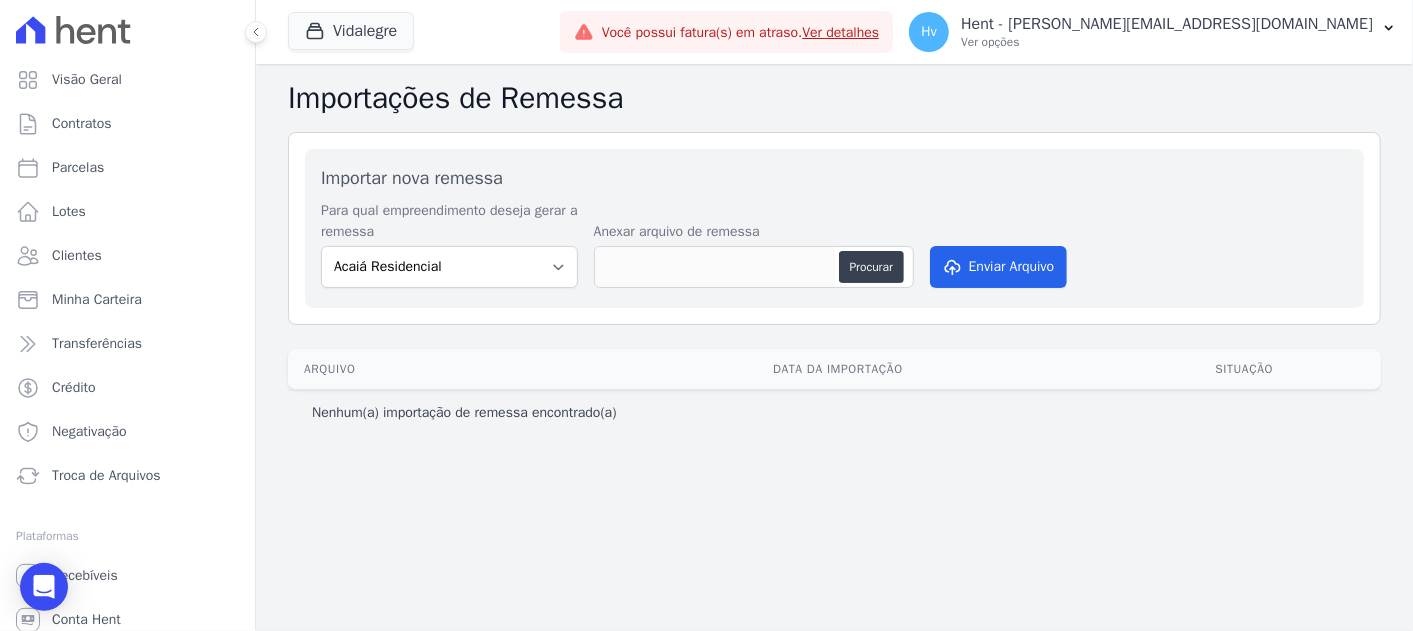drag, startPoint x: 931, startPoint y: 145, endPoint x: 795, endPoint y: 133, distance: 136.52838 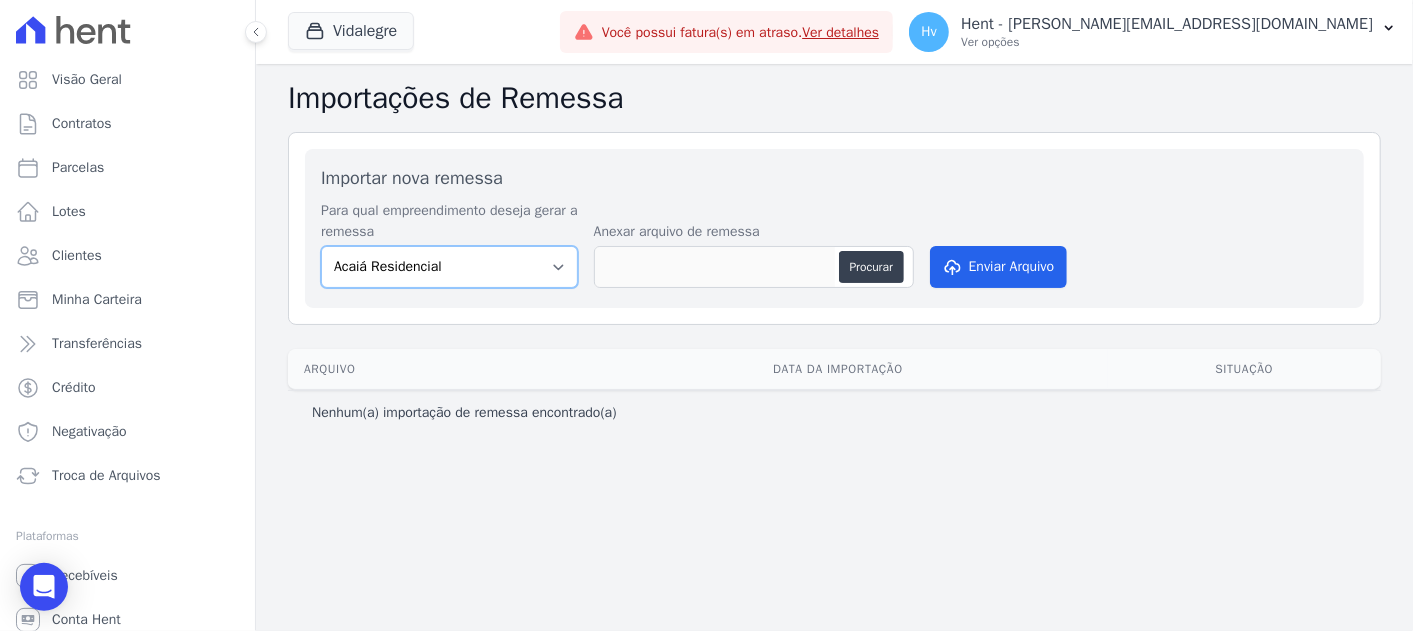 click on "Acaiá Residencial
Administrativo
AGILE ELOI MENDES SPE SA
Agile Pavican São Lourenço - Loteadores
Agile Pavican São Lourenço SPE LTDA
AGUAS DE GUANABARA INCORPORACAO IMOBILIARIA SPE LTDA
AGUAS DO ALVORADA INCORPORACAO IMOBILIARIA SPE LTDA
AJMC Empreendimentos
Alameda dos Ipês
Aldeia Smart
Alexandria Condomínios
Alfenense Negócios Imobiliários
Amaré Arpoador
Amazon Residence Construtora LTDA
ANANINDEUA 01 INCORPORACAO IMOBILIARIA SPE LTDA
AQUARELA CITY INCORPORACAO IMOBILIARIA LTDA
Areias do Planalto
Areias do Planalto - Interno
Aroka Incorporadora e Administradora LTDA.
Art Prime - Irajá
Arty Park - Gravatai
Aspen - Farroupilha
Audace Home Studio
Audace Mondeo
Aurora
Aurora  II - LBA
Aurora I - LBA
BAHAMAS EAST VILLAGE
Baia Formosa Parque
Belas Artes 2º tranche
Bem Viver | Saint Raphael
Bio Residencial
Brisa do Parque Ill
Campina Grande Incorporações SPE LTDA
Campo Belo Jaú
Casa Ideal Incorporadora LTDA." at bounding box center (449, 267) 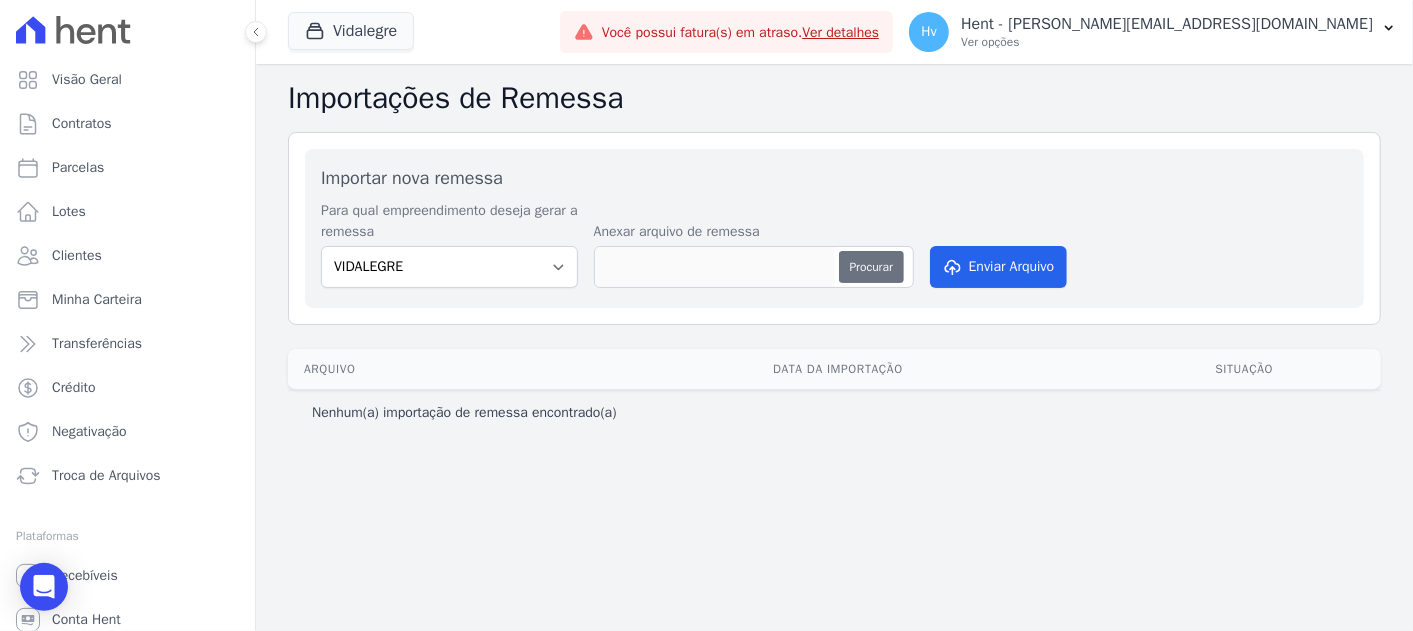 click on "Procurar" at bounding box center (871, 267) 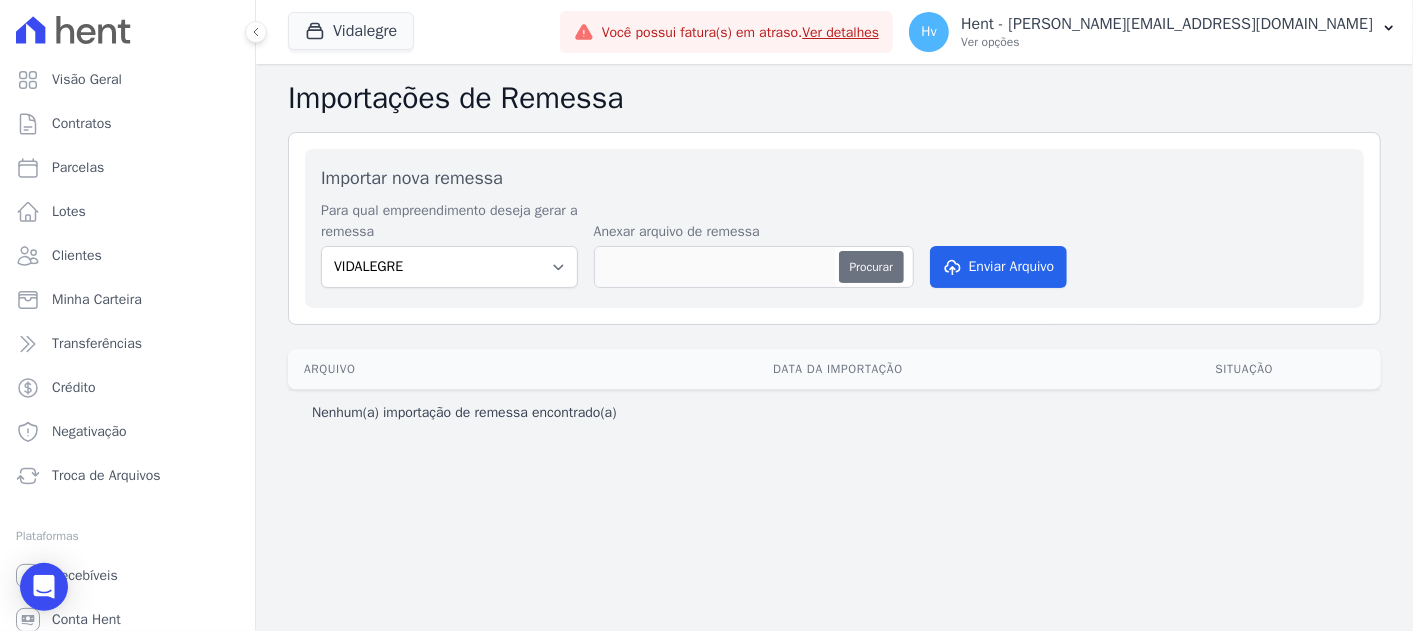 type on "REMESSA.TXT" 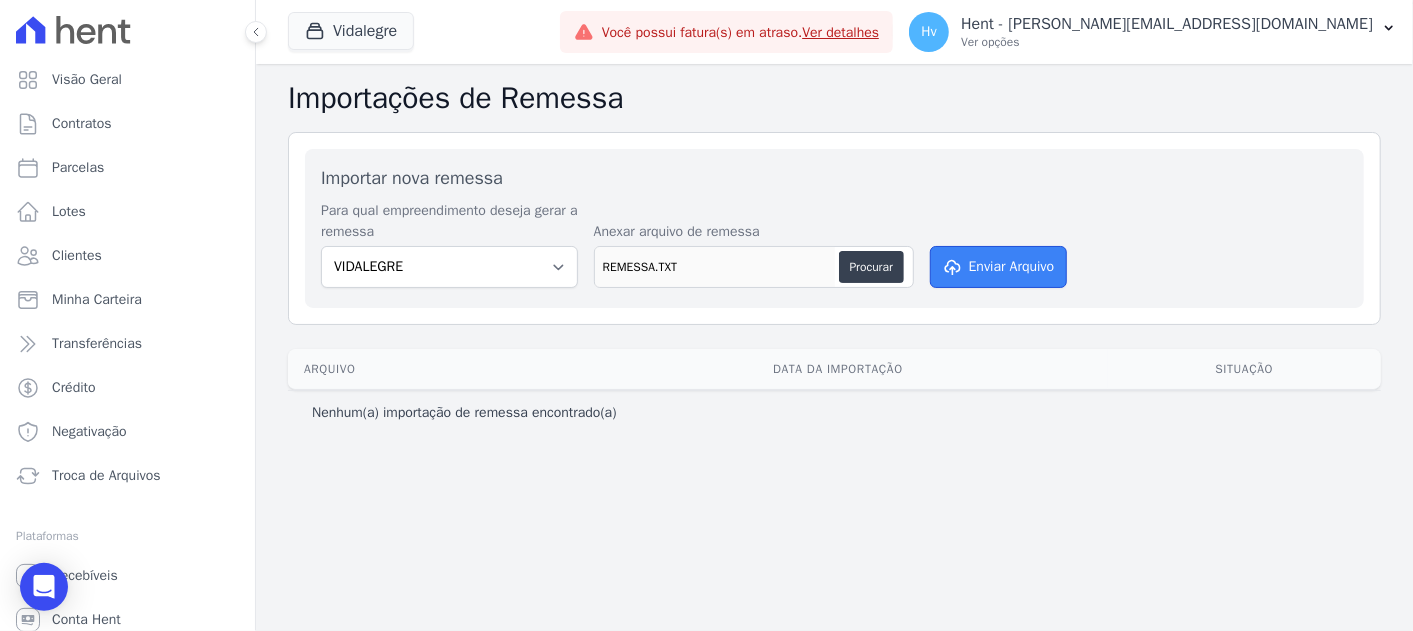 click on "Enviar Arquivo" at bounding box center [999, 267] 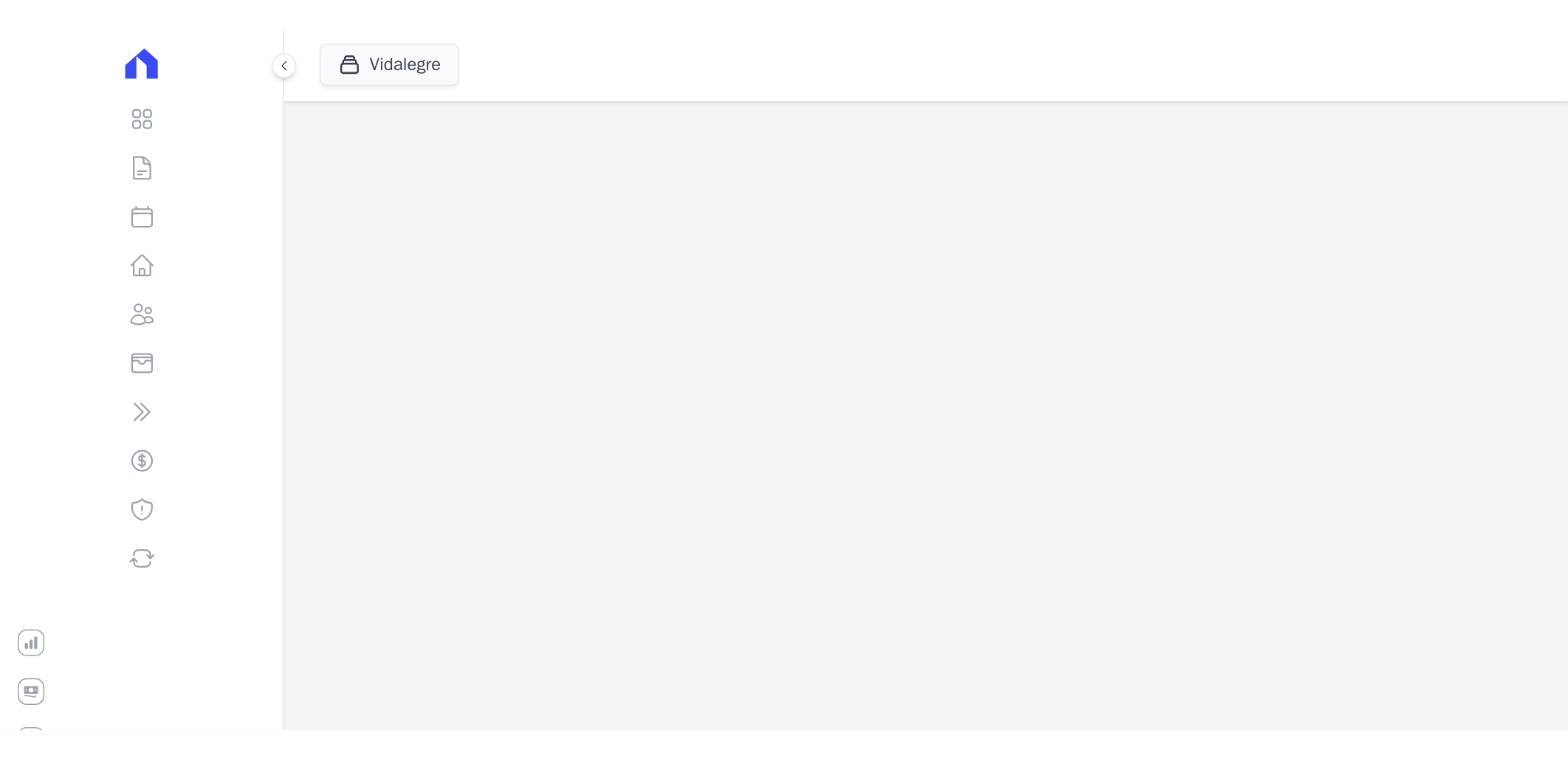 scroll, scrollTop: 0, scrollLeft: 0, axis: both 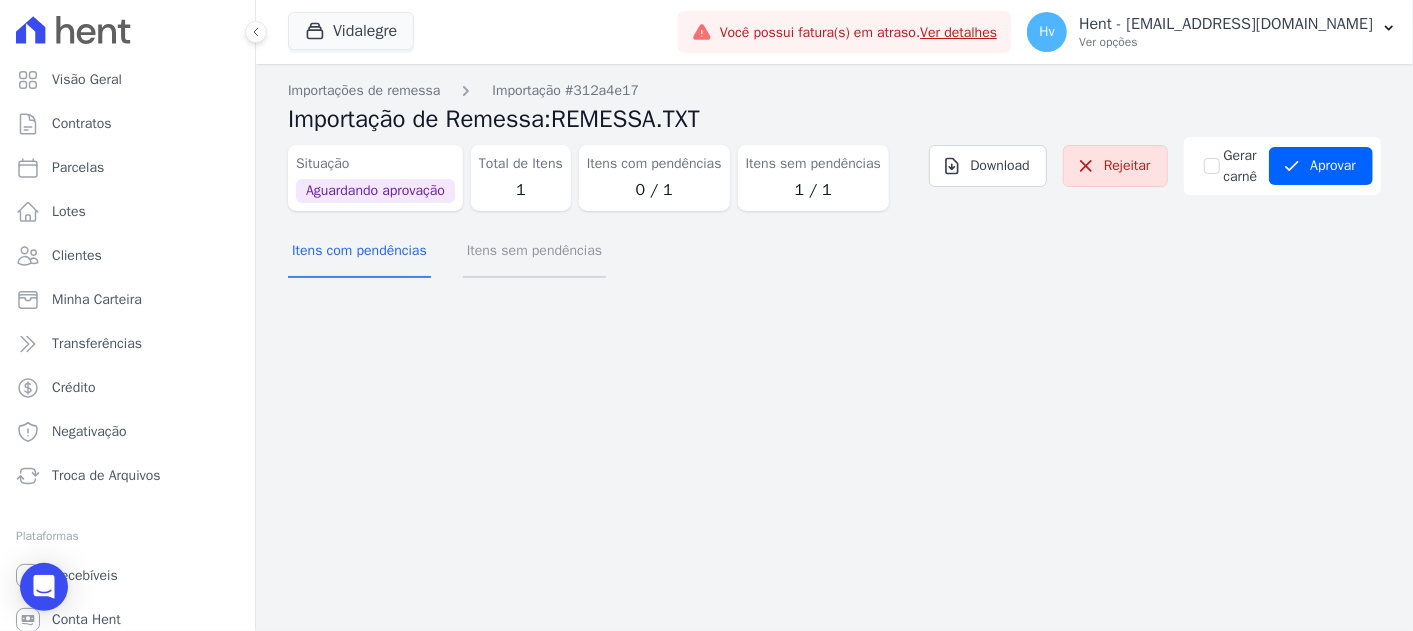 click on "Itens sem pendências" at bounding box center [534, 252] 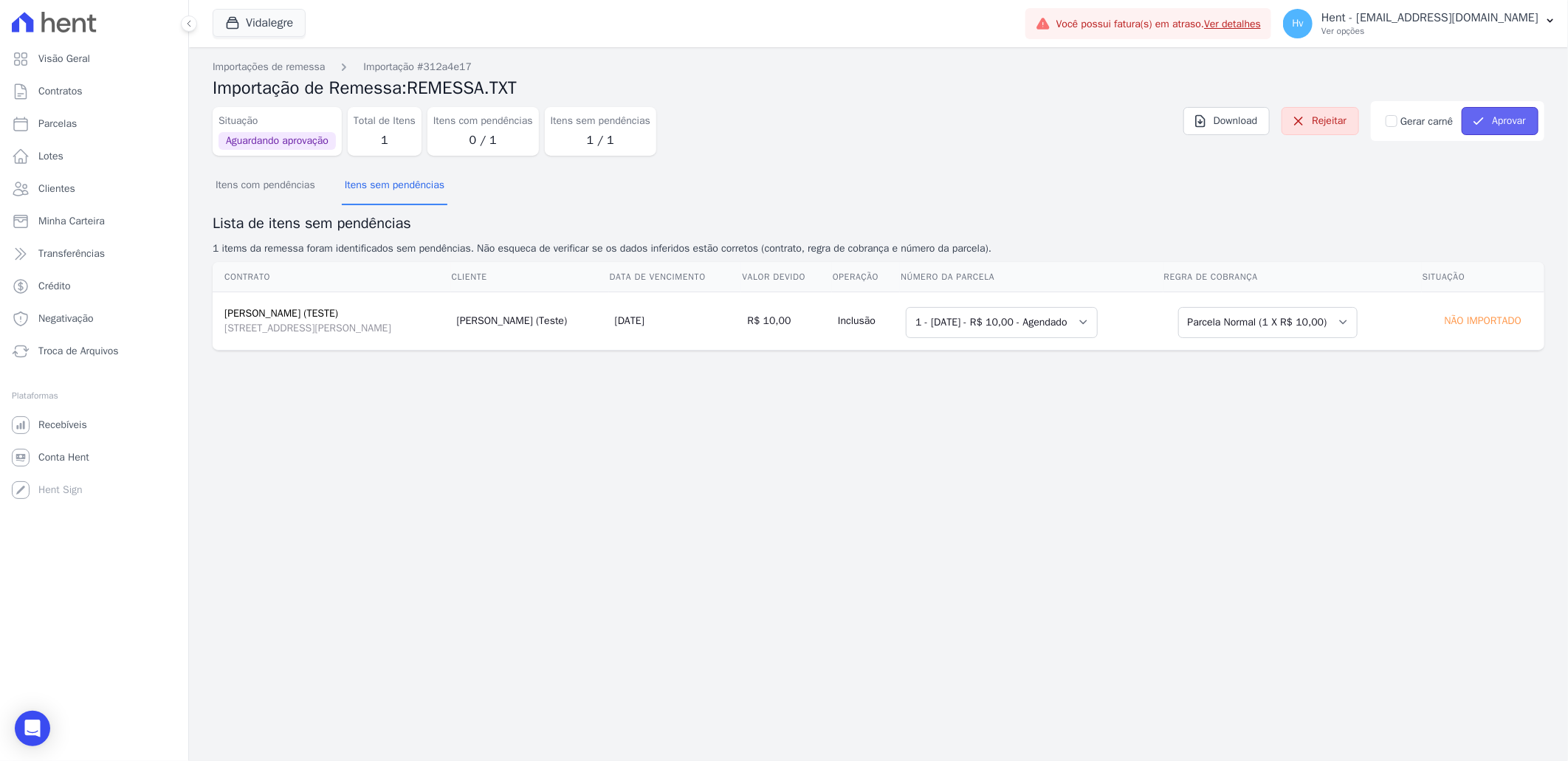 click on "Aprovar" at bounding box center (1500, 121) 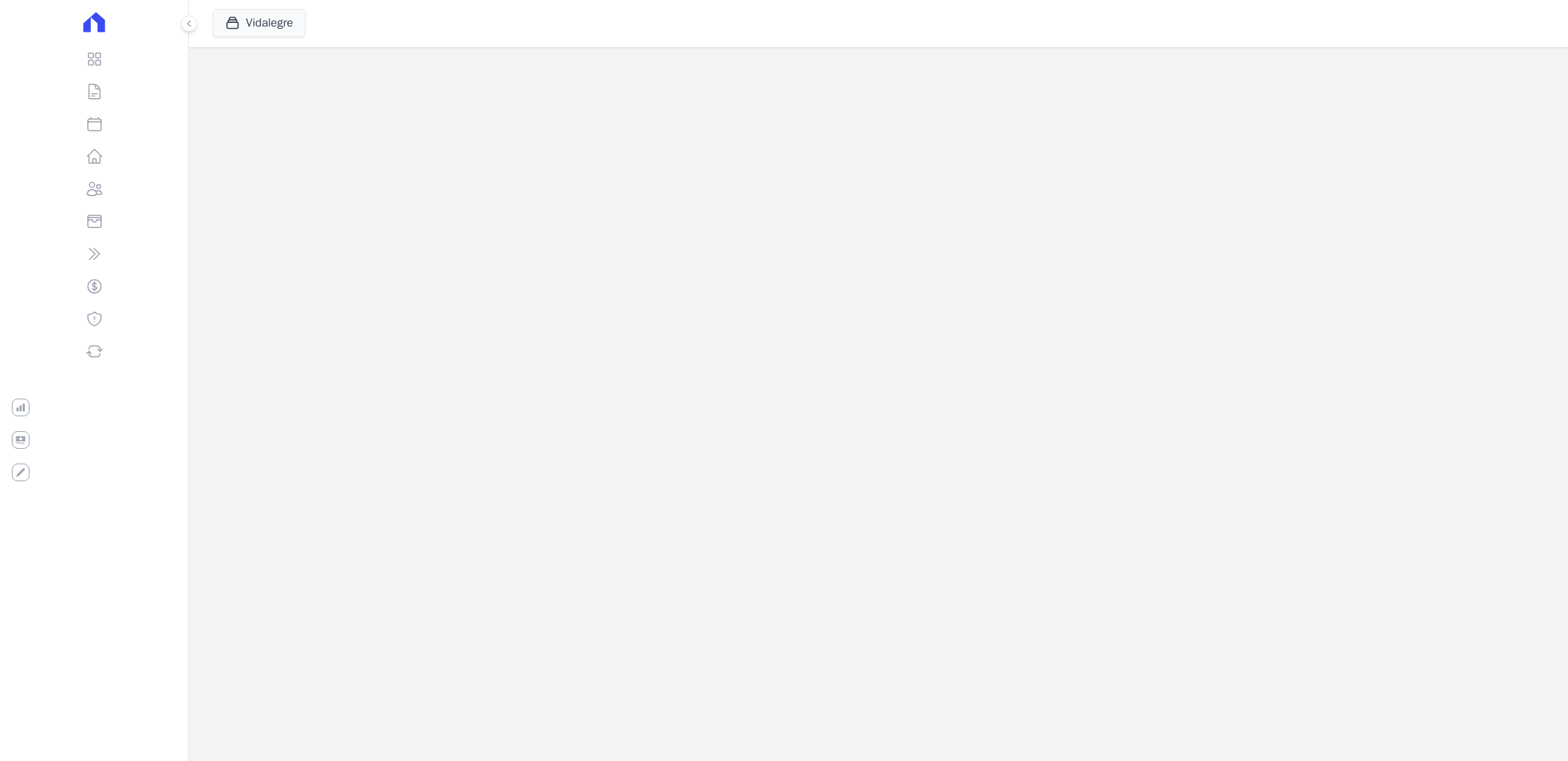 scroll, scrollTop: 0, scrollLeft: 0, axis: both 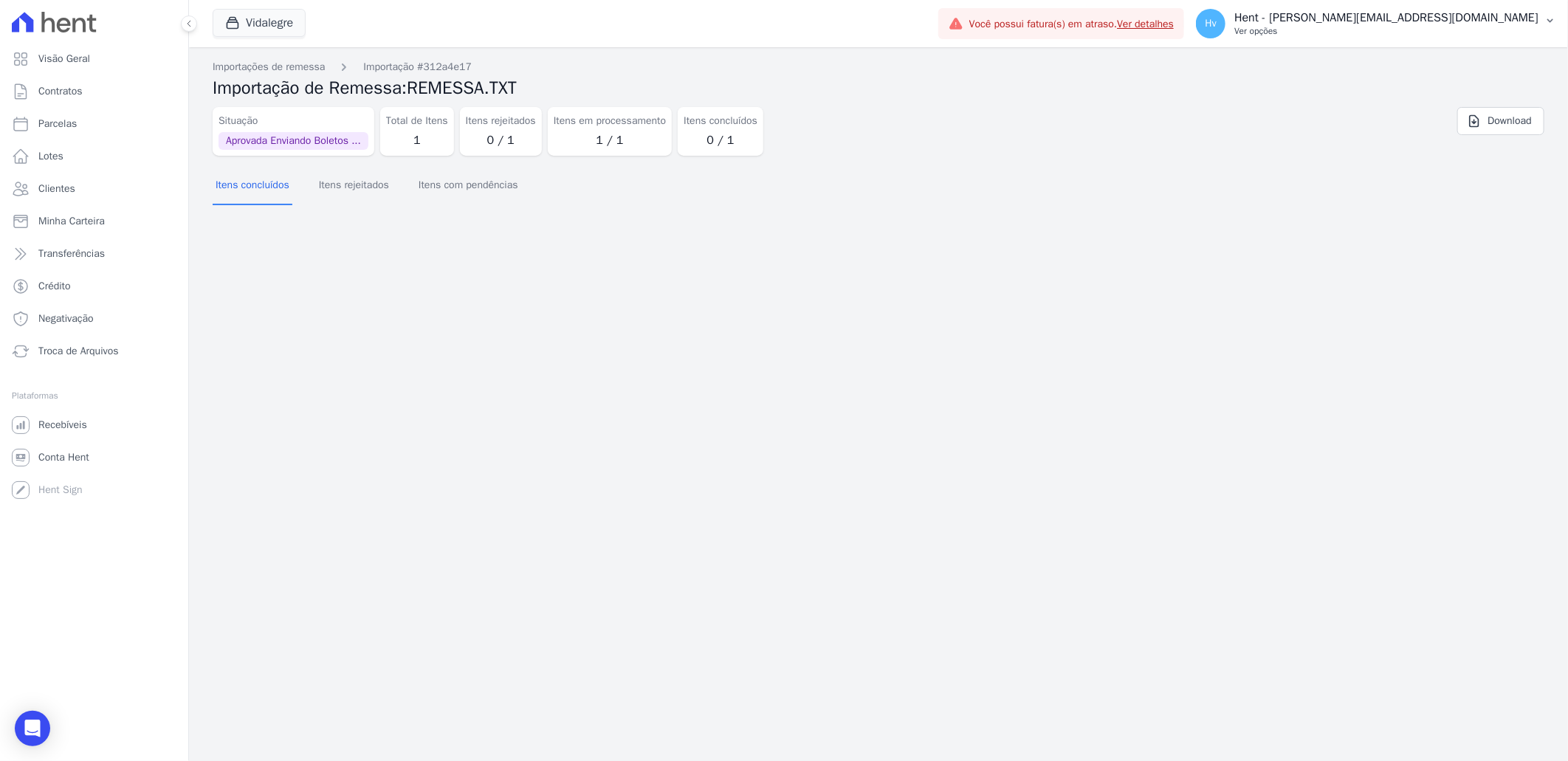 click on "Hent -  [PERSON_NAME][EMAIL_ADDRESS][DOMAIN_NAME]" at bounding box center (1386, 18) 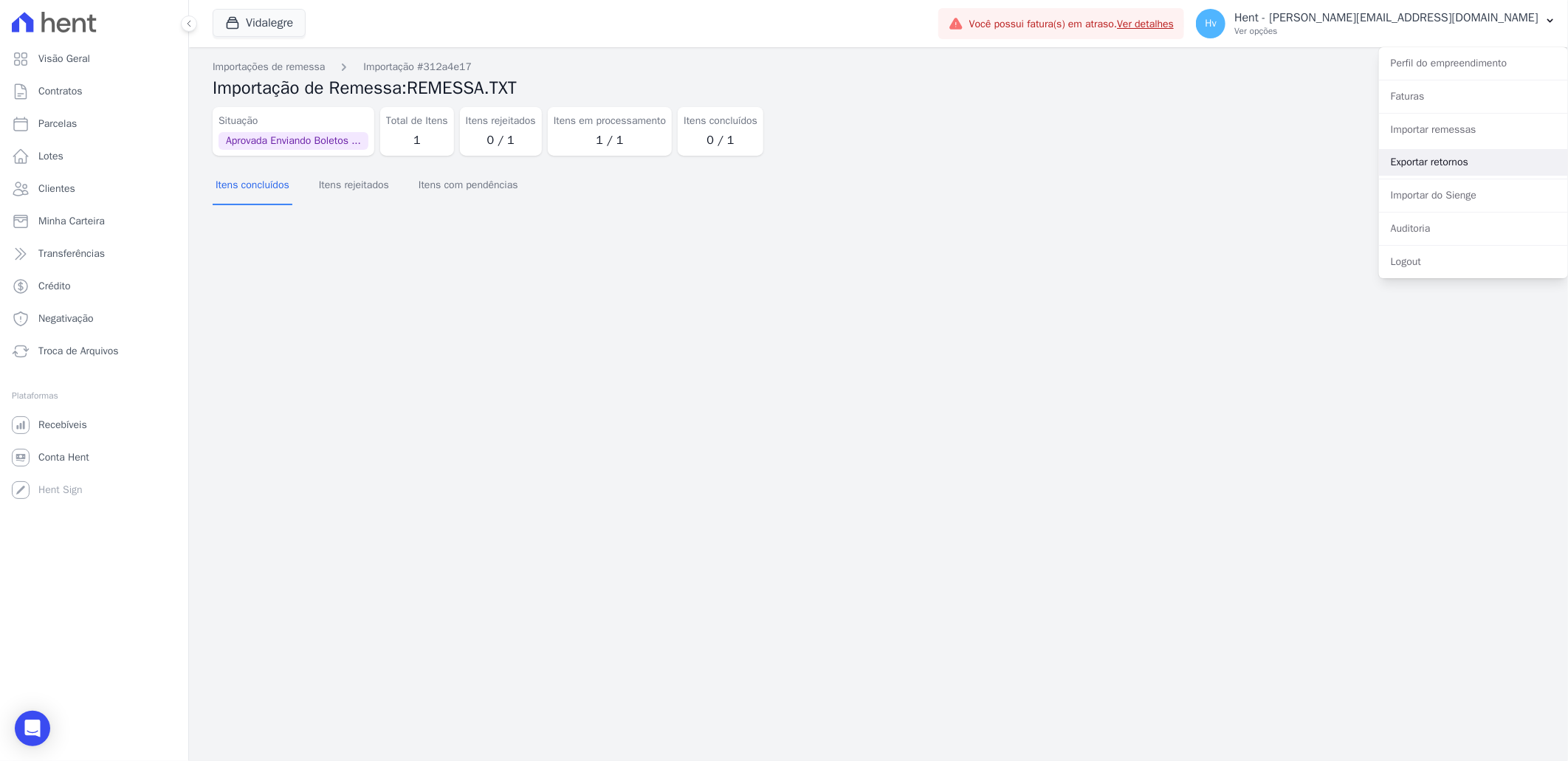 click on "Exportar retornos" at bounding box center (1474, 162) 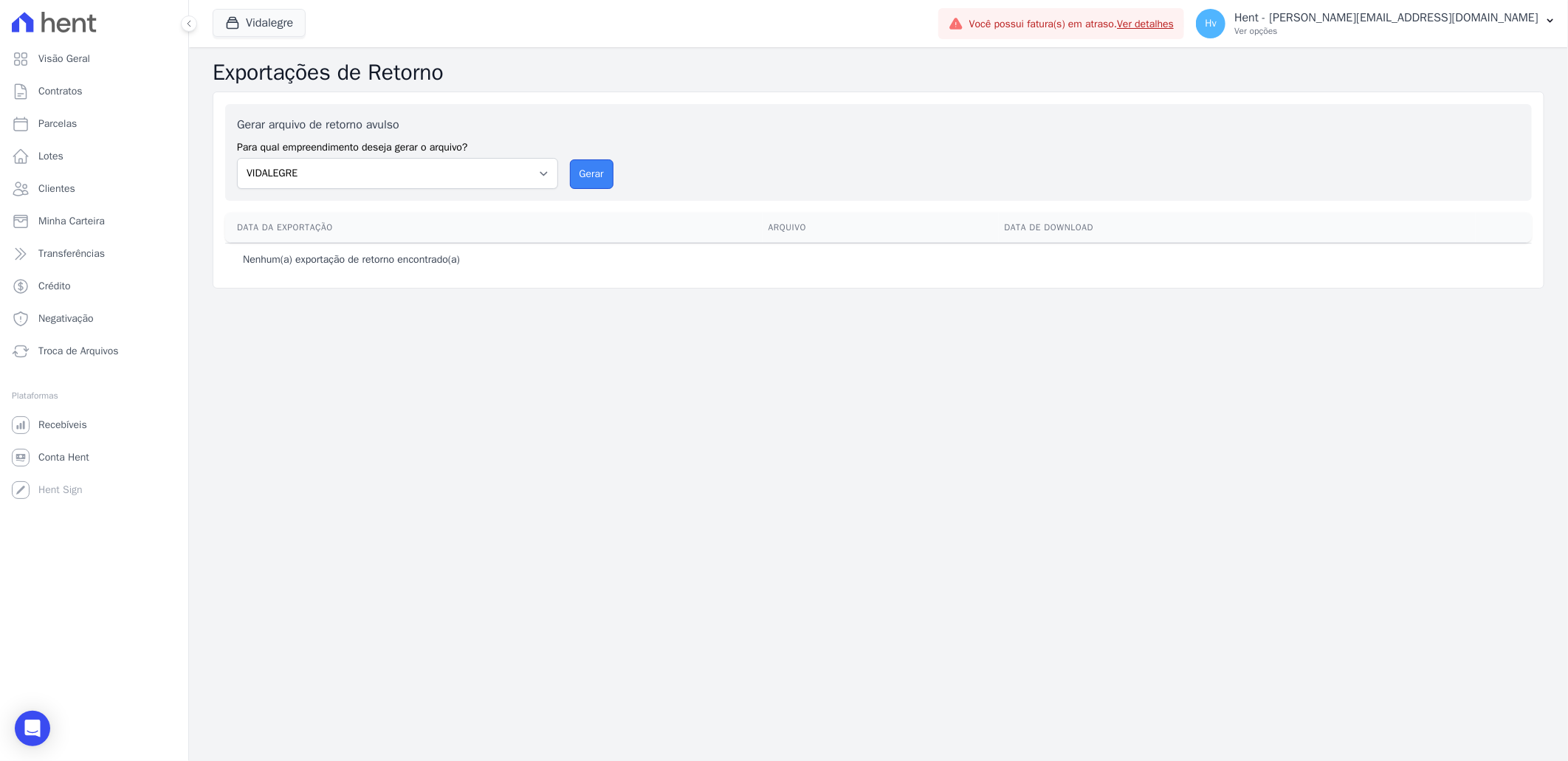 click on "Gerar" at bounding box center (591, 174) 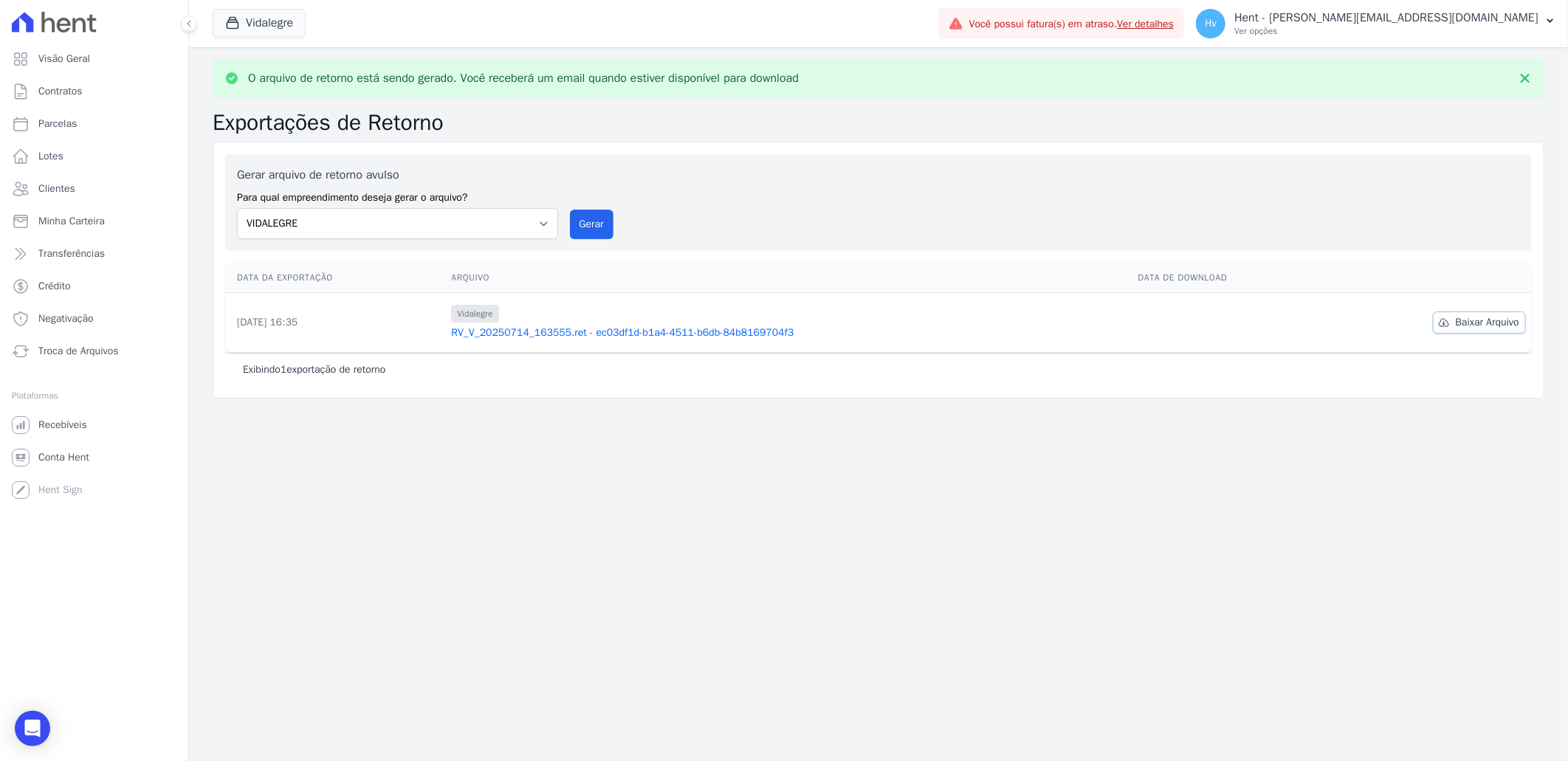 click on "Baixar Arquivo" at bounding box center (1488, 323) 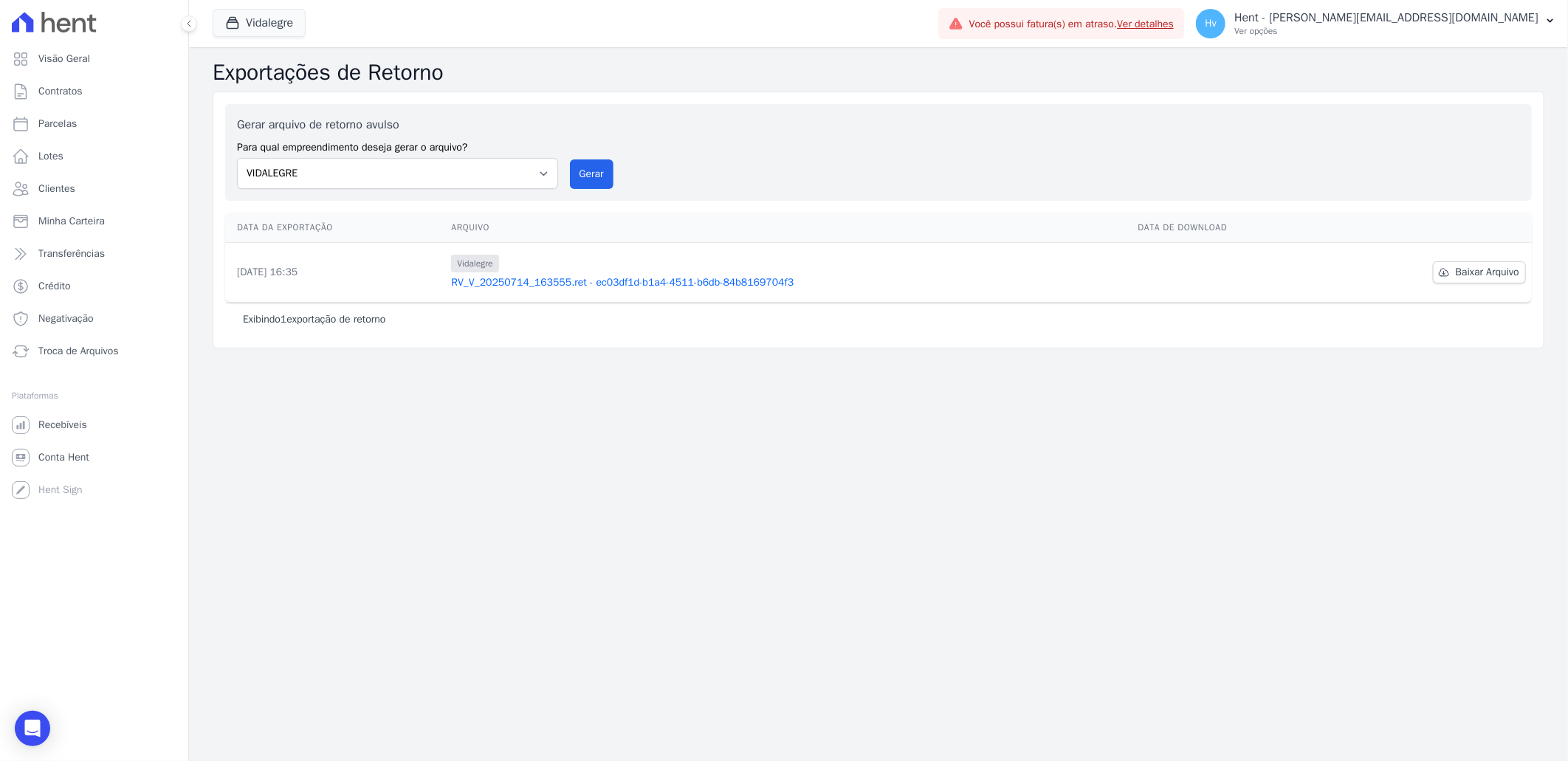 click on "O arquivo de retorno está sendo gerado. Você receberá um email quando estiver disponível para download
Exportações de Retorno
Gerar arquivo de retorno avulso
Para qual empreendimento deseja gerar o arquivo?
Acaiá Residencial
ACQUA 8 PELOTAS SPE LTDA
ACQUA LIFE CLUB
Administrativo
AGILE ELOI MENDES SPE SA
Agile Pavican São Lourenço - Loteadores
Agile Pavican São Lourenço SPE LTDA
AGUAS DE GUANABARA INCORPORACAO IMOBILIARIA SPE LTDA
AGUAS DO ALVORADA INCORPORACAO IMOBILIARIA SPE LTDA
AJMC Empreendimentos
Alameda dos Ipês
Aldeia Smart
Alexandria Condomínios
Alfenense Negócios Imobiliários
ALTOS DE SANTANA" at bounding box center (878, 404) 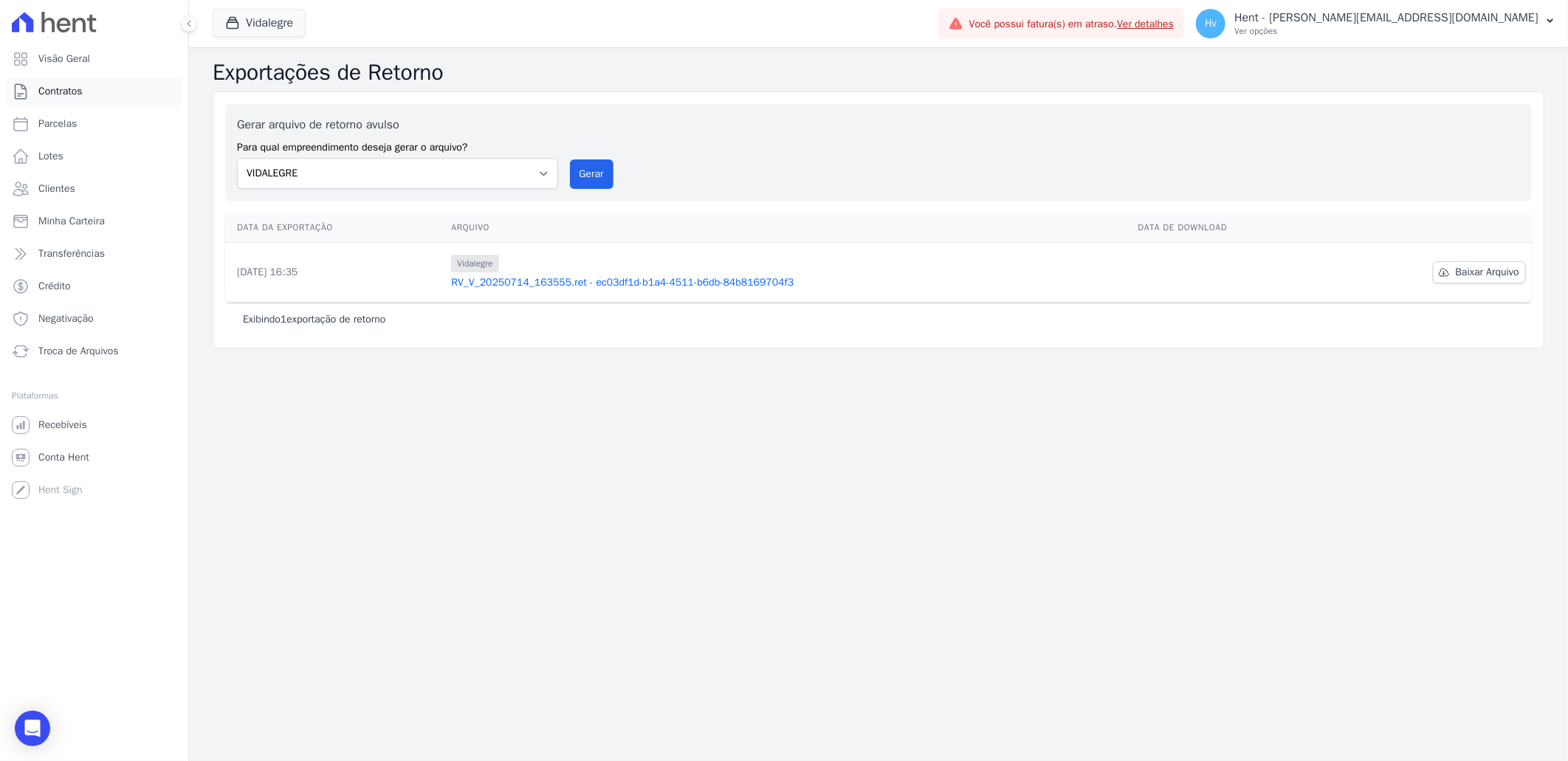 click on "Contratos" at bounding box center (61, 92) 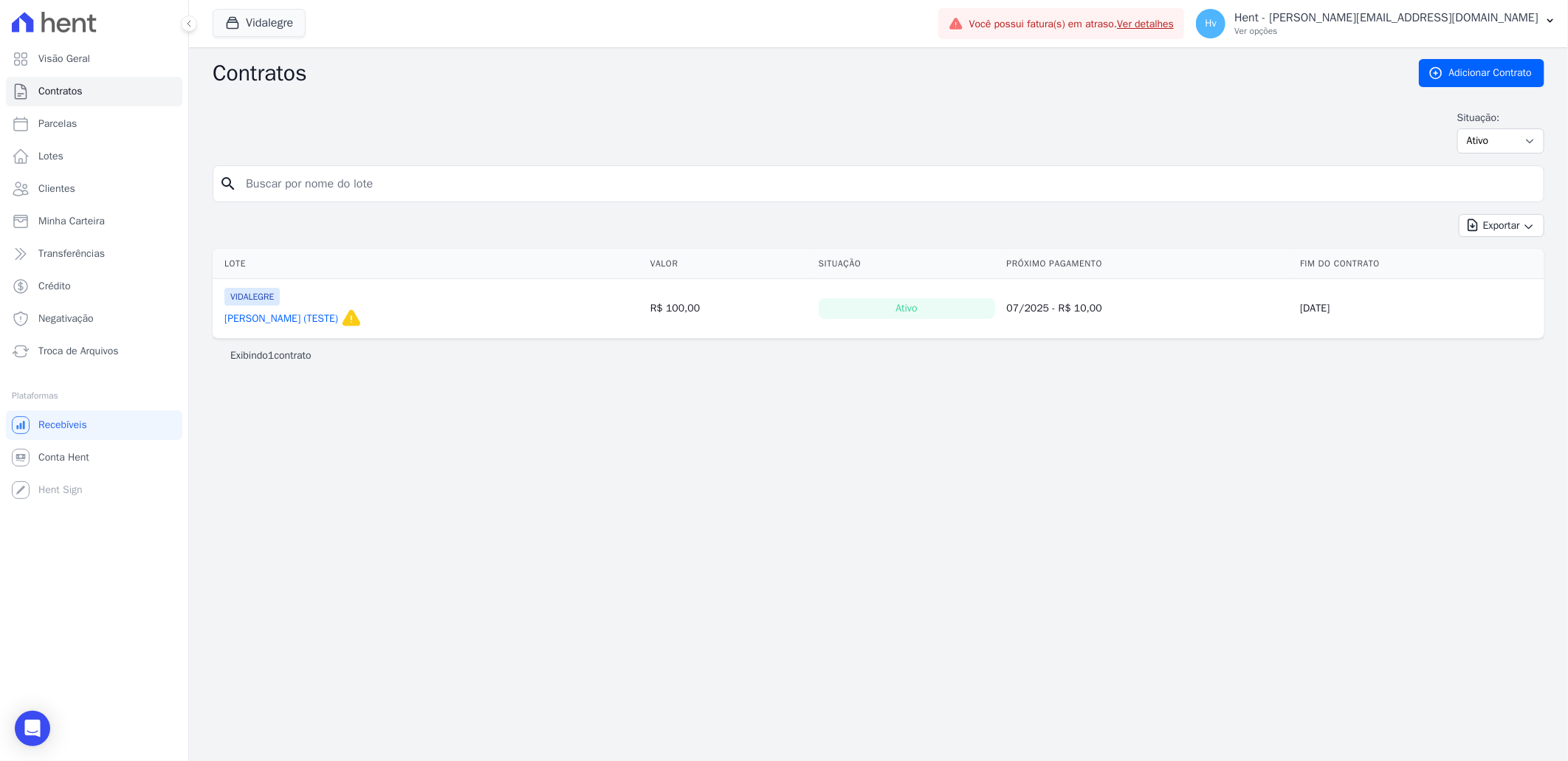 click on "[PERSON_NAME] (TESTE)" at bounding box center [281, 319] 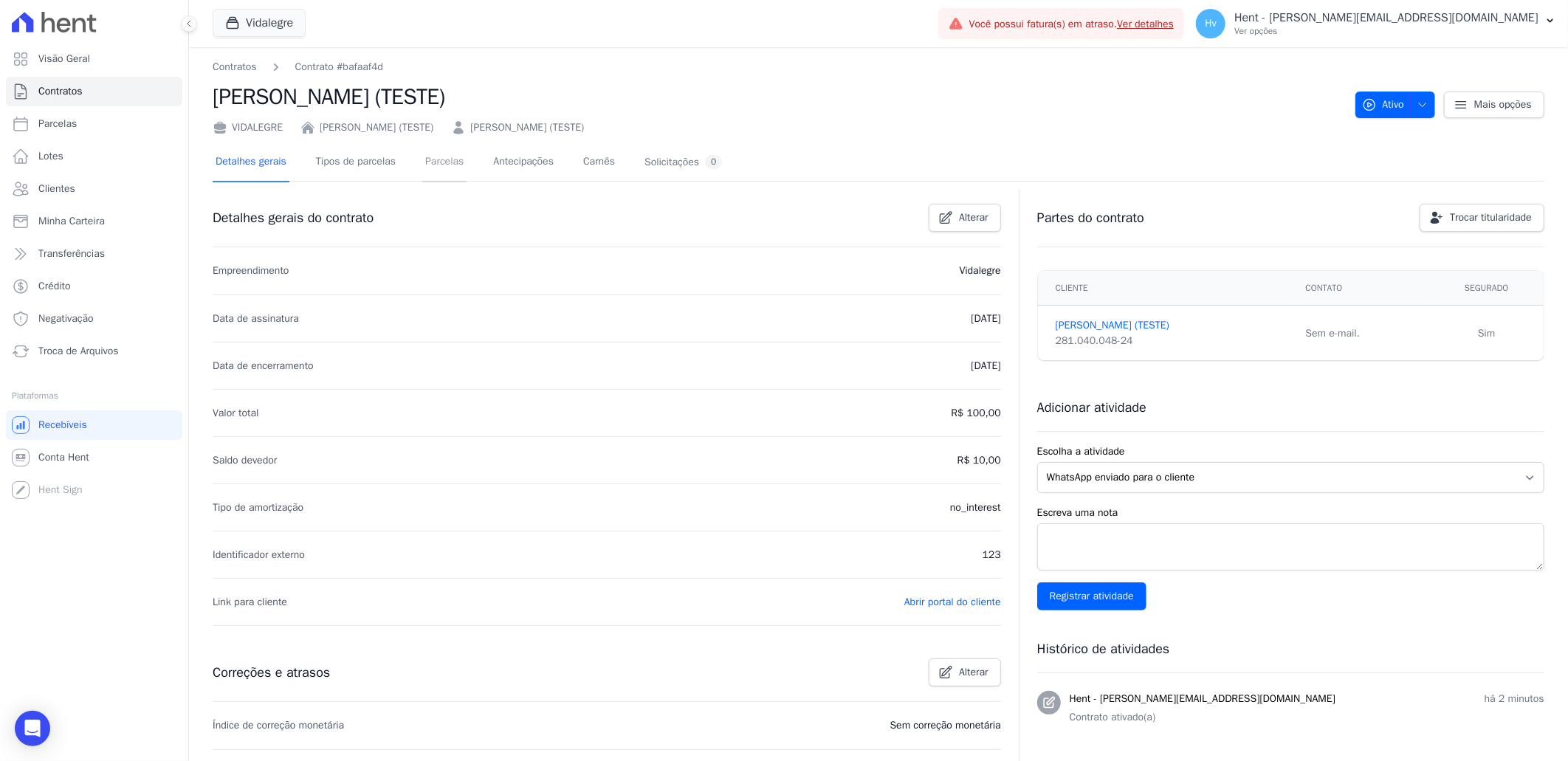 click on "Parcelas" at bounding box center [444, 162] 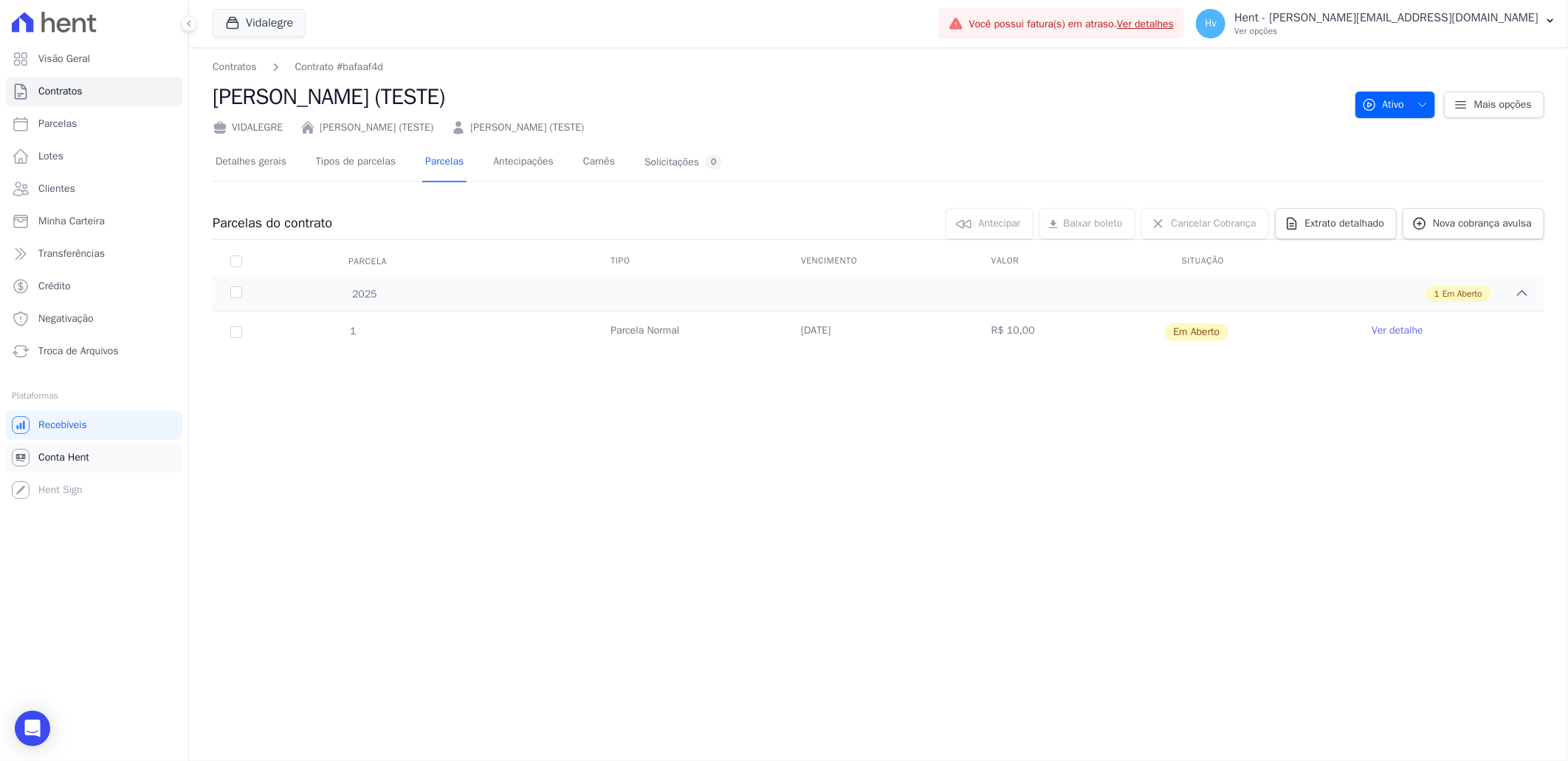 click on "Conta Hent" at bounding box center [63, 458] 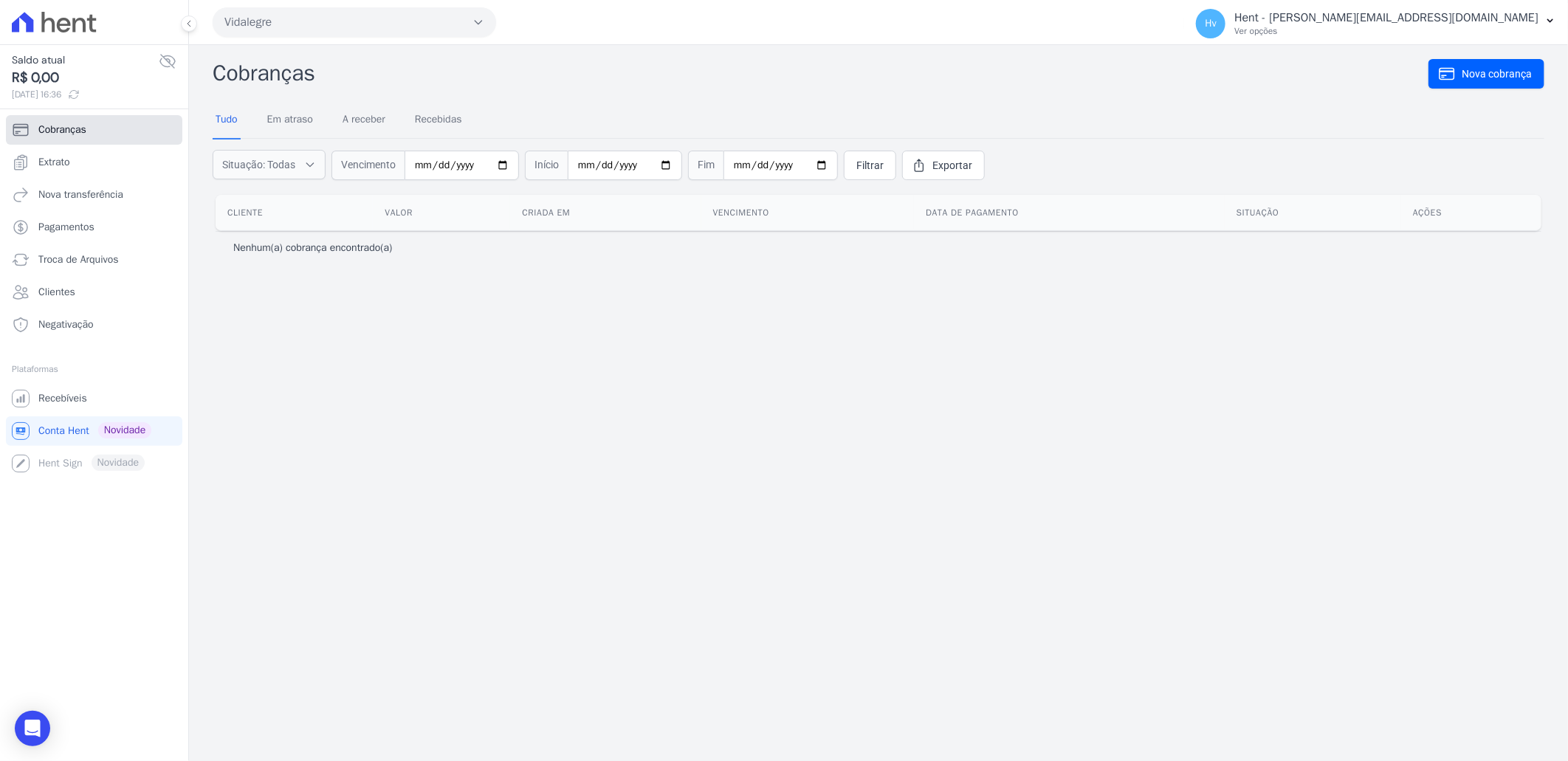 click on "Cobranças" at bounding box center (94, 130) 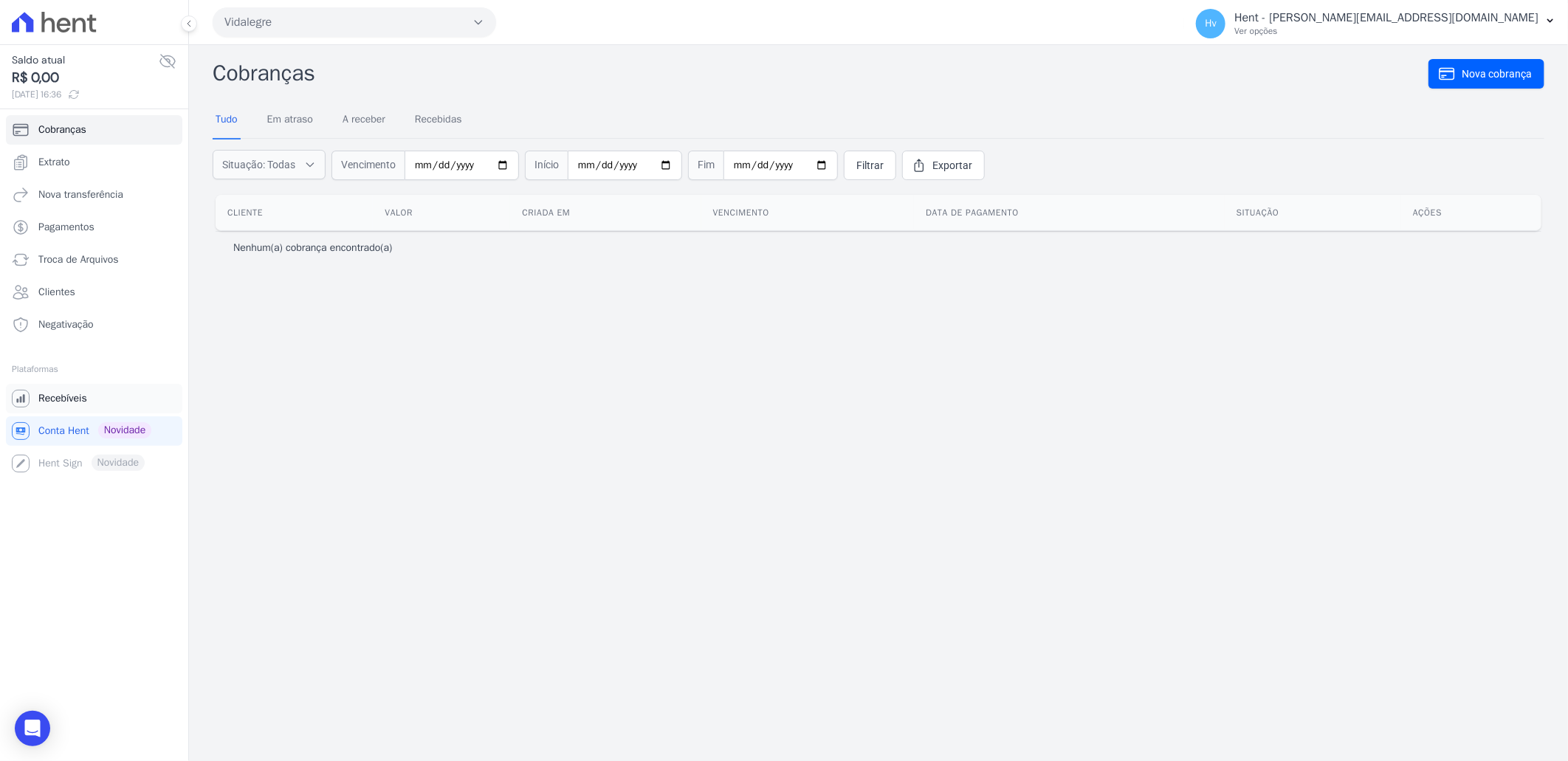 click on "Recebíveis" at bounding box center (63, 399) 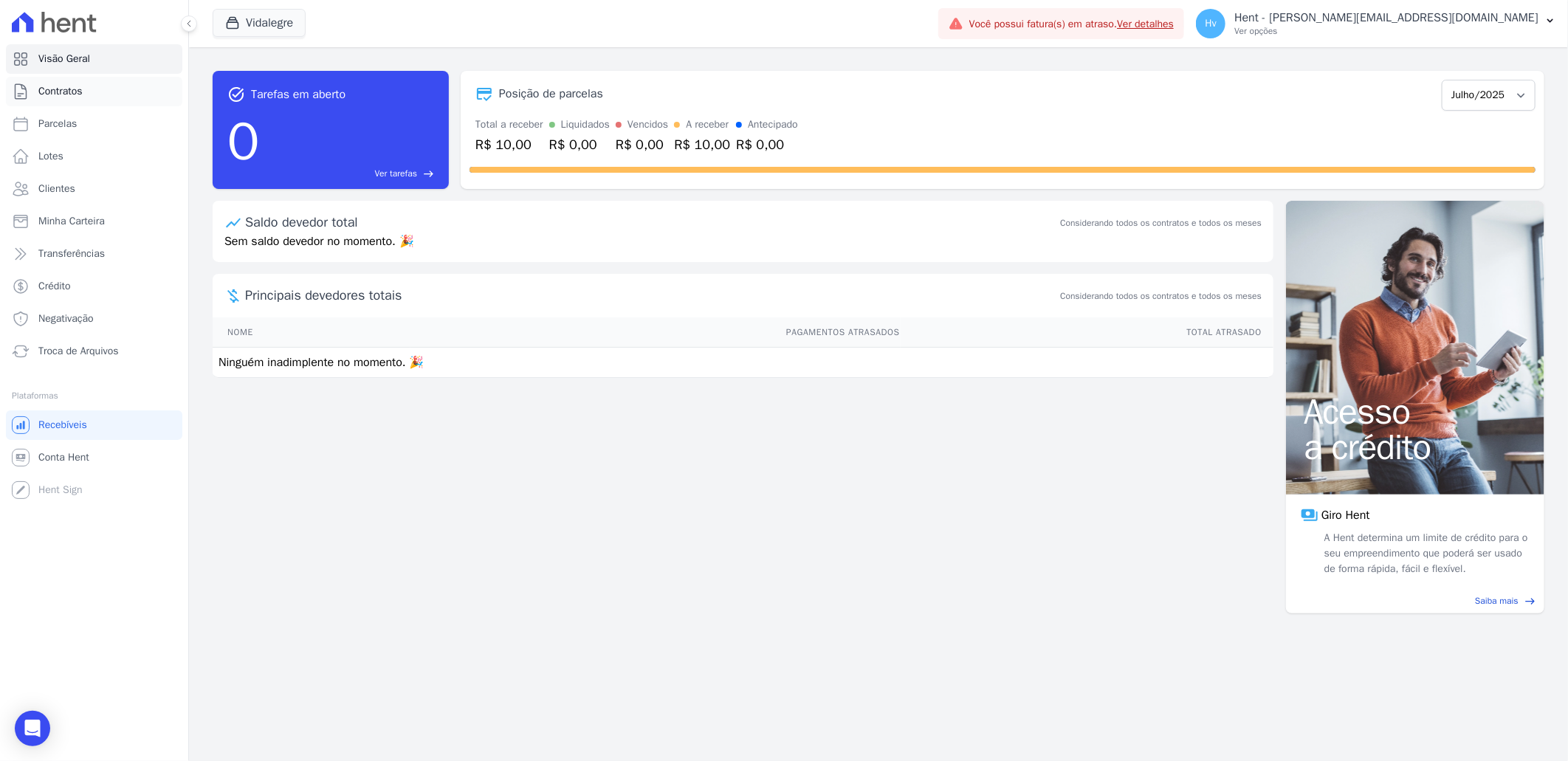 click on "Contratos" at bounding box center (61, 92) 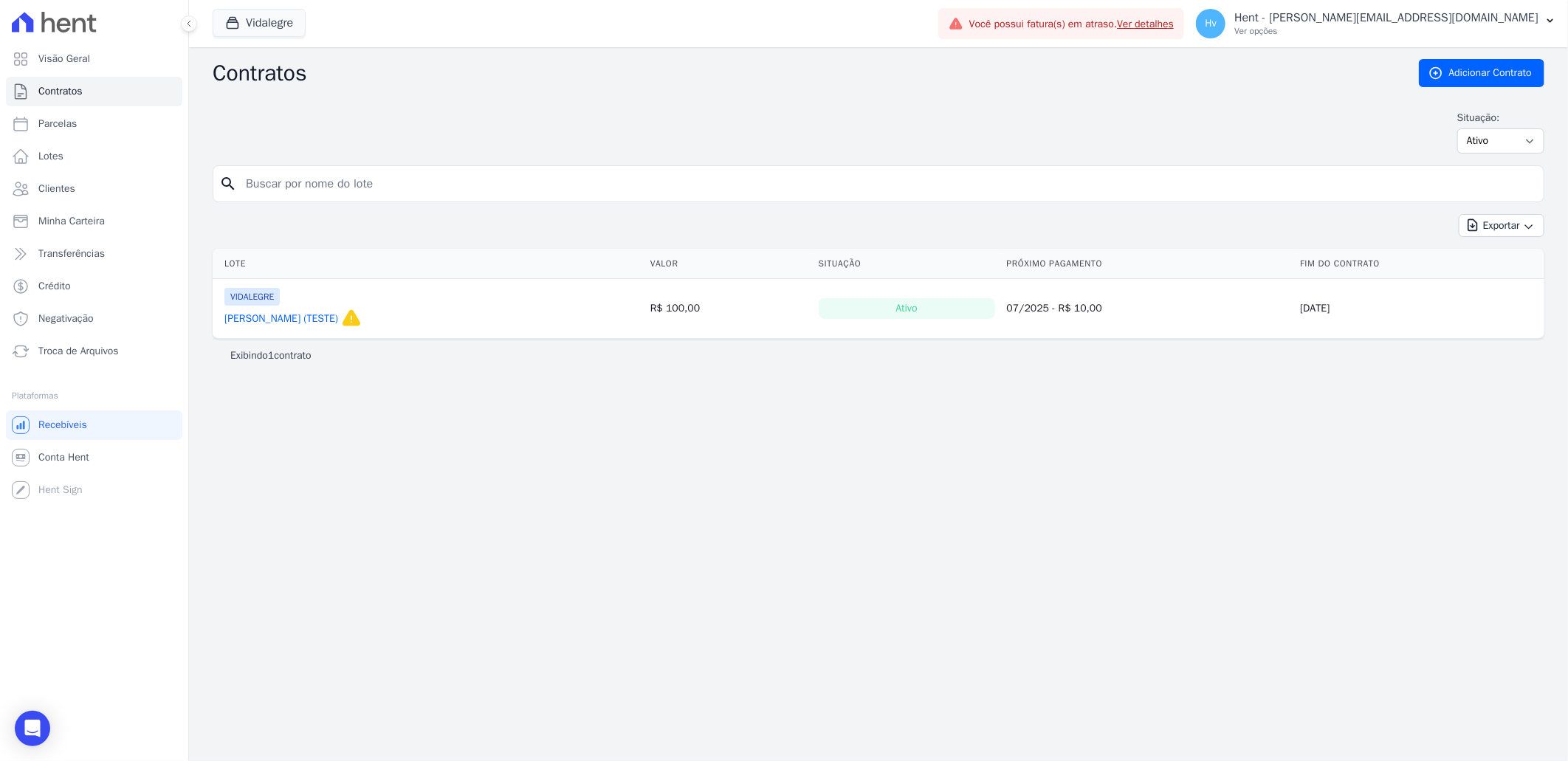 click on "[PERSON_NAME] (TESTE)" at bounding box center (281, 319) 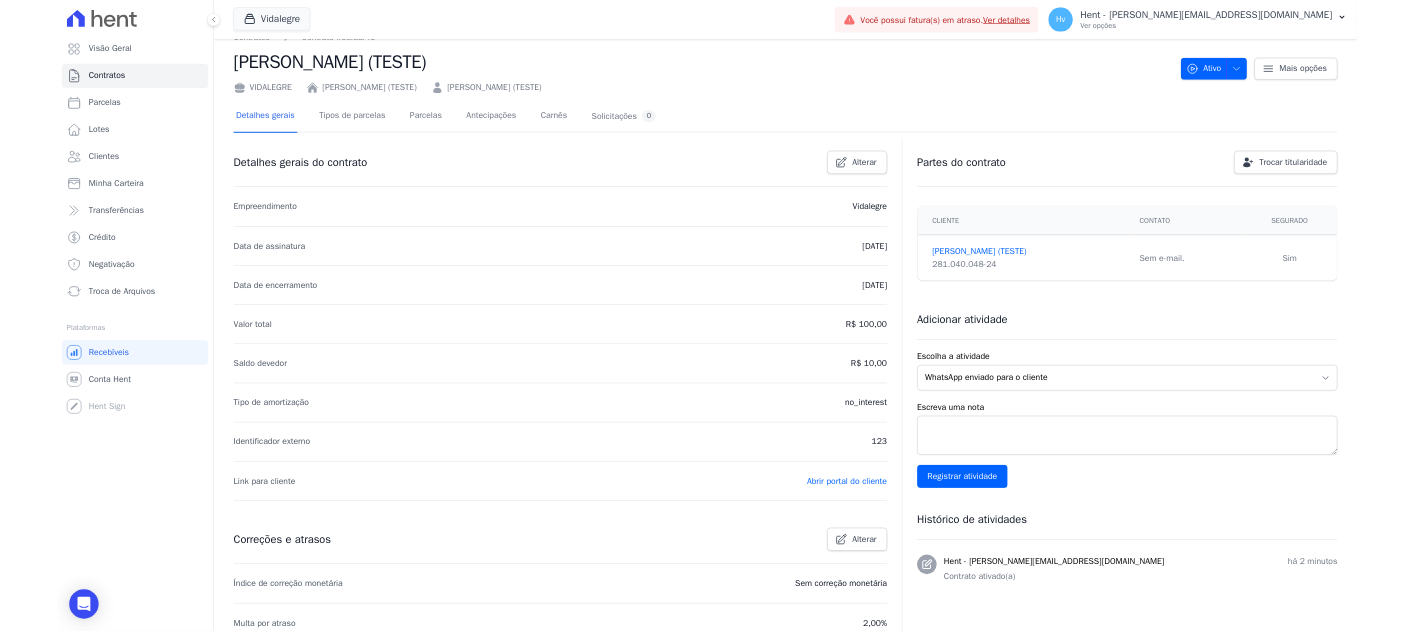 scroll, scrollTop: 0, scrollLeft: 0, axis: both 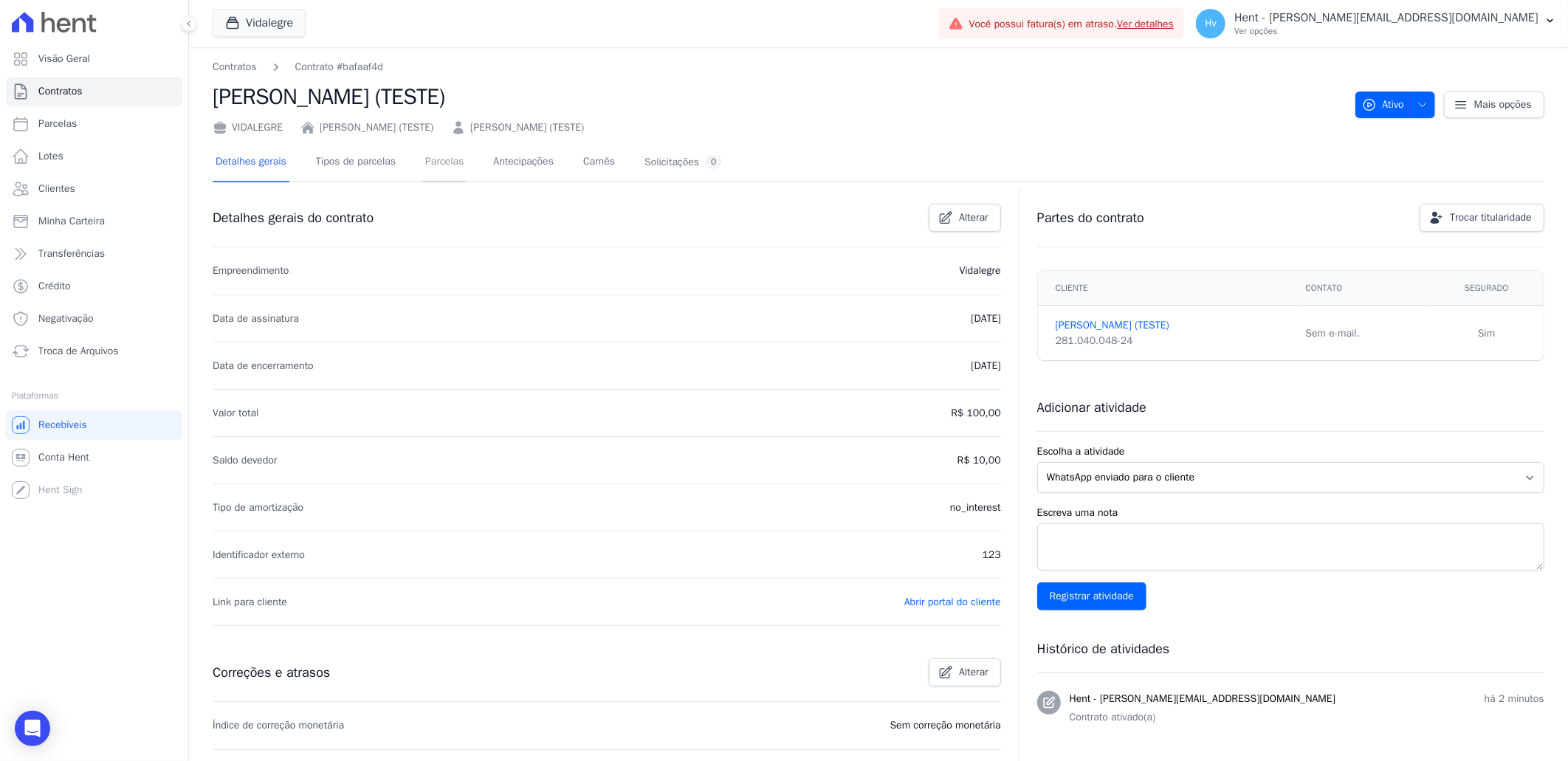 click on "Parcelas" at bounding box center [444, 162] 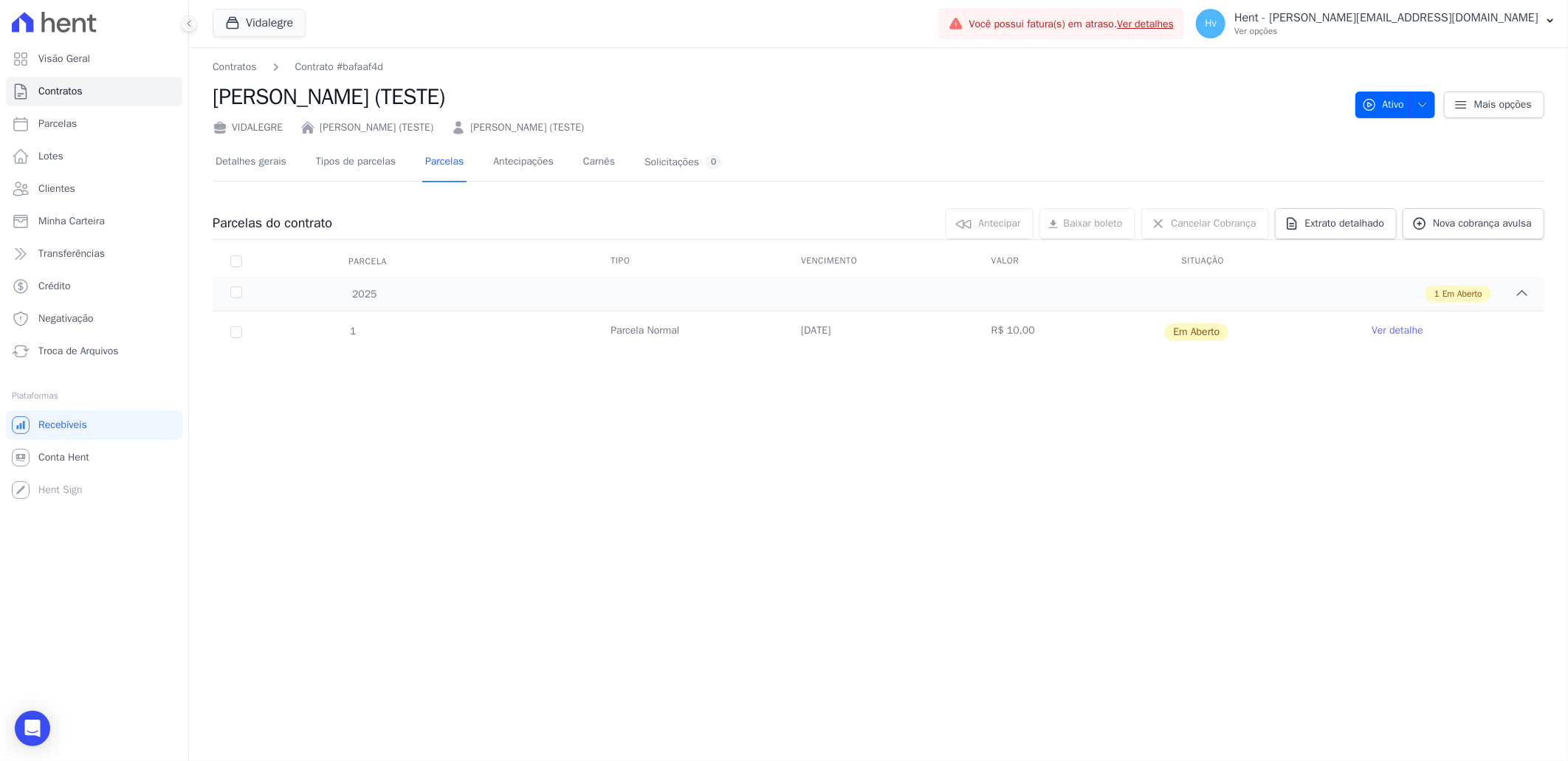 click on "Ver detalhe" at bounding box center (1397, 331) 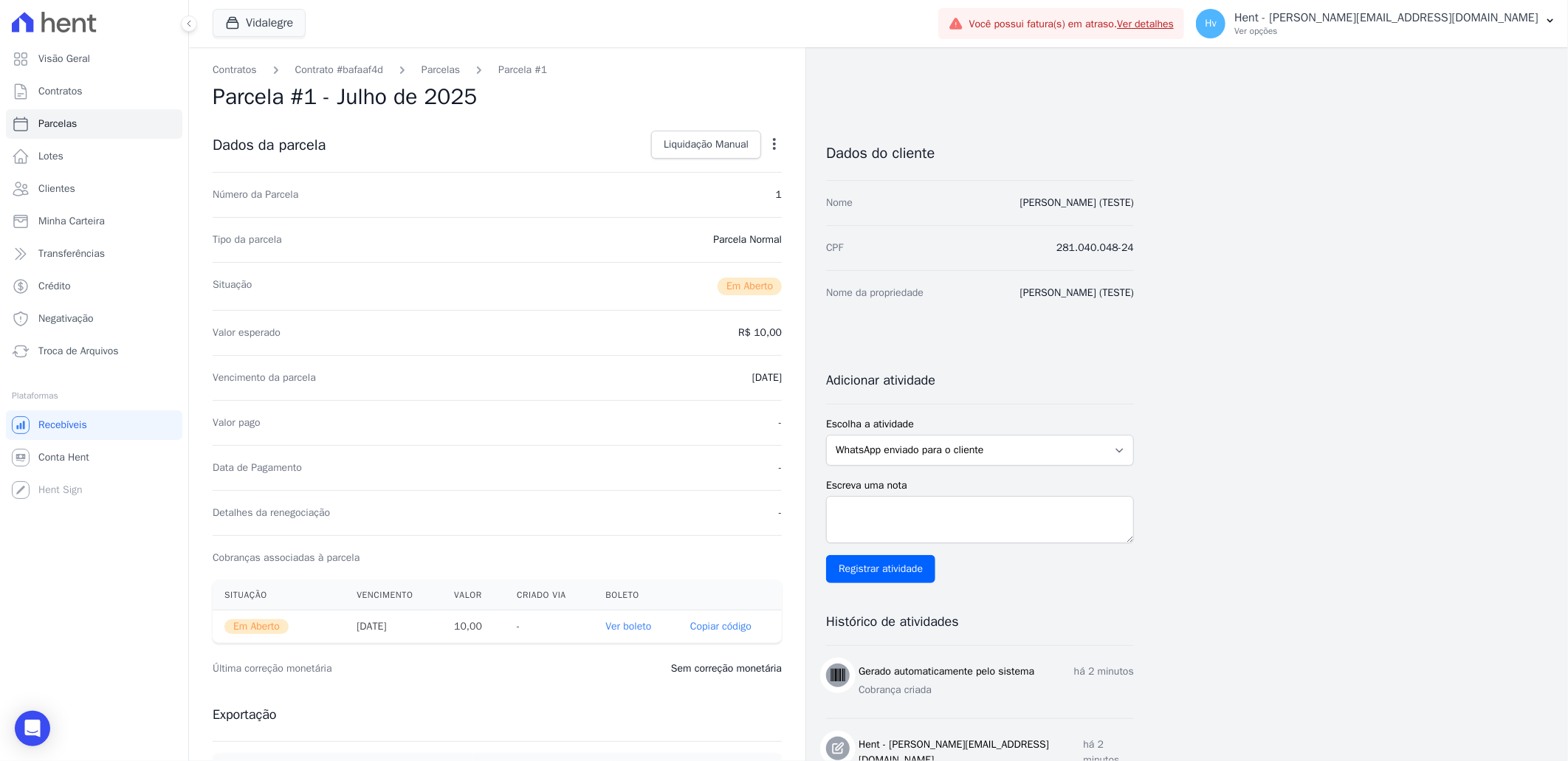 click on "Ver boleto" at bounding box center (628, 626) 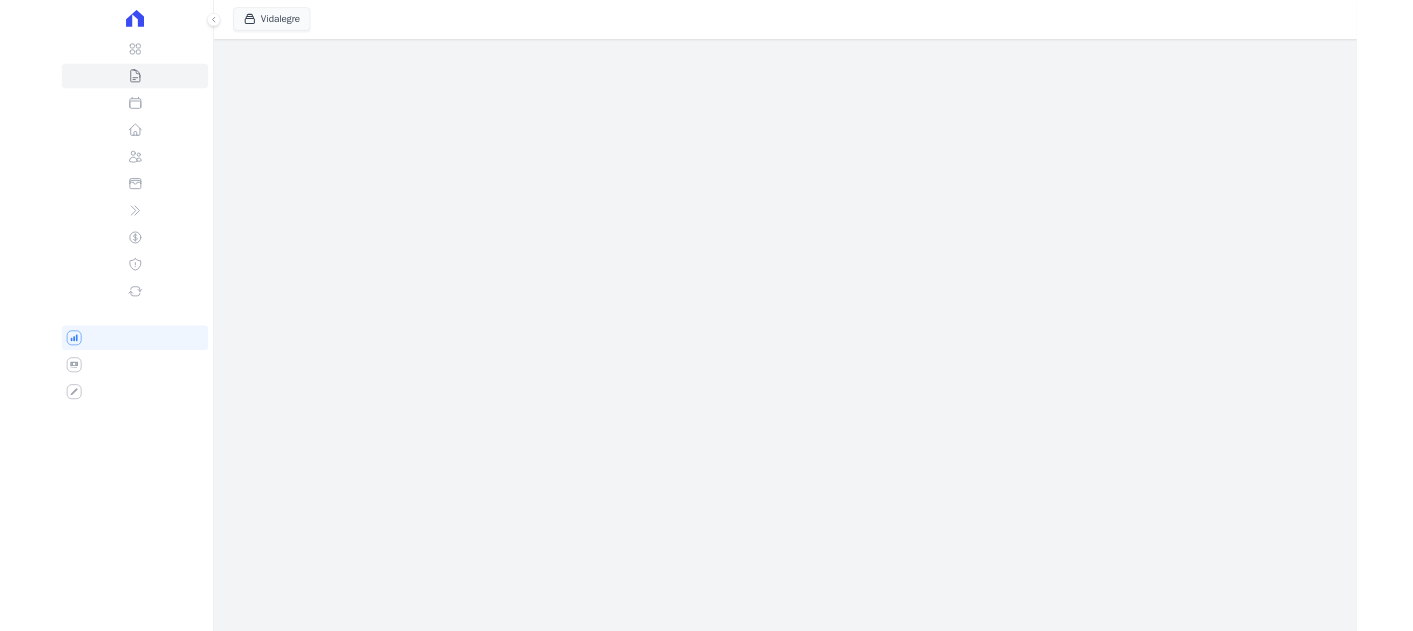 scroll, scrollTop: 0, scrollLeft: 0, axis: both 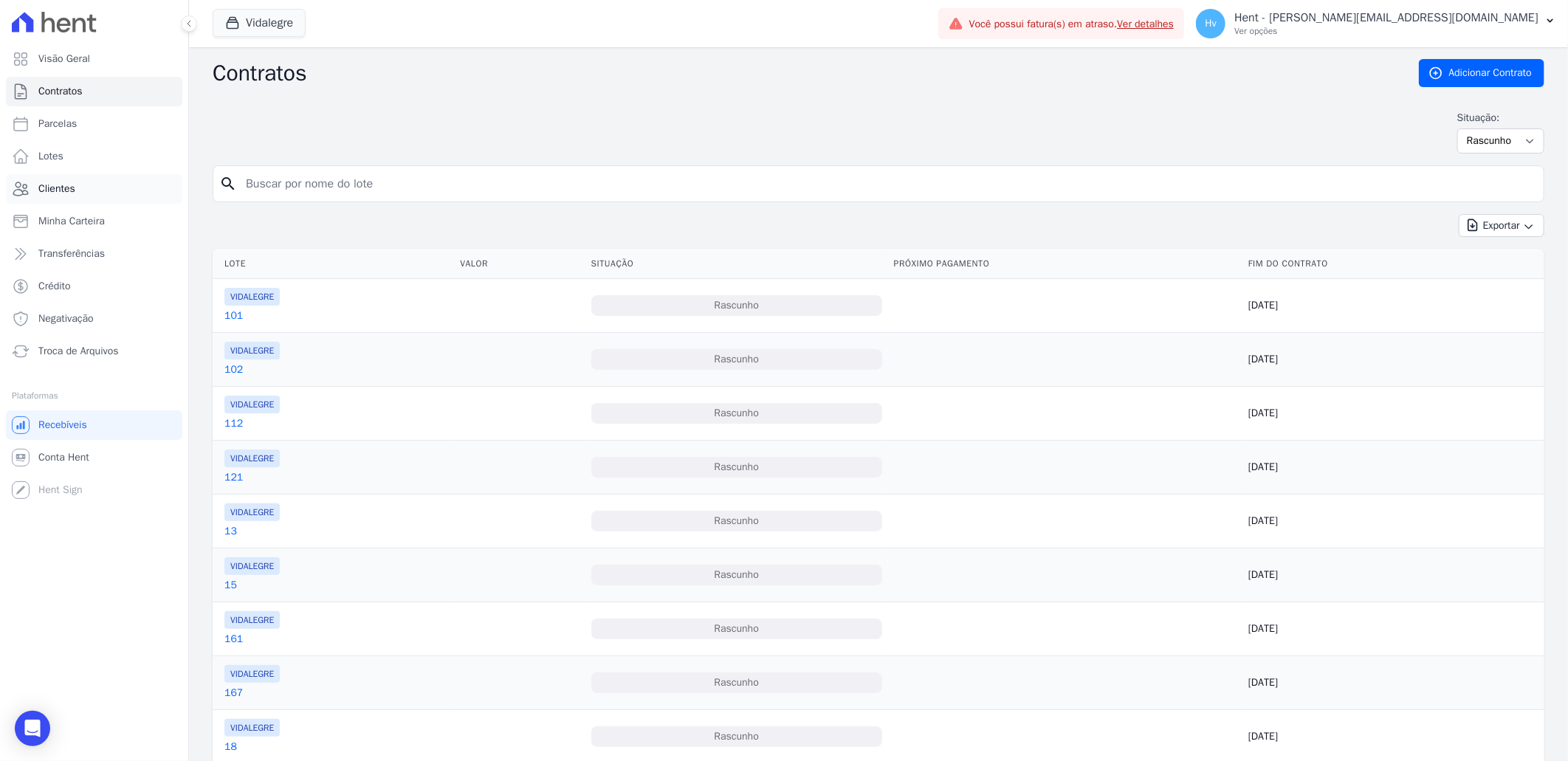 click on "Clientes" at bounding box center (94, 189) 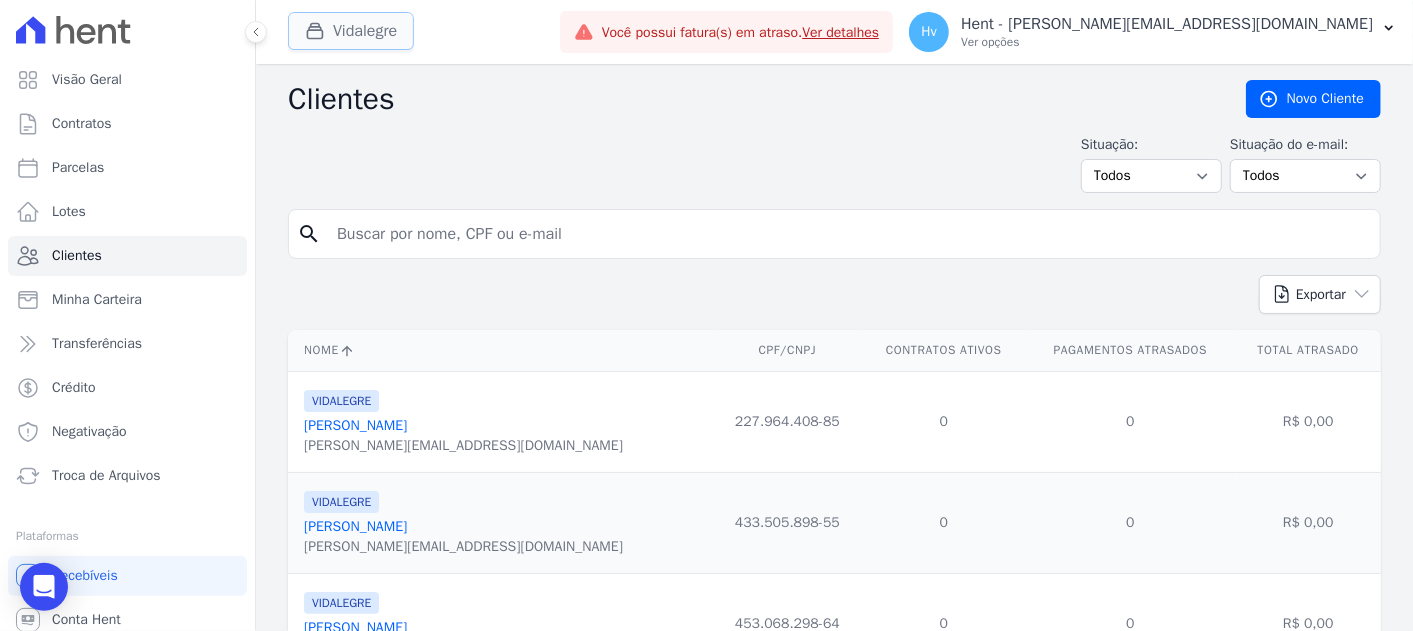 click on "Vidalegre" at bounding box center (351, 31) 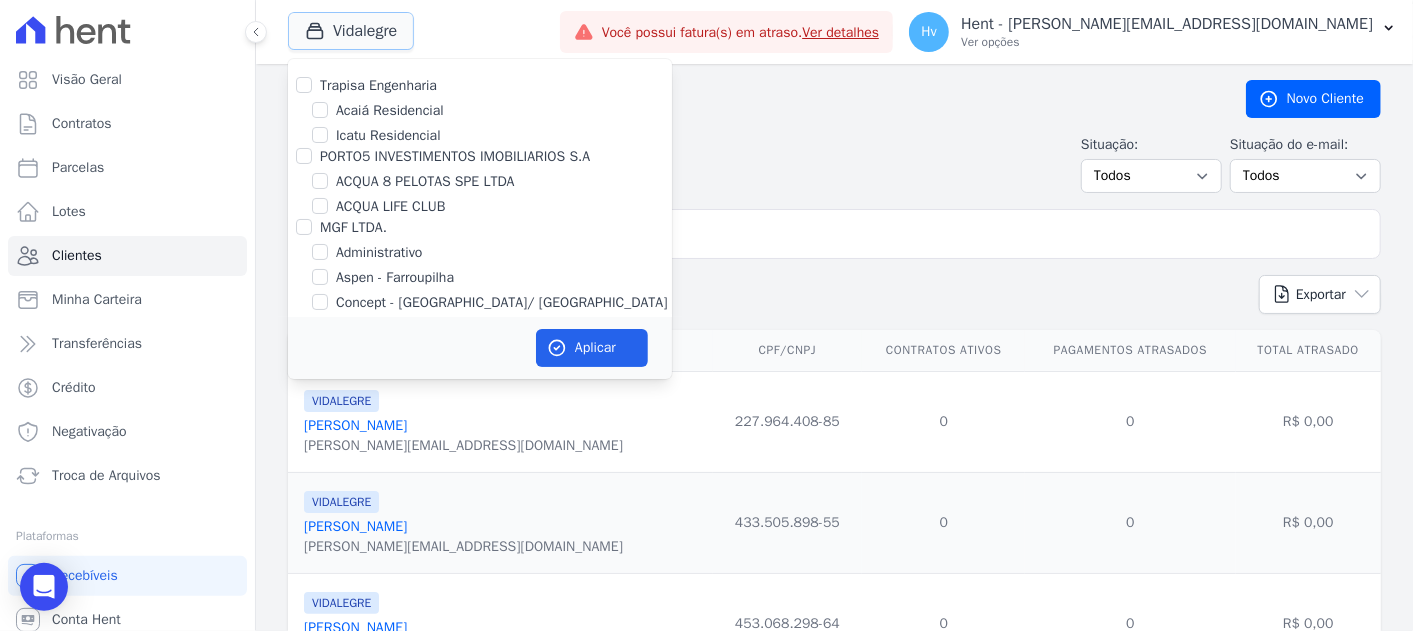 type 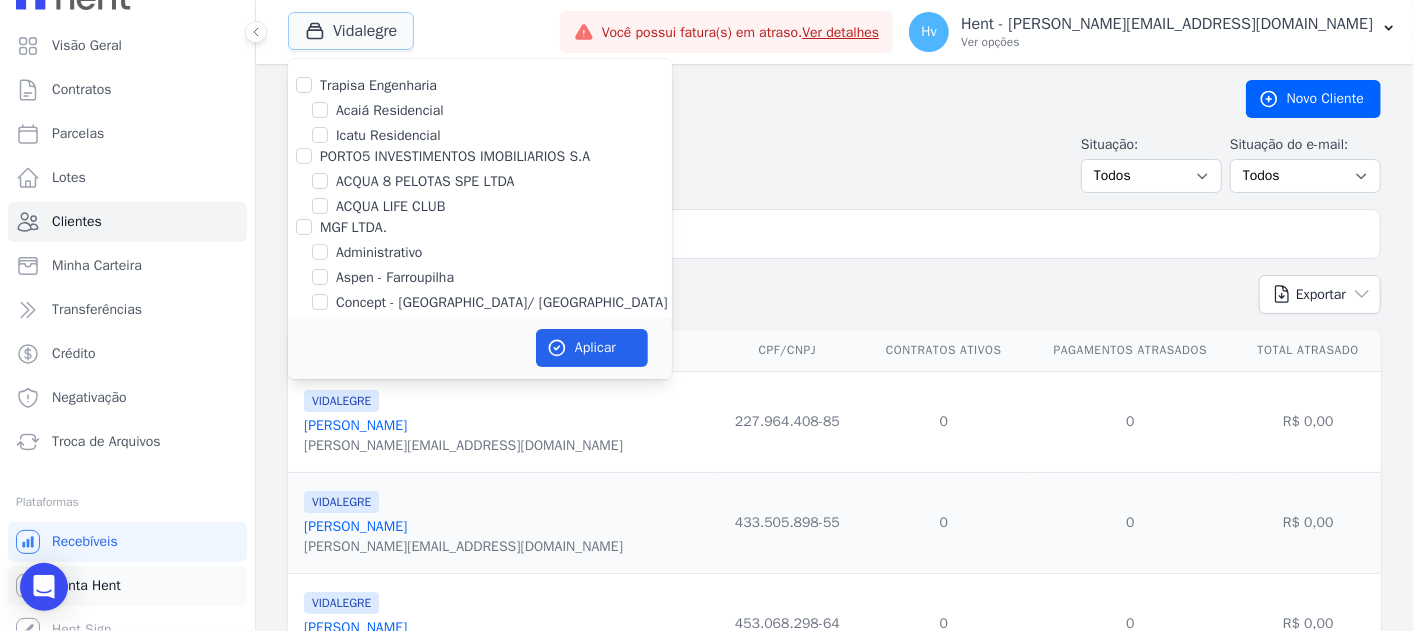 scroll, scrollTop: 52, scrollLeft: 0, axis: vertical 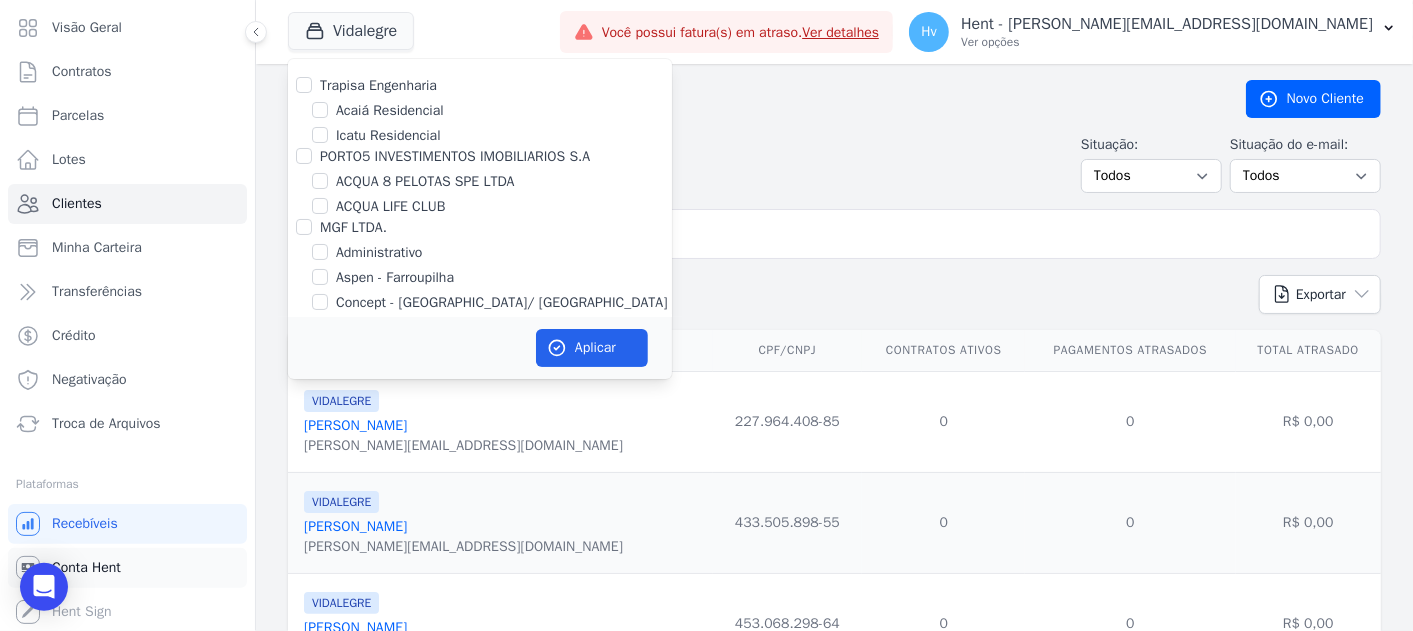click on "Conta Hent" at bounding box center [86, 568] 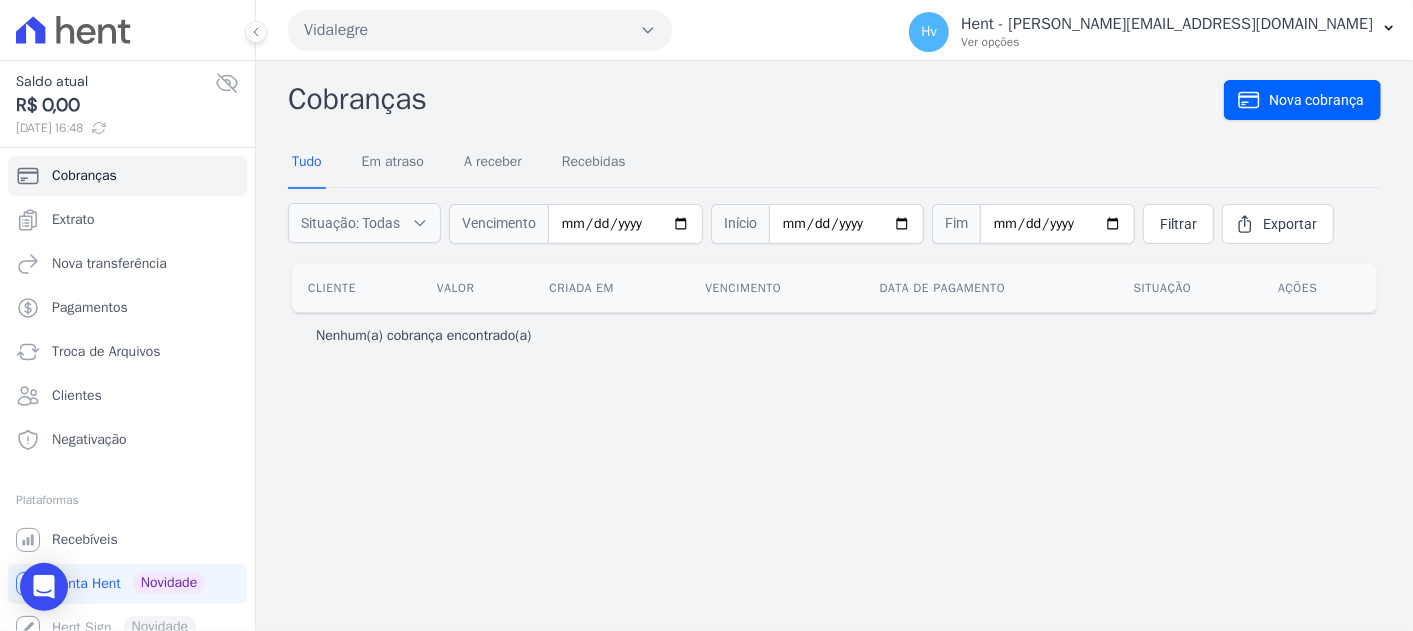 click on "Vidalegre" at bounding box center (480, 30) 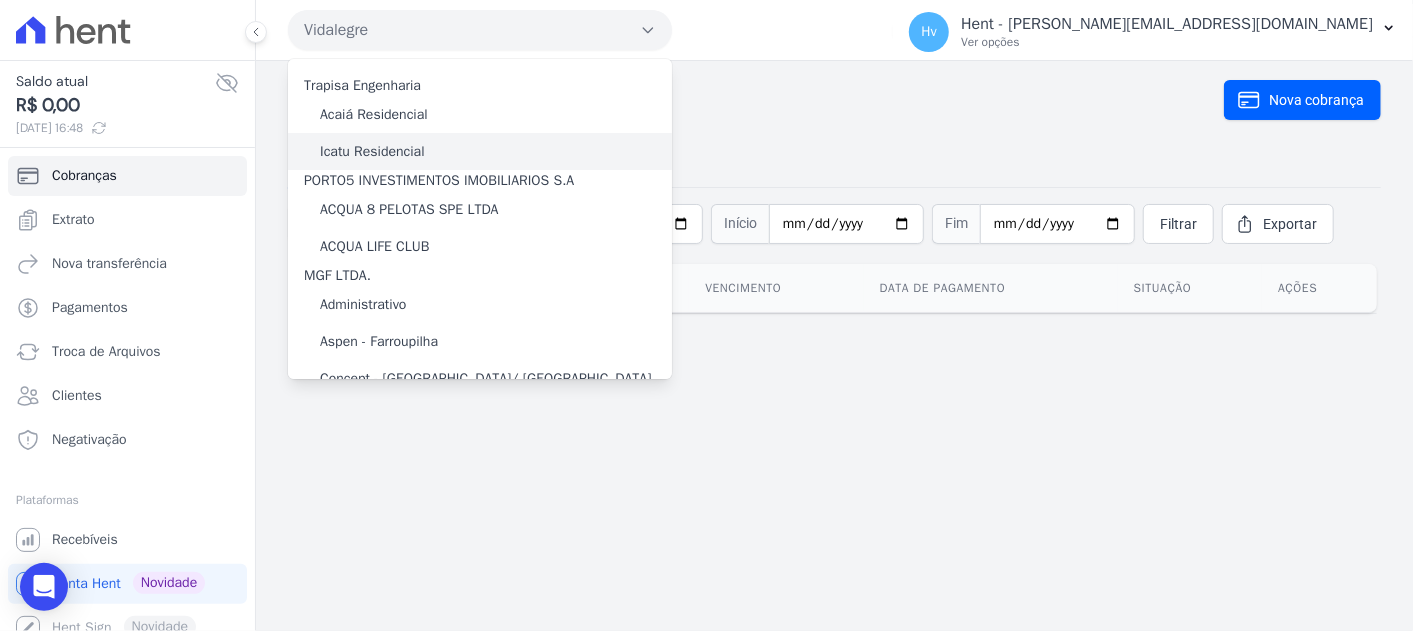type 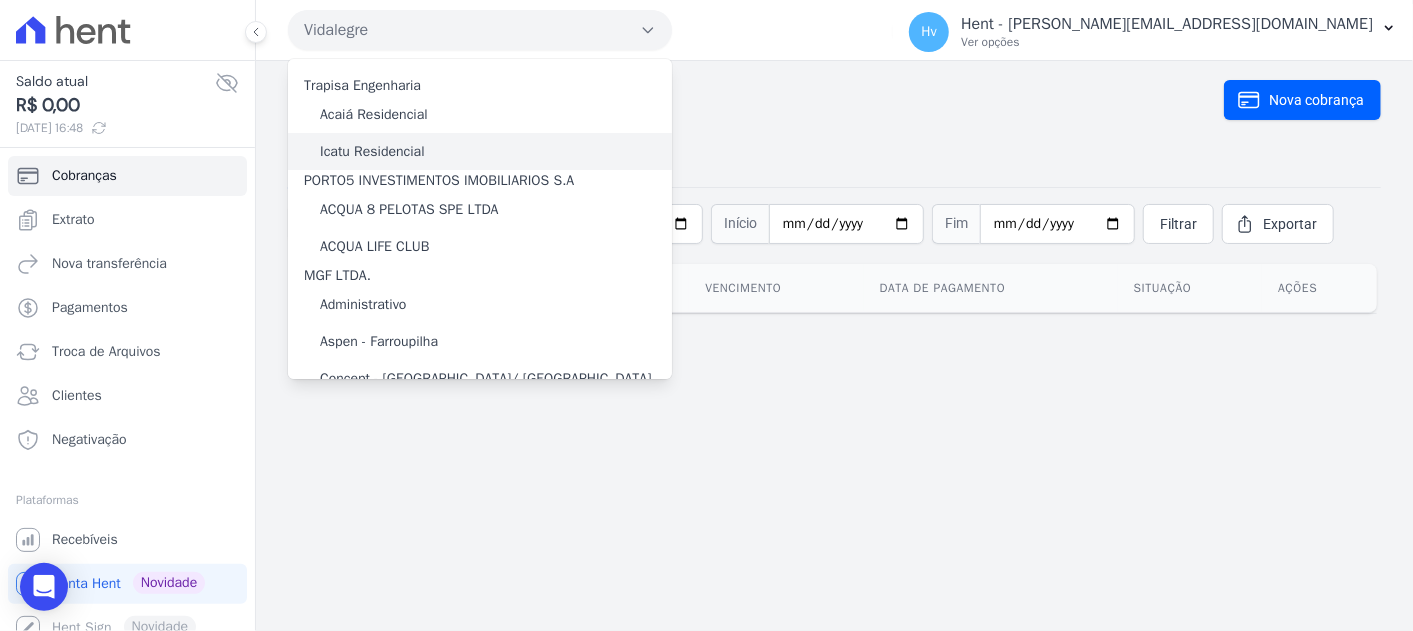 scroll, scrollTop: 5, scrollLeft: 0, axis: vertical 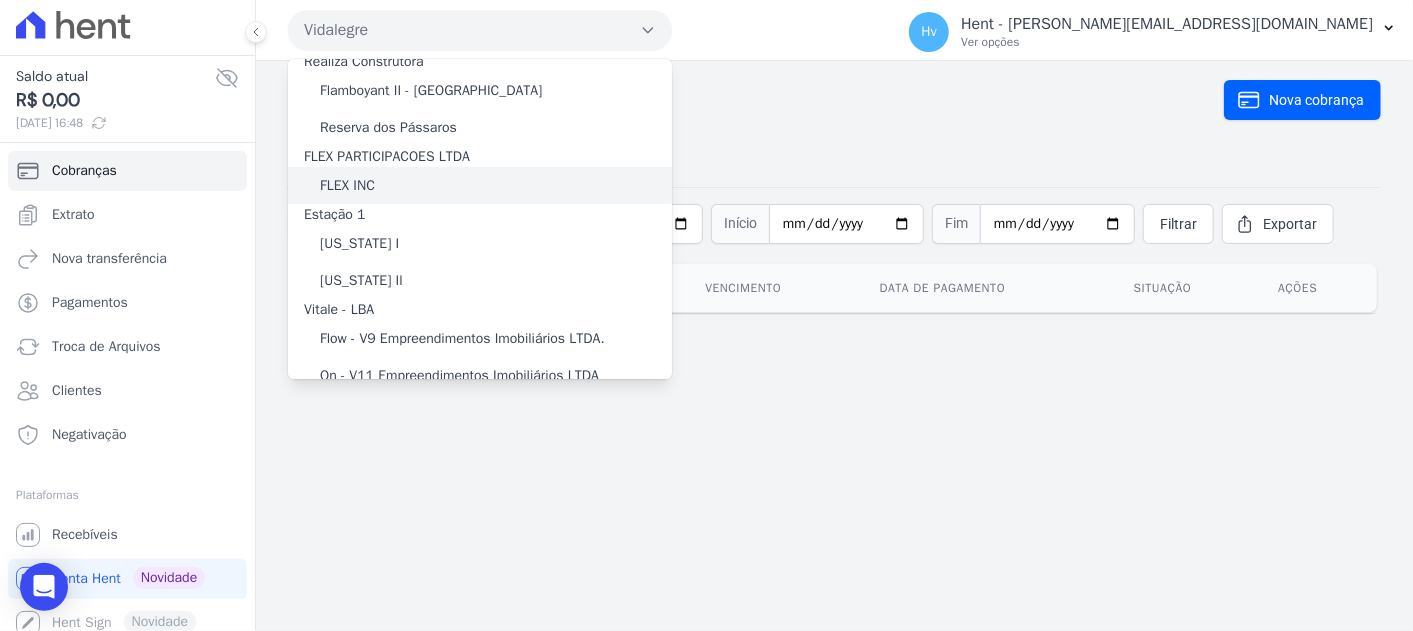 click on "FLEX INC" at bounding box center (347, 185) 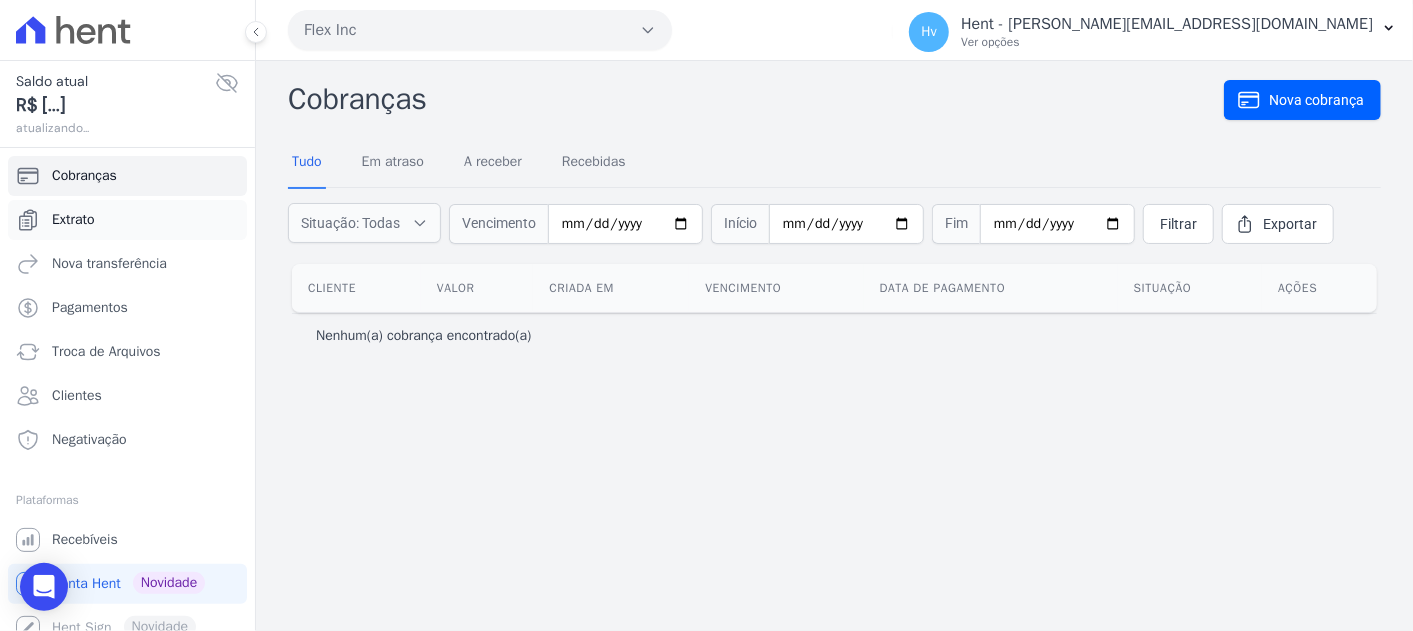 click on "Extrato" at bounding box center (73, 220) 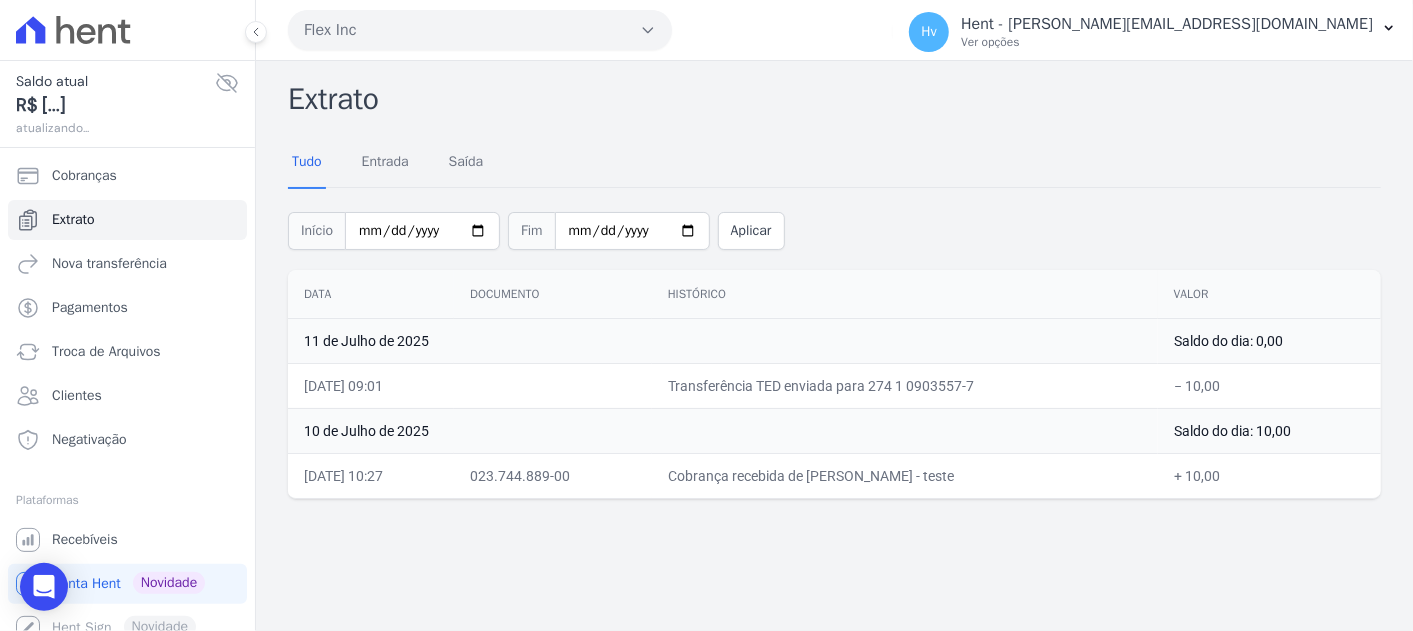 click 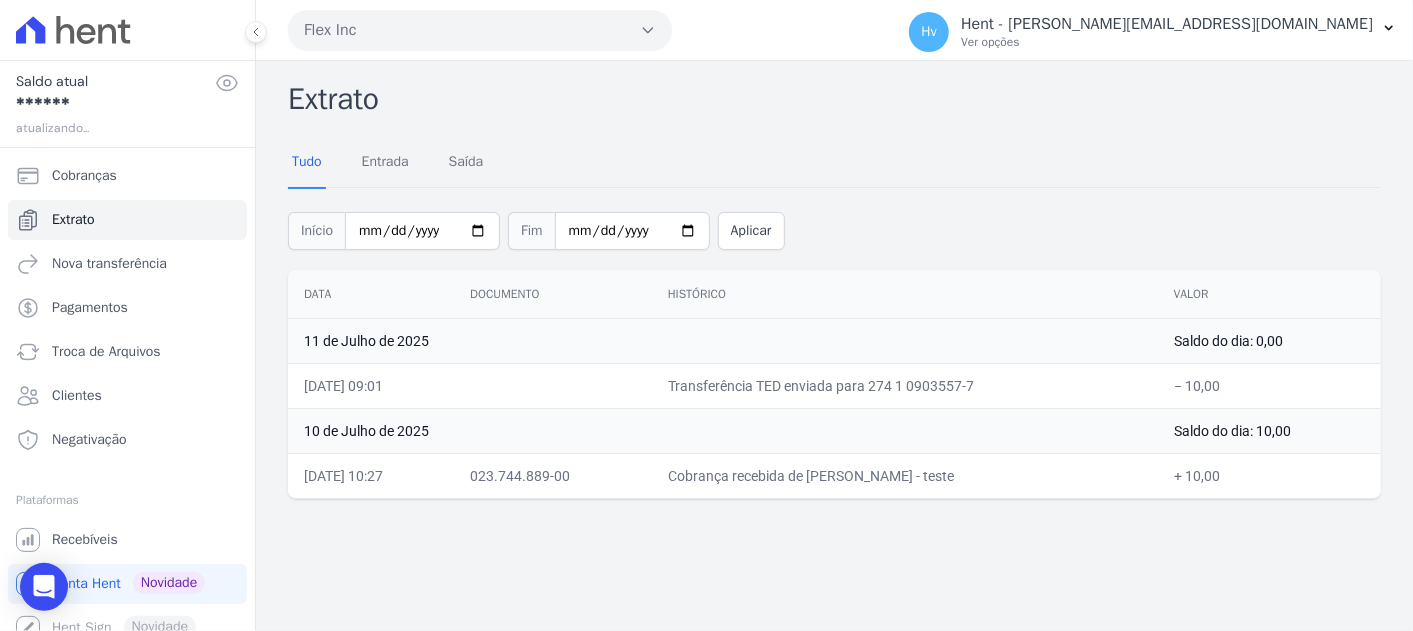 click 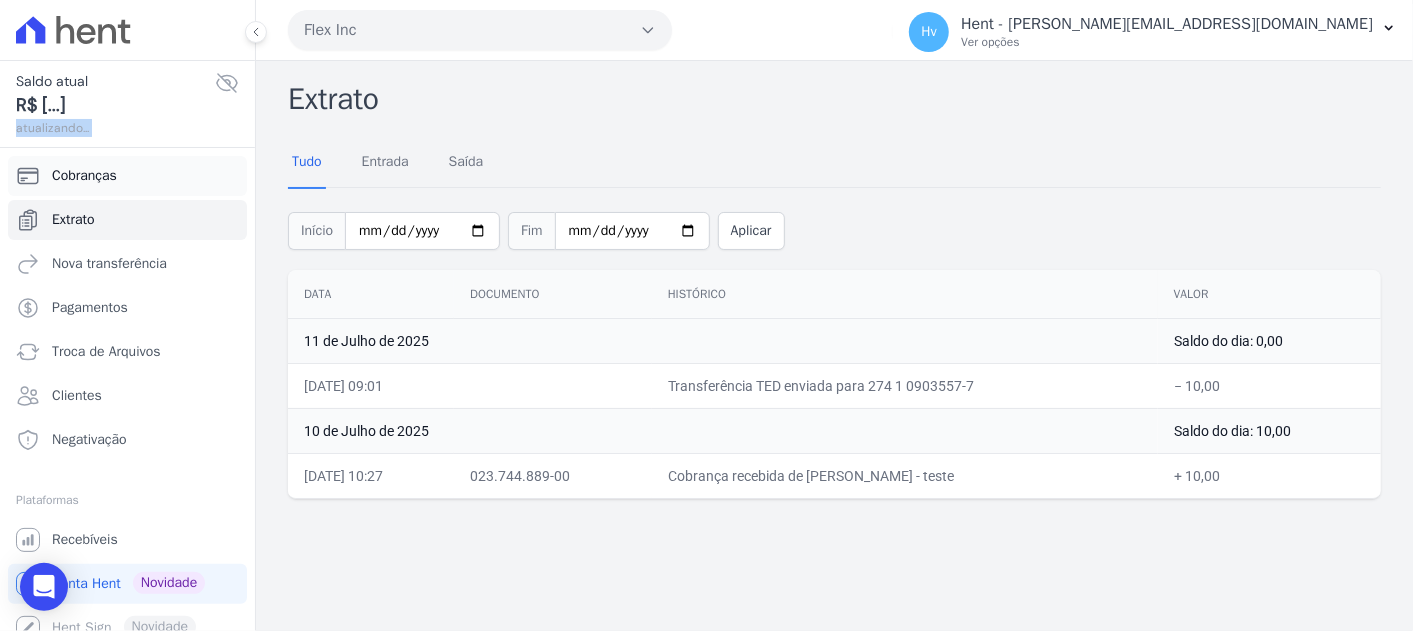 click on "Cobranças" at bounding box center [84, 176] 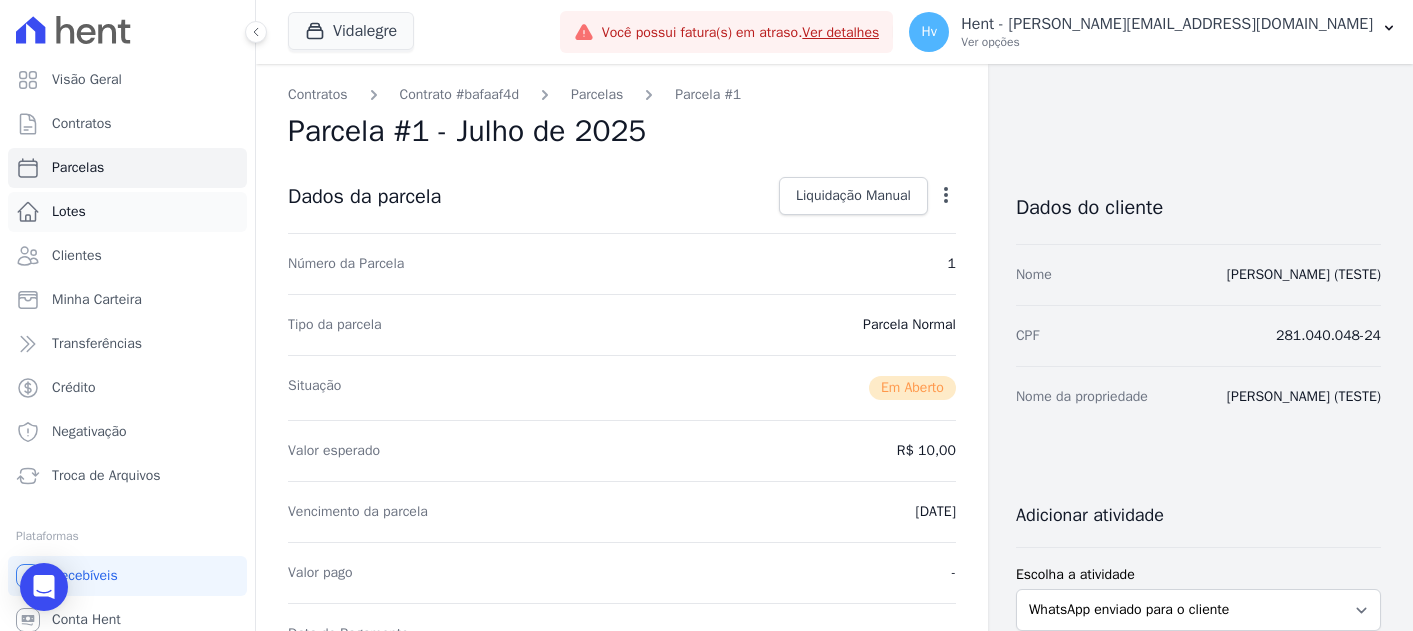 scroll, scrollTop: 0, scrollLeft: 0, axis: both 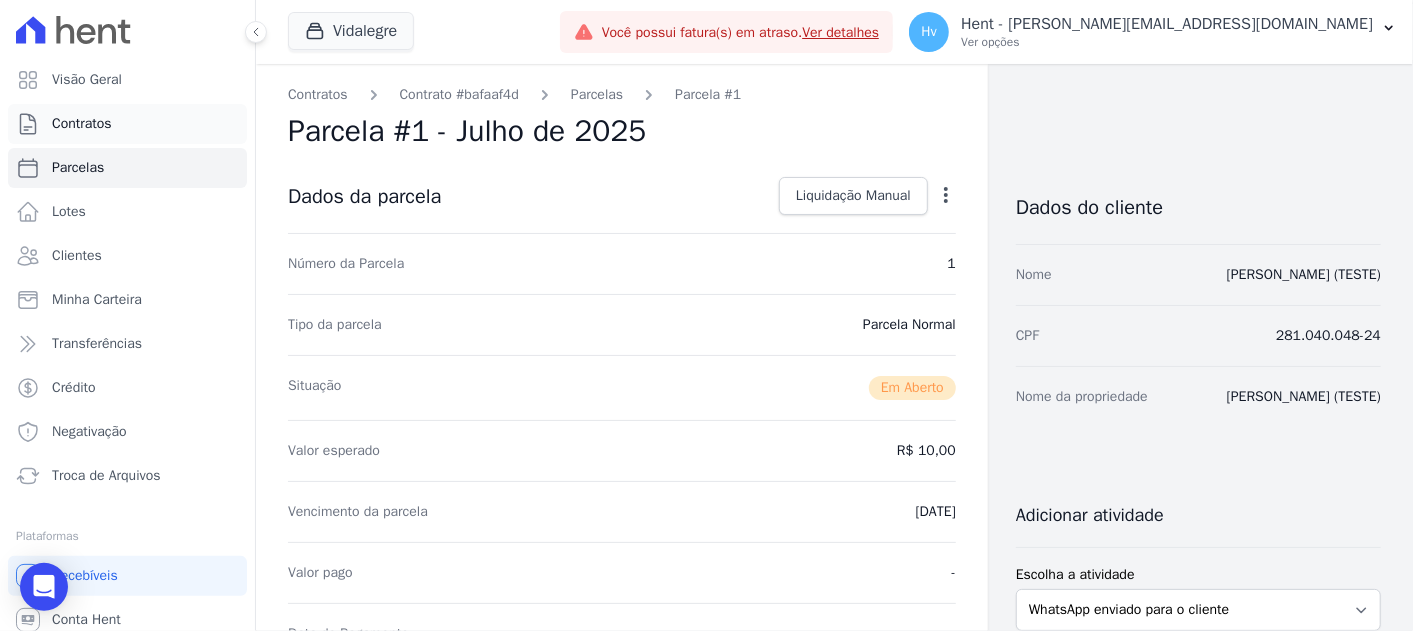 click on "Contratos" at bounding box center (82, 124) 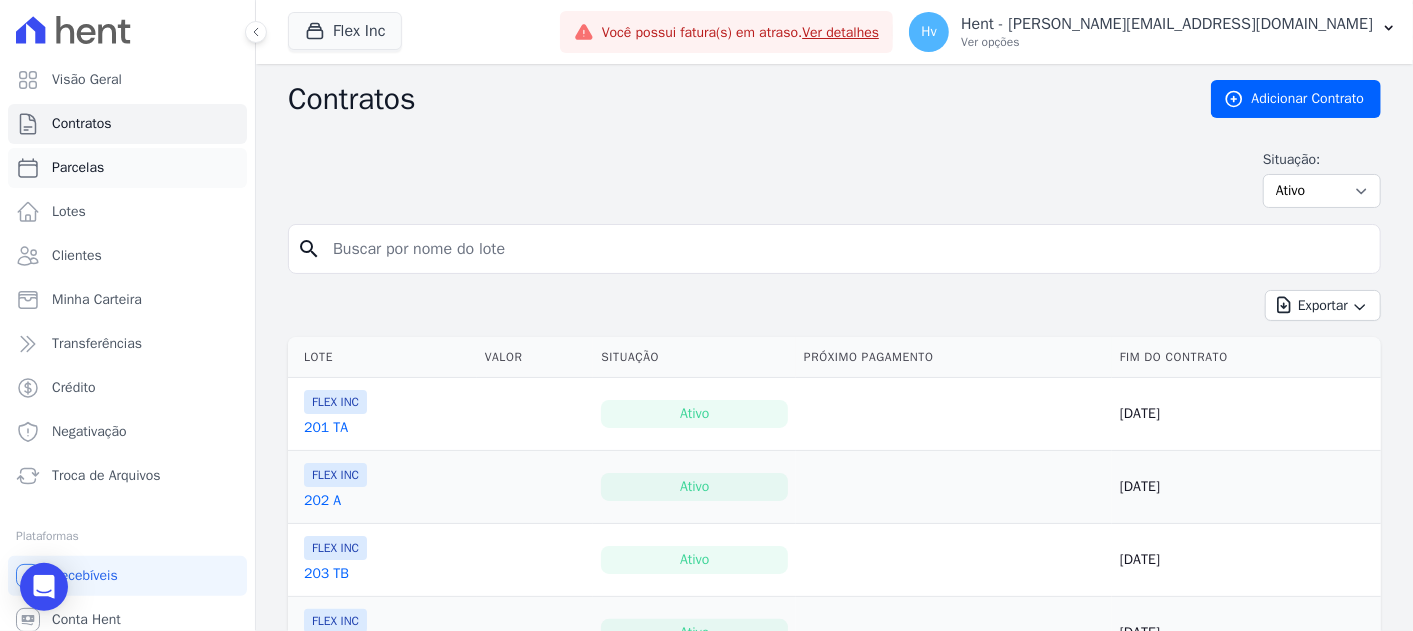 click on "Parcelas" at bounding box center (78, 168) 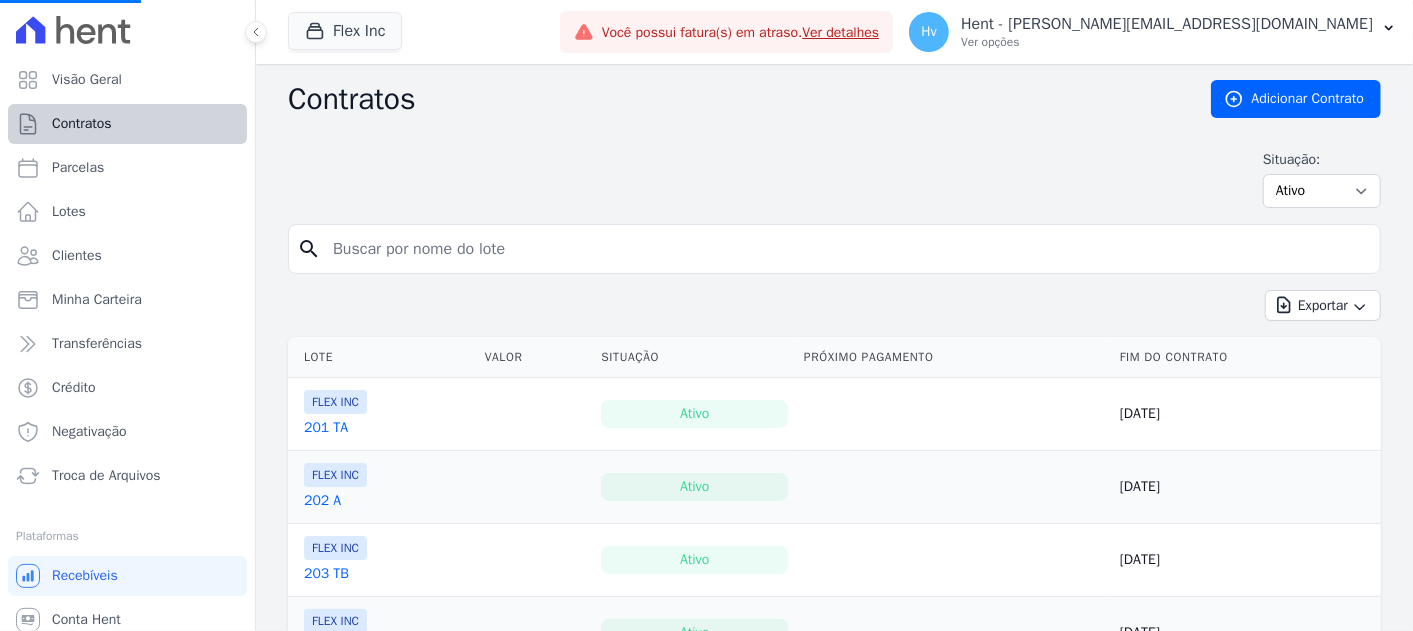 select 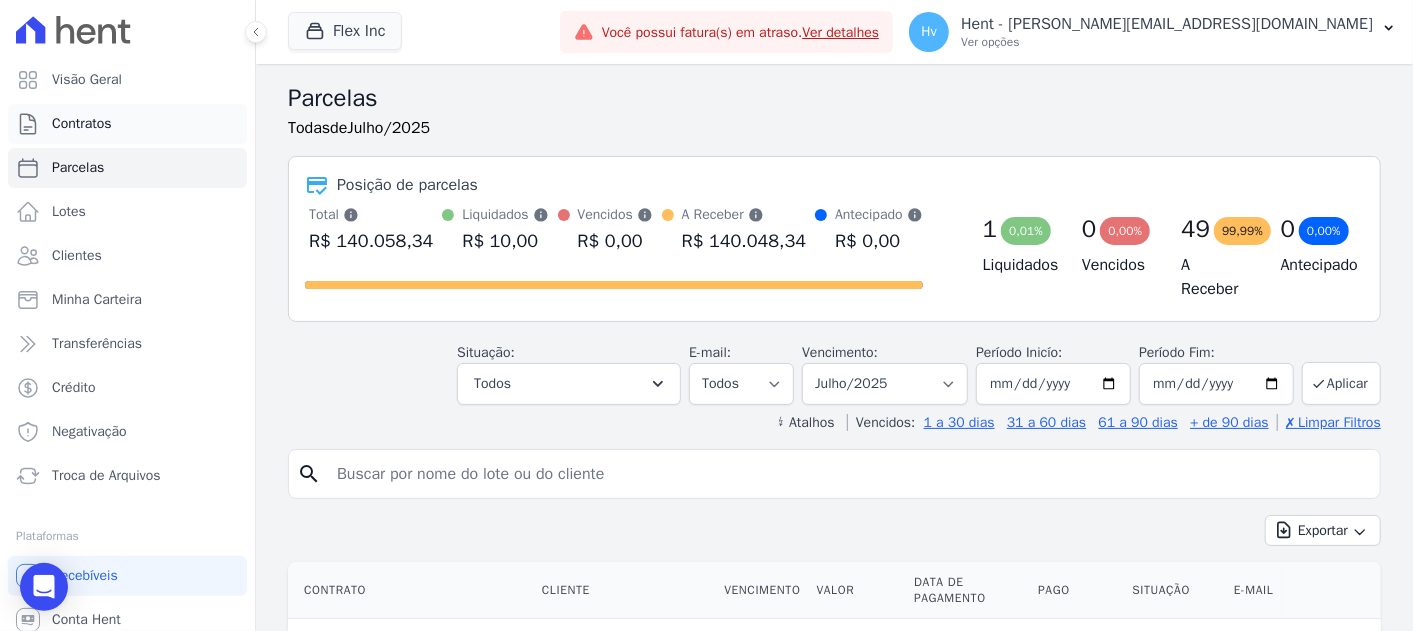 click on "Contratos" at bounding box center (82, 124) 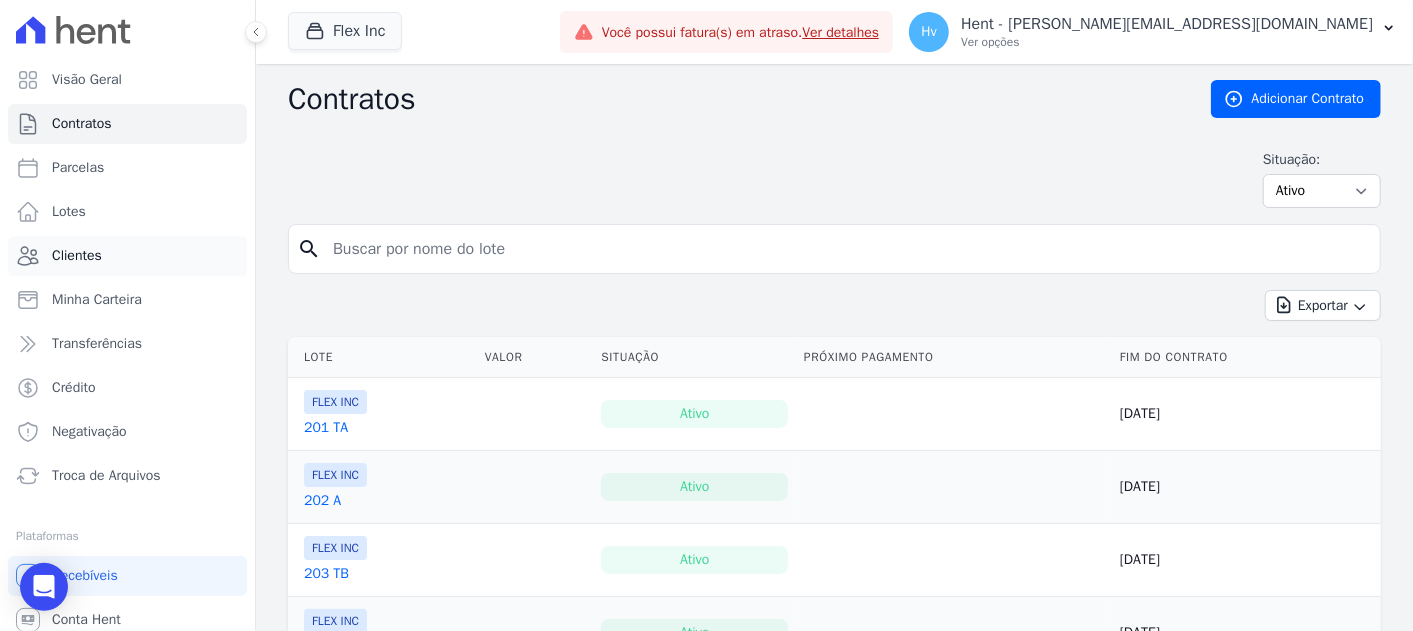 click on "Clientes" at bounding box center [77, 256] 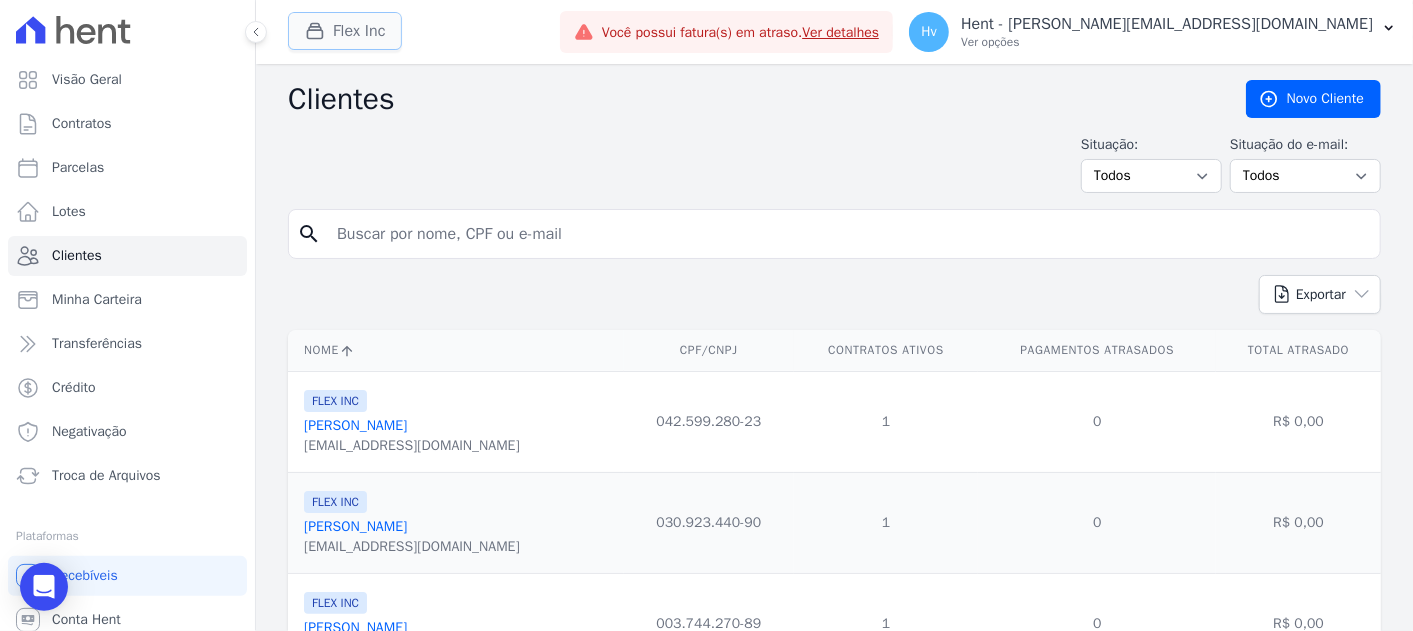 click on "Flex Inc" at bounding box center (345, 31) 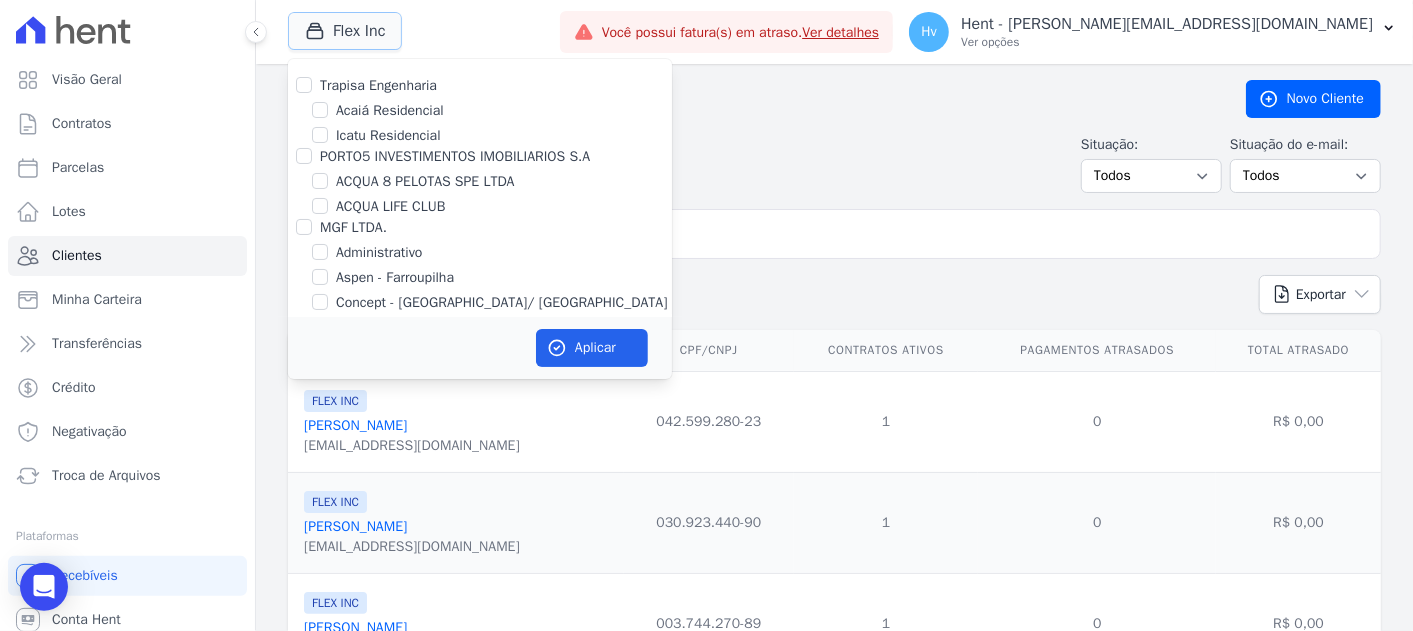type 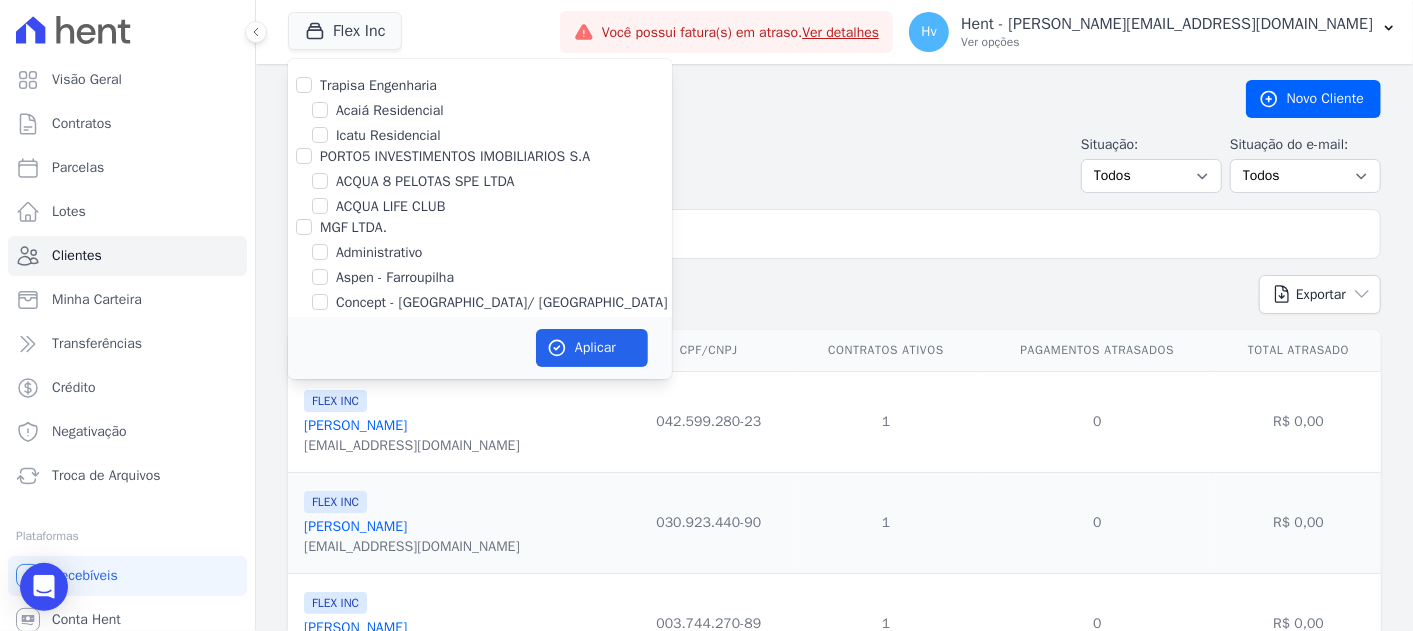 scroll, scrollTop: 2372, scrollLeft: 0, axis: vertical 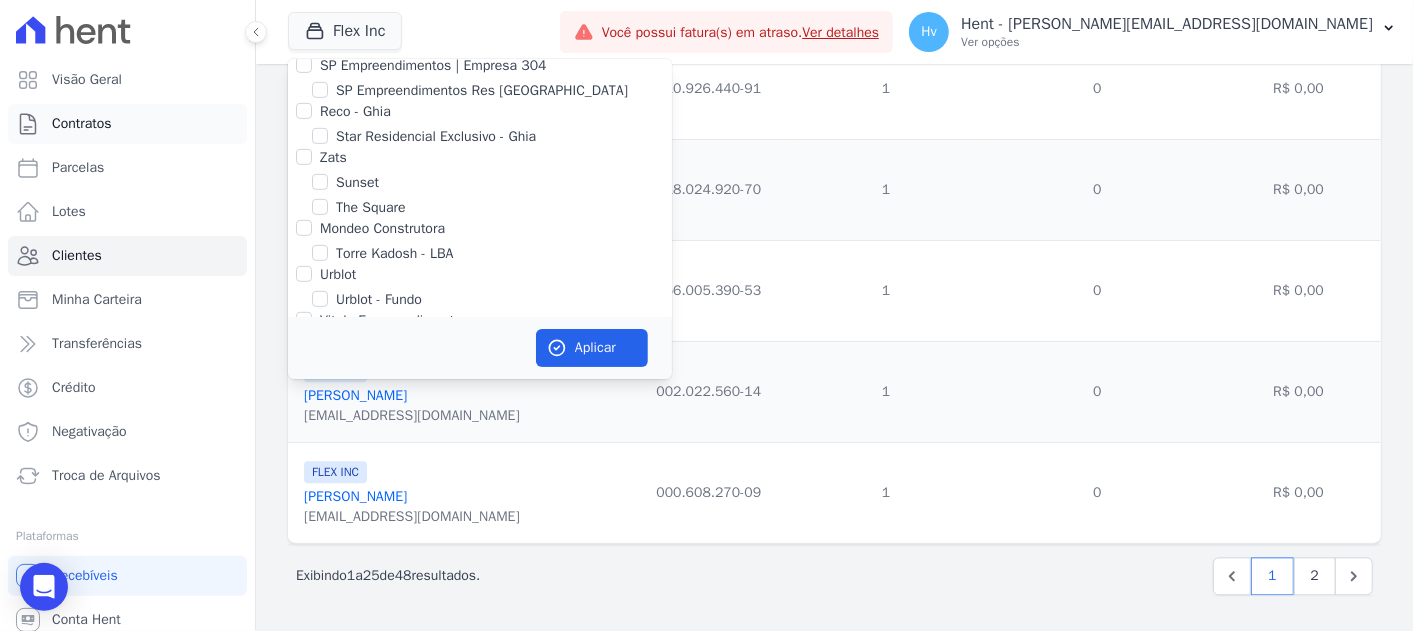 click on "Contratos" at bounding box center [82, 124] 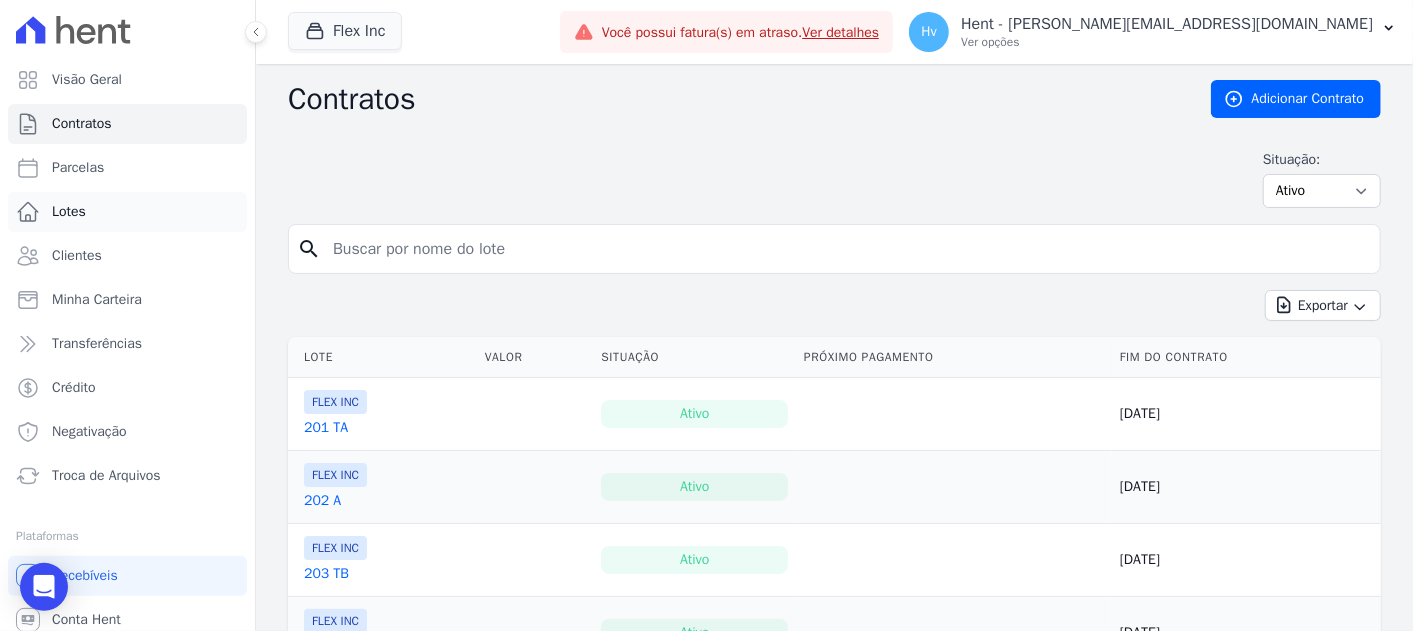 click on "Lotes" at bounding box center [127, 212] 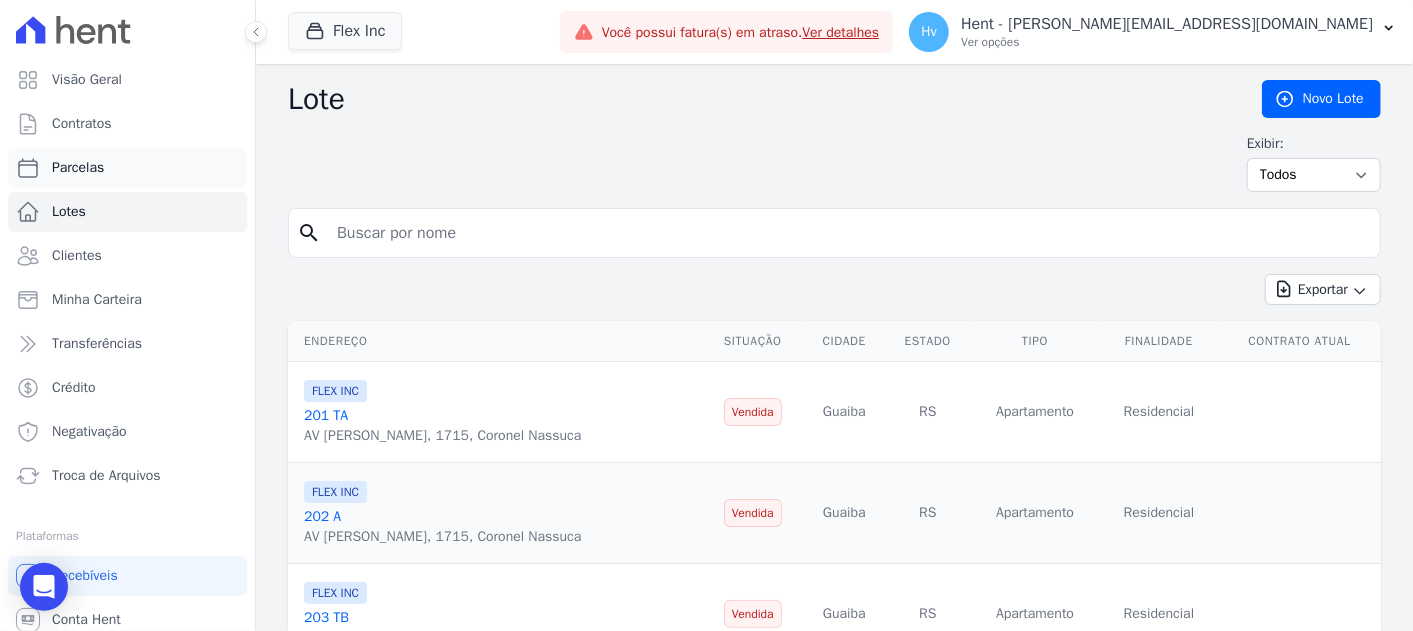 click on "Parcelas" at bounding box center [78, 168] 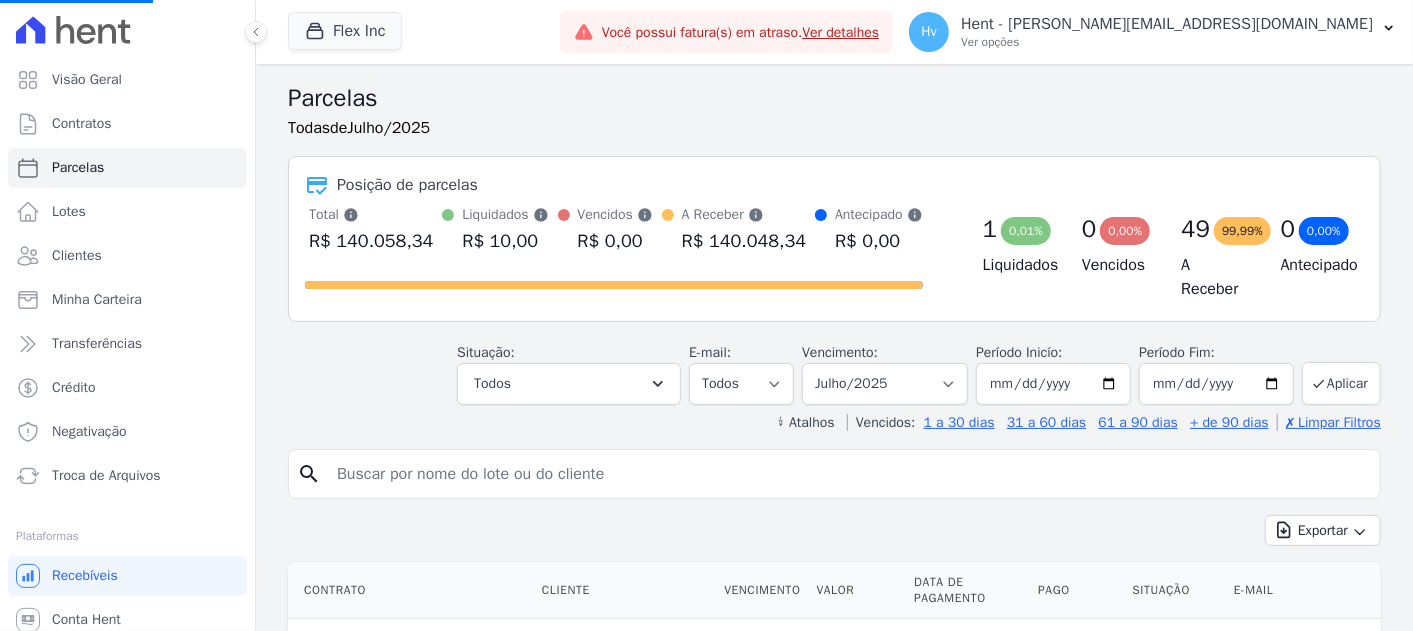 select 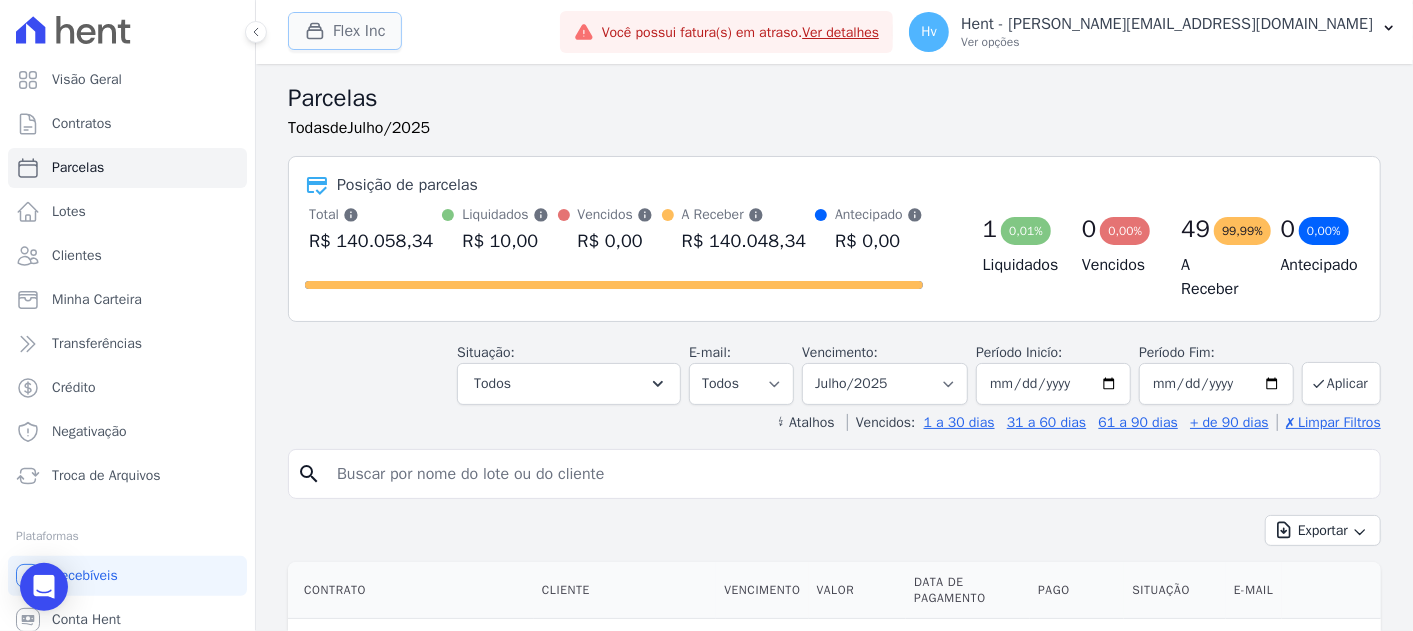 click on "Flex Inc" at bounding box center (345, 31) 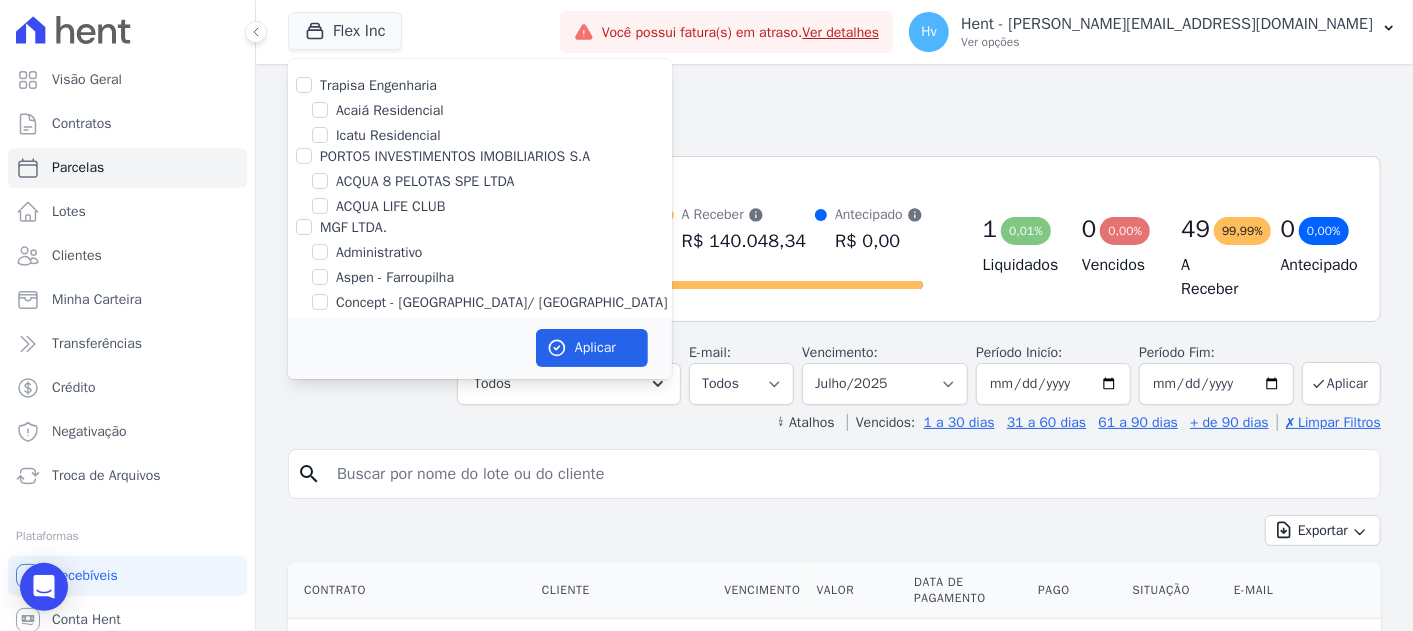 scroll, scrollTop: 3088, scrollLeft: 0, axis: vertical 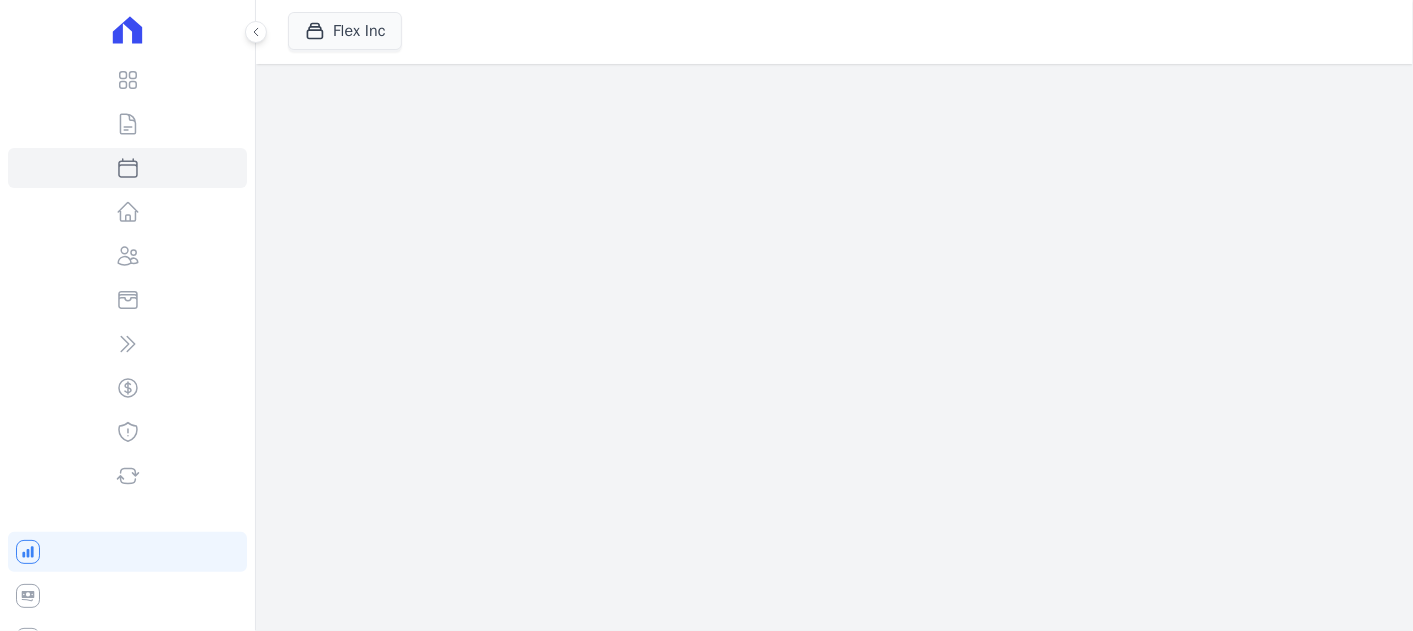 select 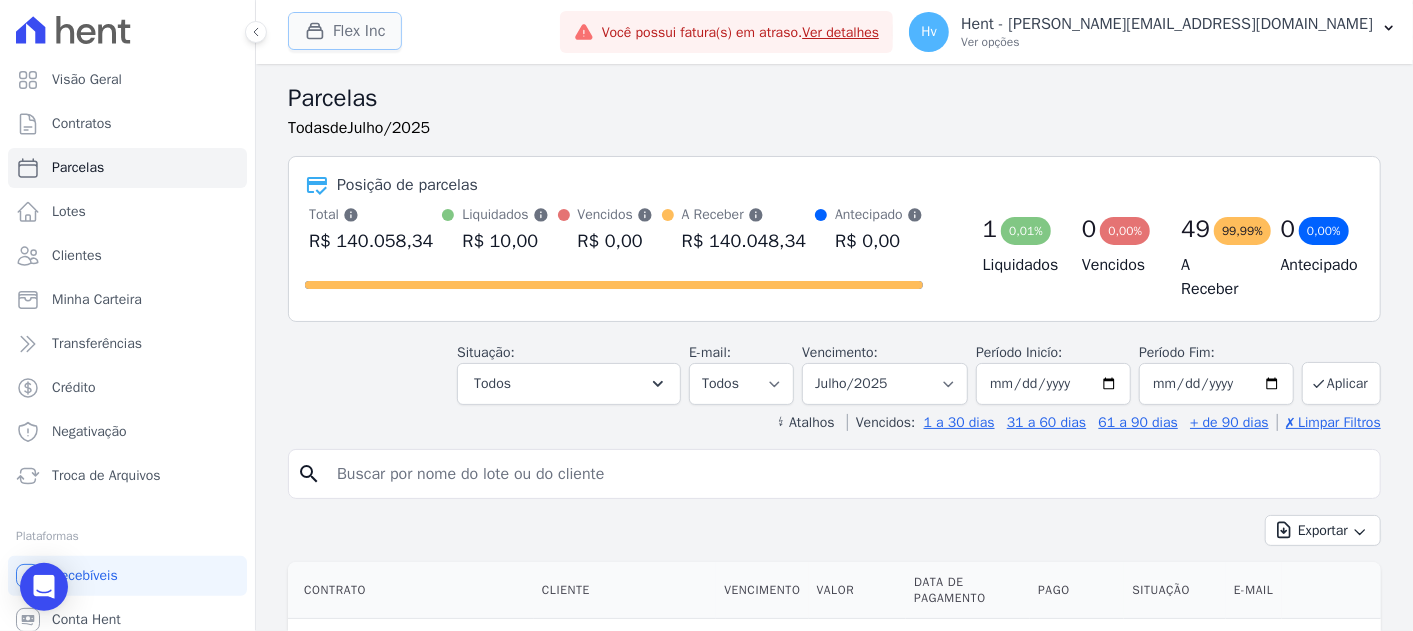 click on "Flex Inc" at bounding box center (345, 31) 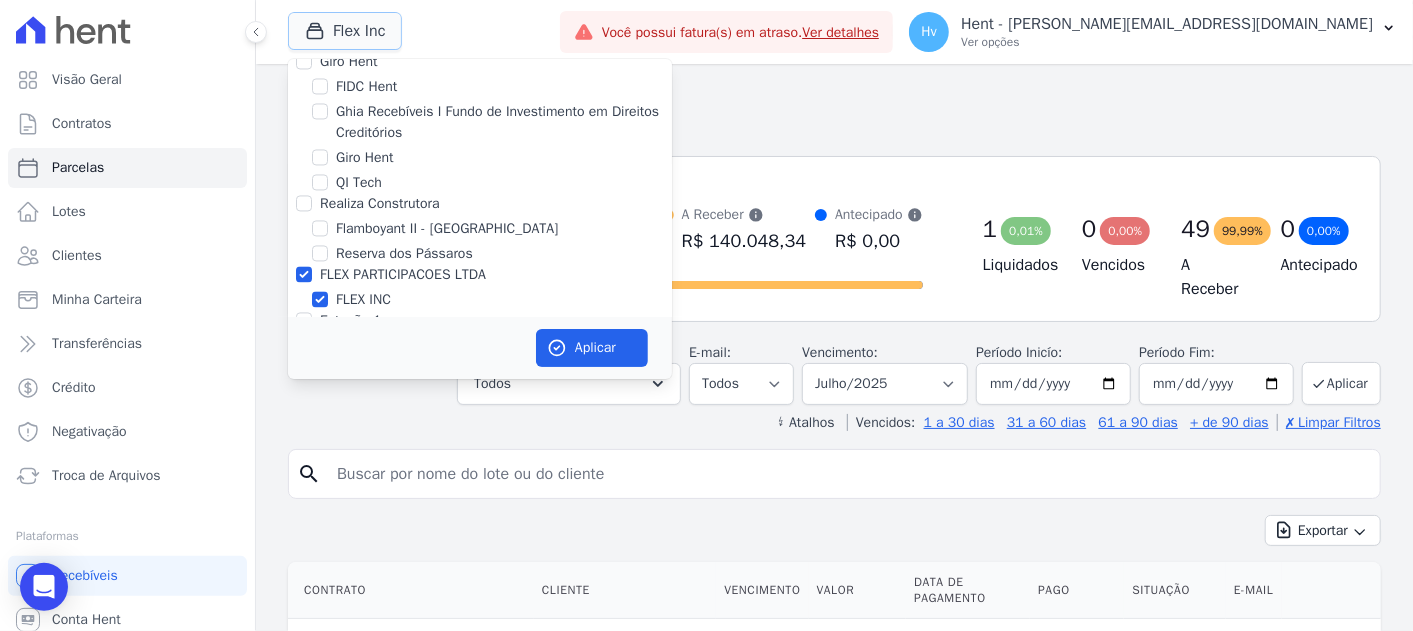 scroll, scrollTop: 6723, scrollLeft: 0, axis: vertical 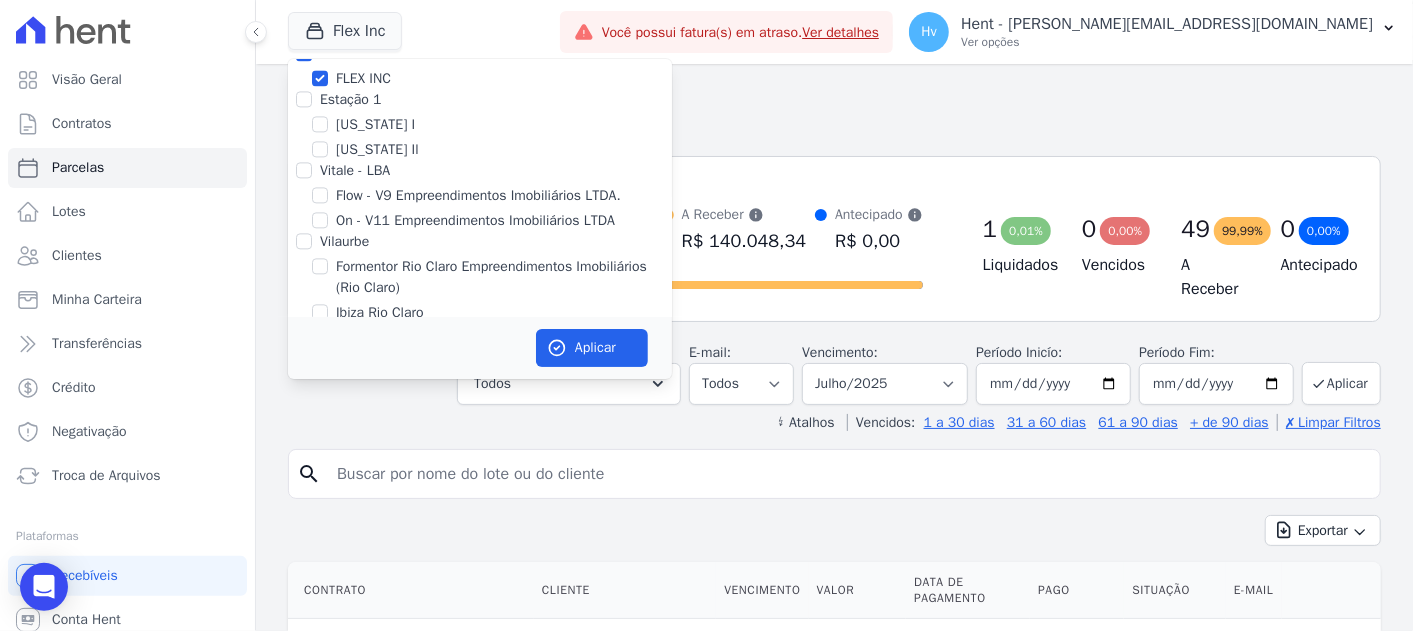 click on "FLEX INC" at bounding box center (363, 78) 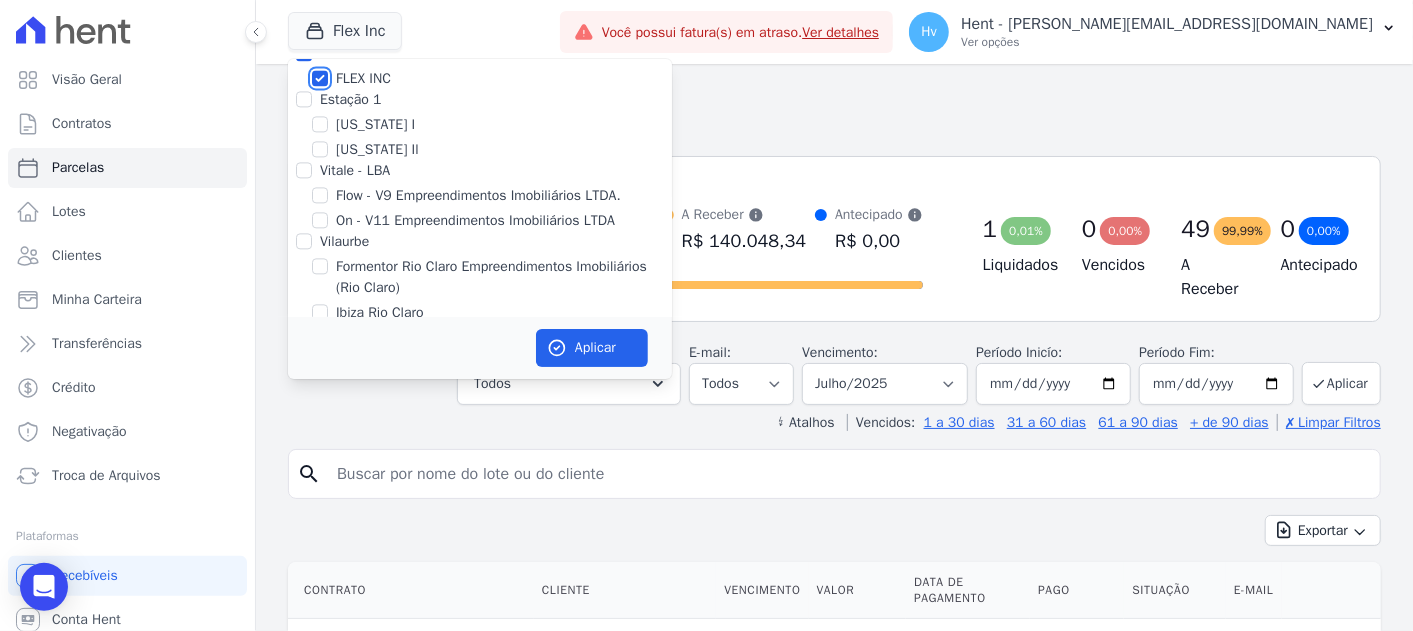 click on "FLEX INC" at bounding box center [320, 78] 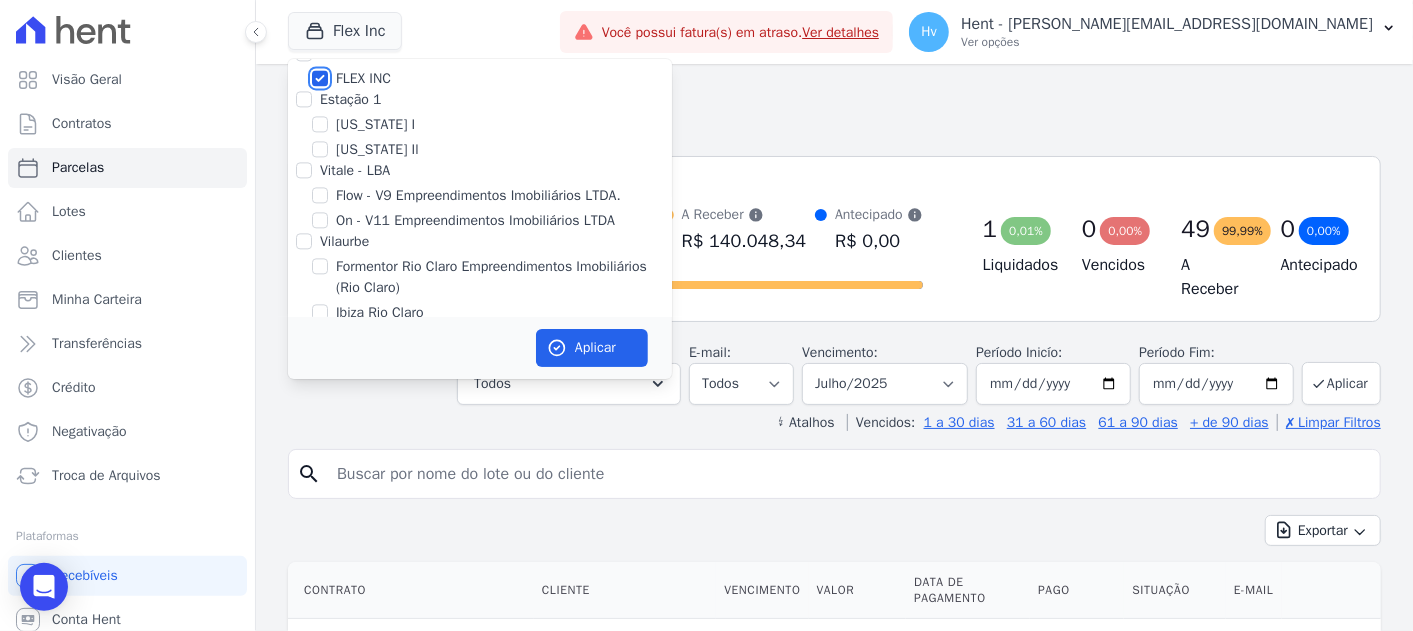 checkbox on "false" 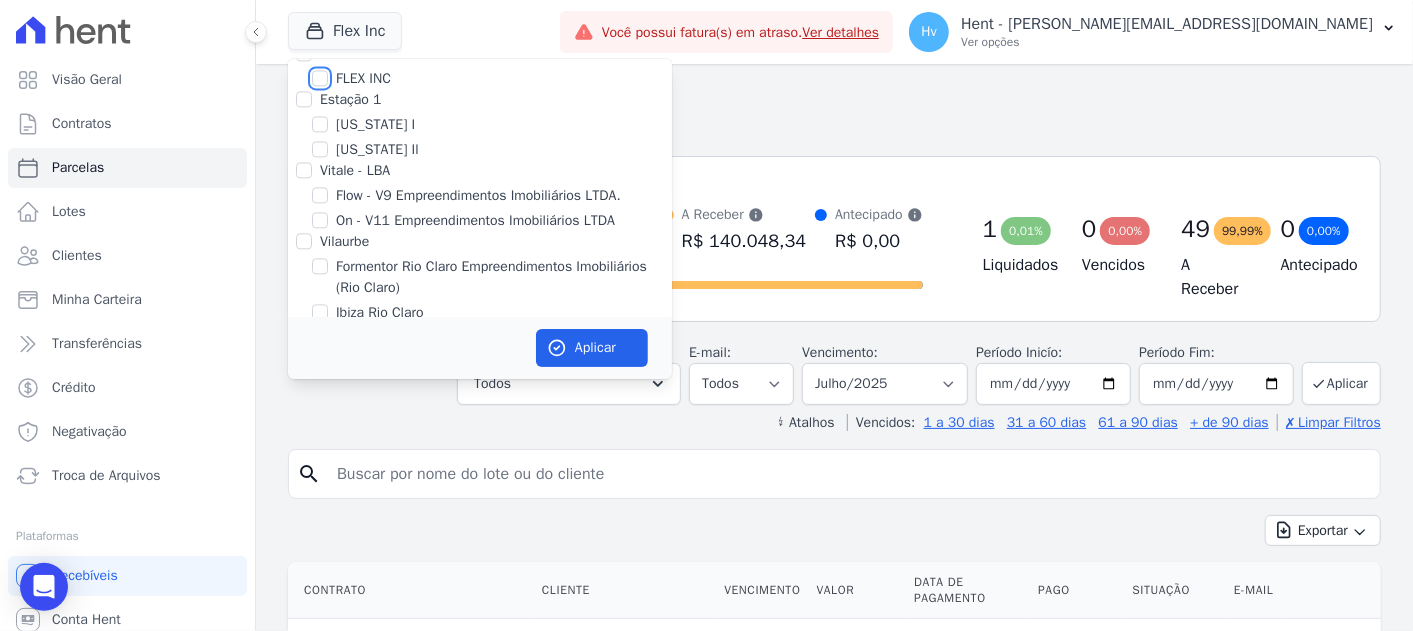 checkbox on "false" 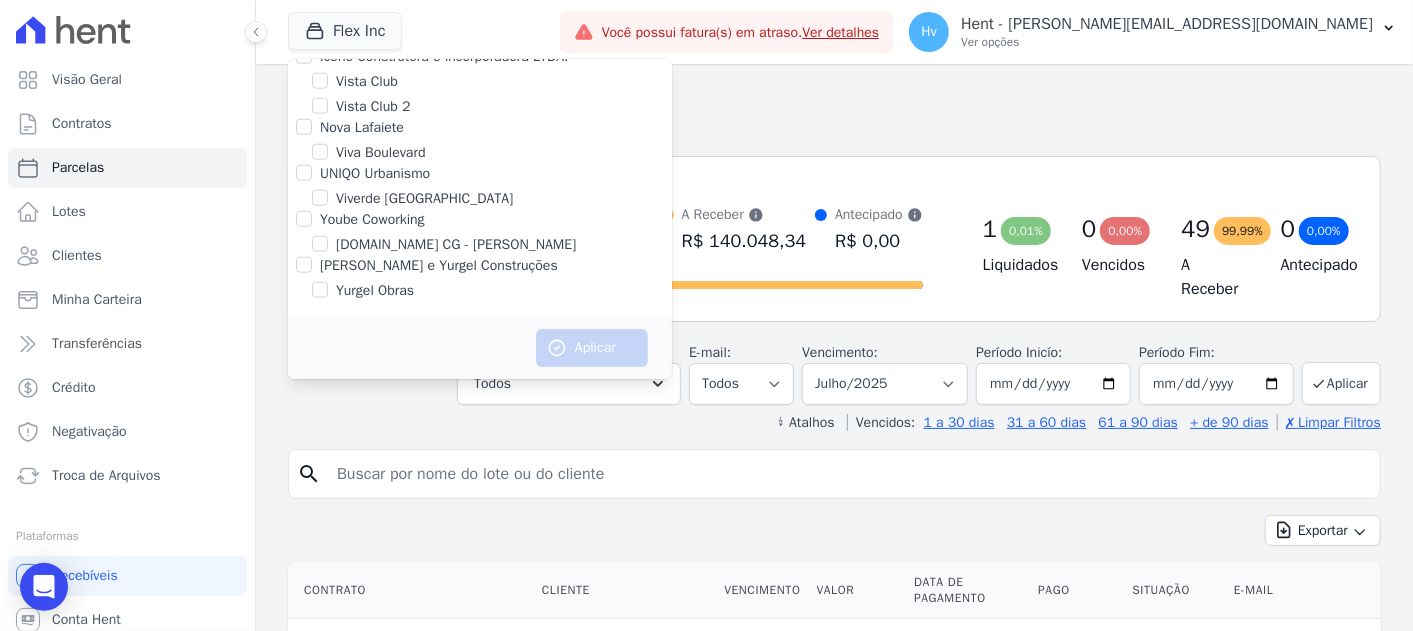 scroll, scrollTop: 13998, scrollLeft: 0, axis: vertical 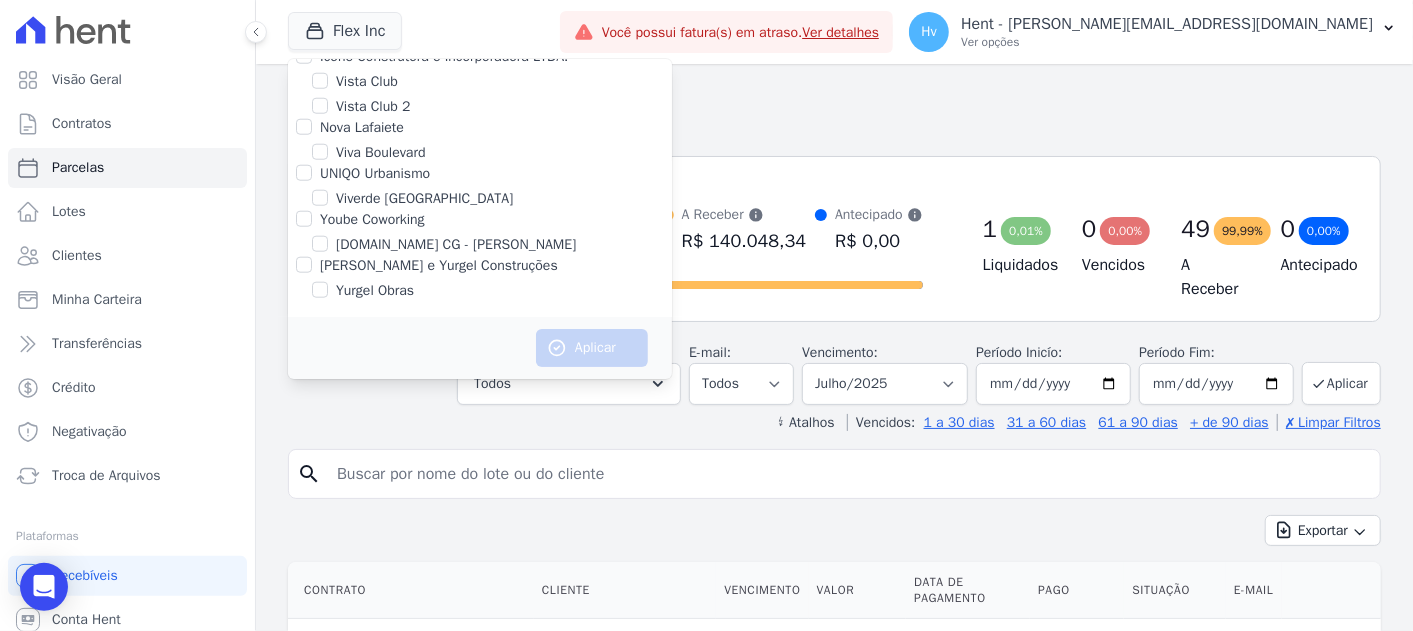 drag, startPoint x: 660, startPoint y: 70, endPoint x: 940, endPoint y: 105, distance: 282.17902 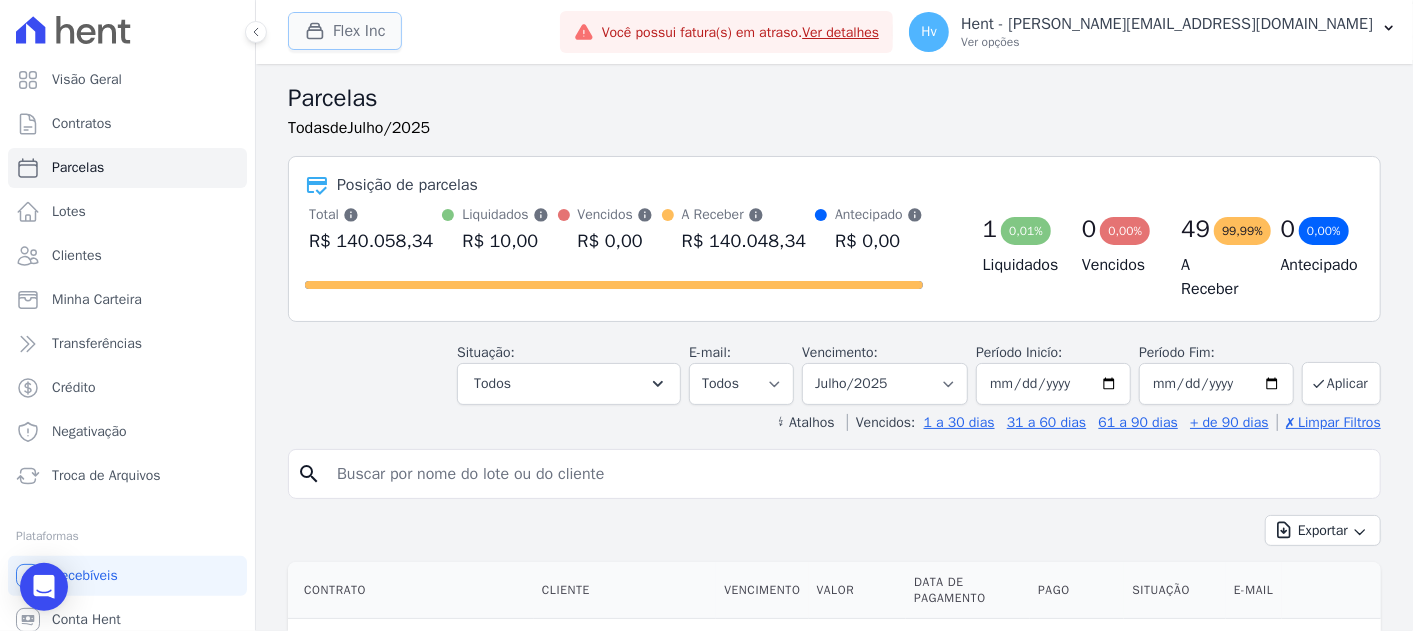 click on "Flex Inc" at bounding box center [345, 31] 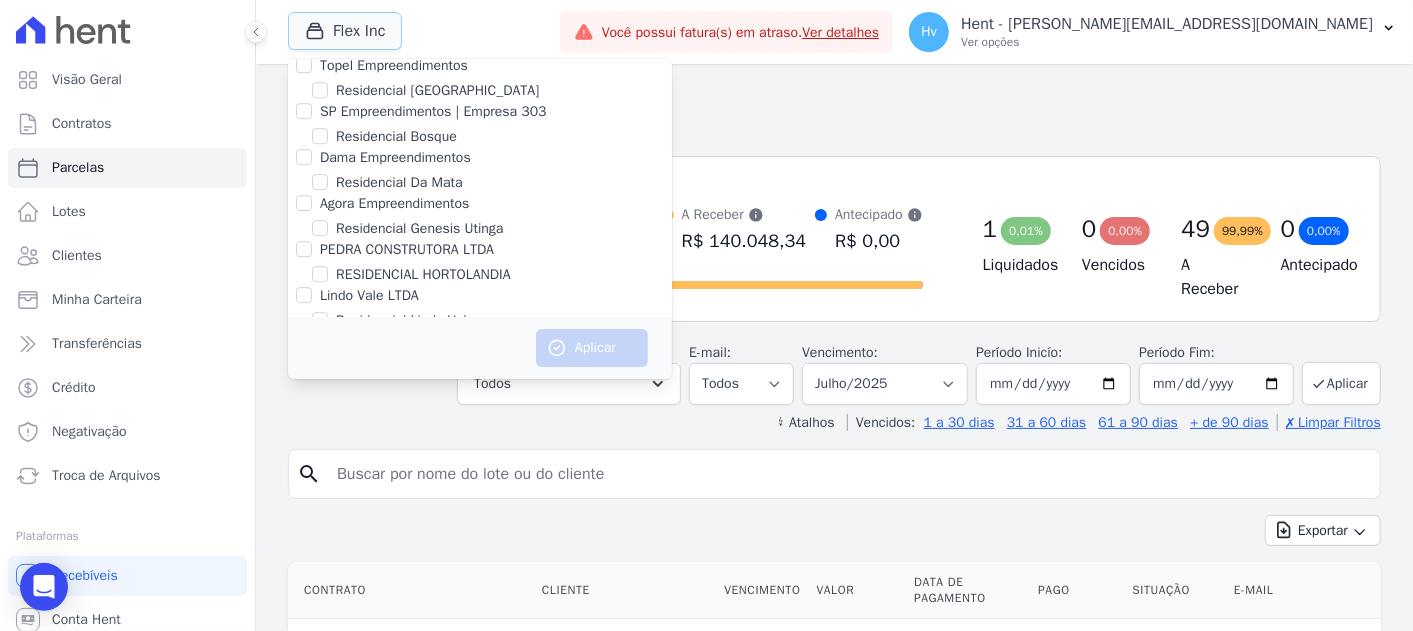 scroll, scrollTop: 11628, scrollLeft: 0, axis: vertical 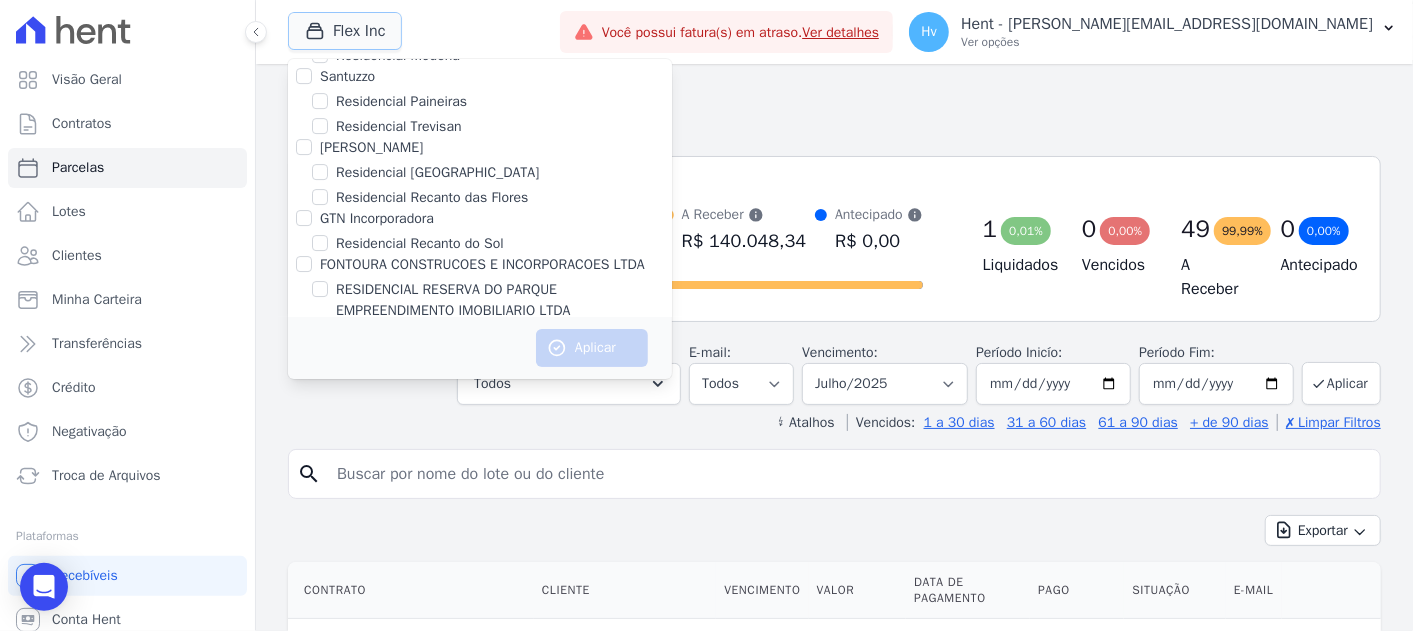 type 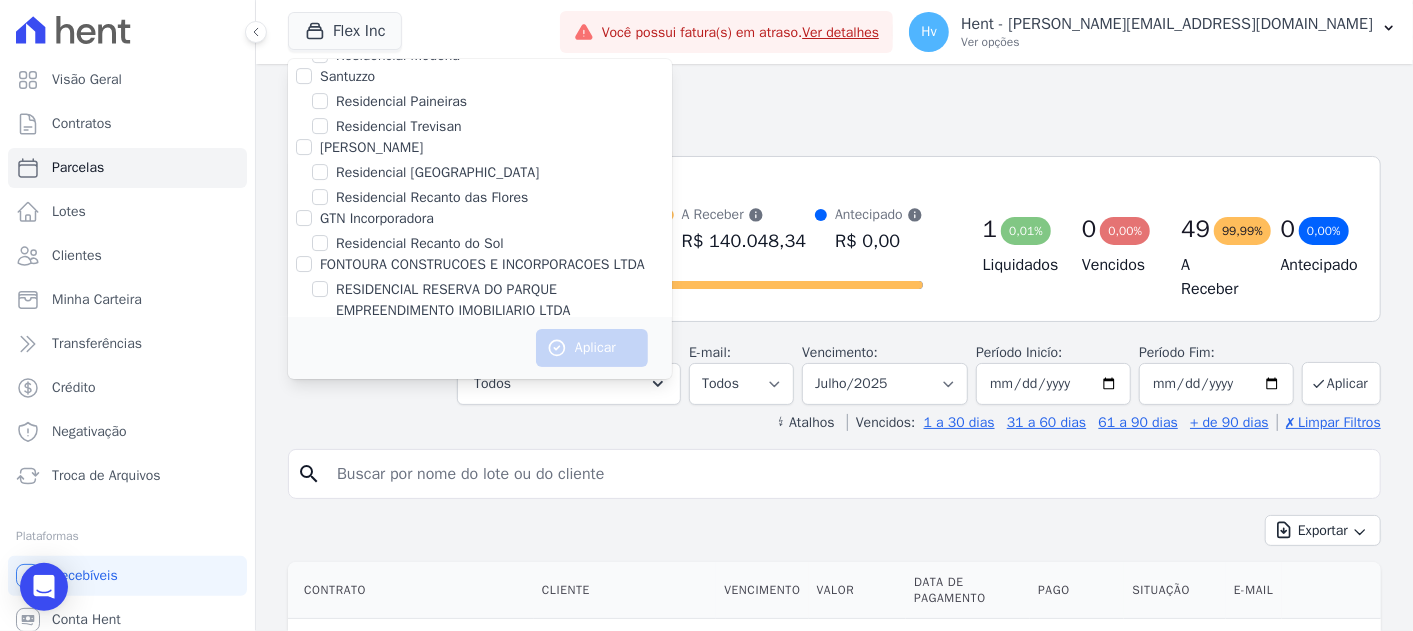 scroll, scrollTop: 297, scrollLeft: 0, axis: vertical 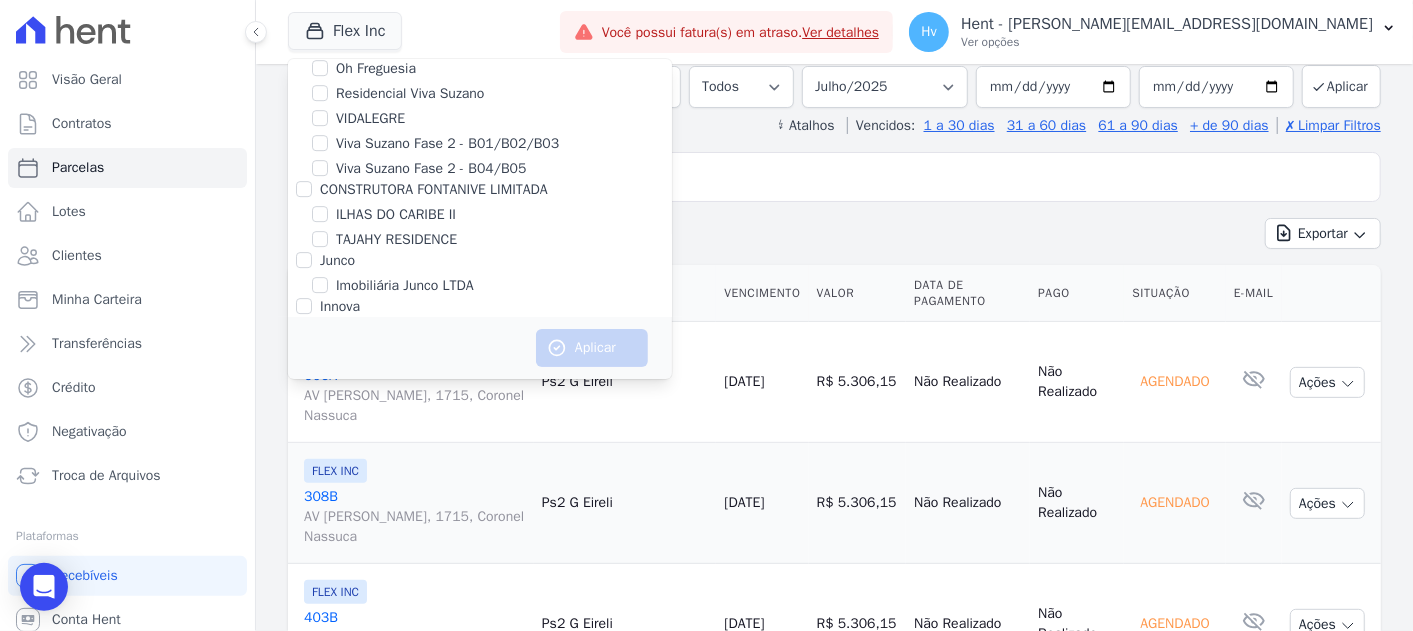 click on "VIDALEGRE" at bounding box center [370, 118] 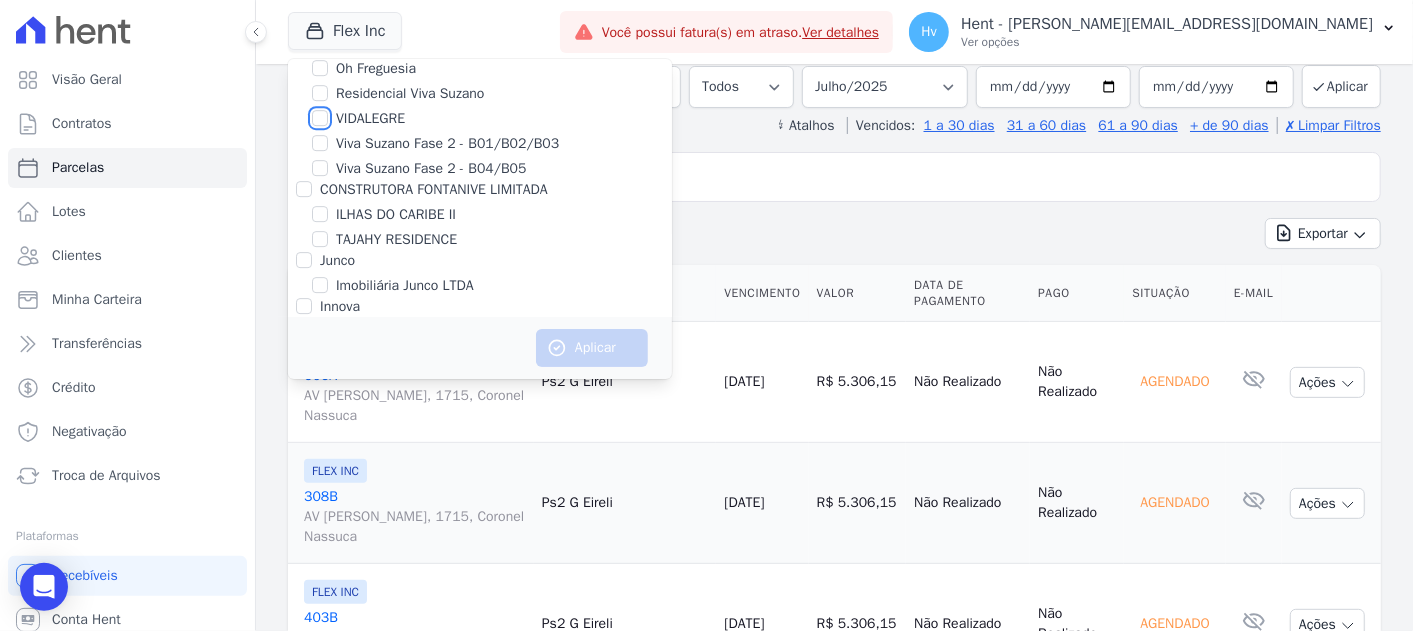 click on "VIDALEGRE" at bounding box center (320, 118) 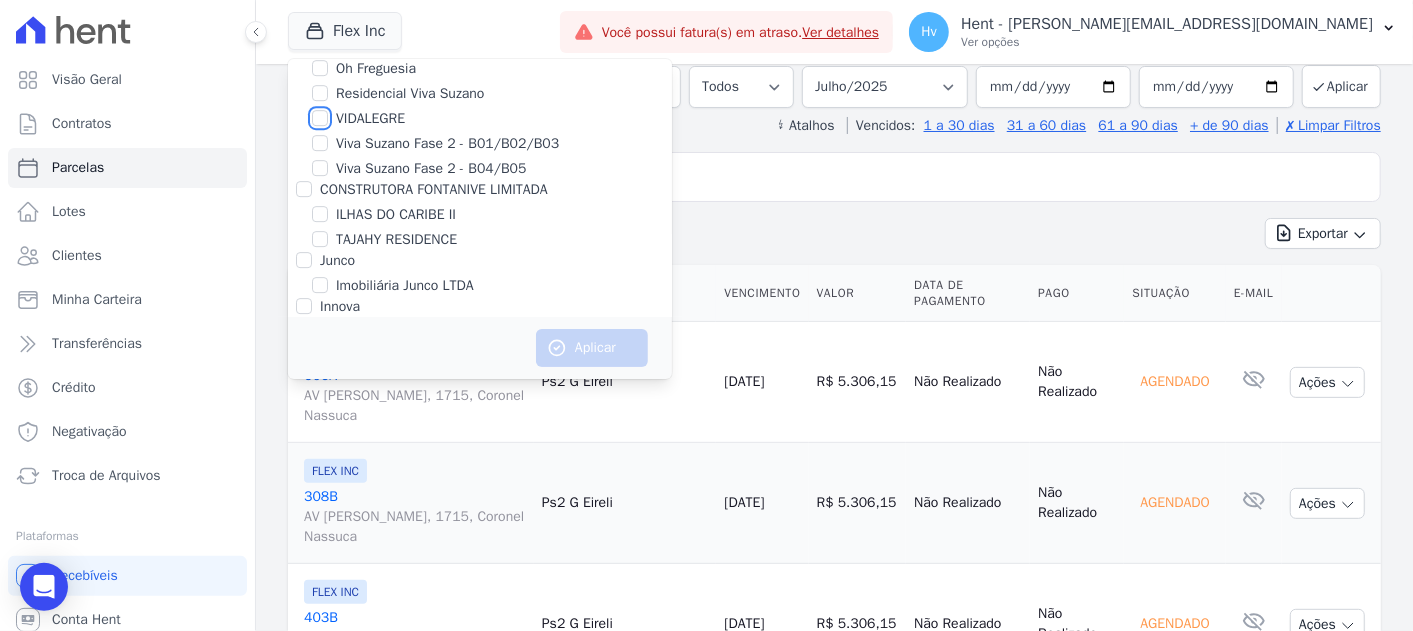 checkbox on "true" 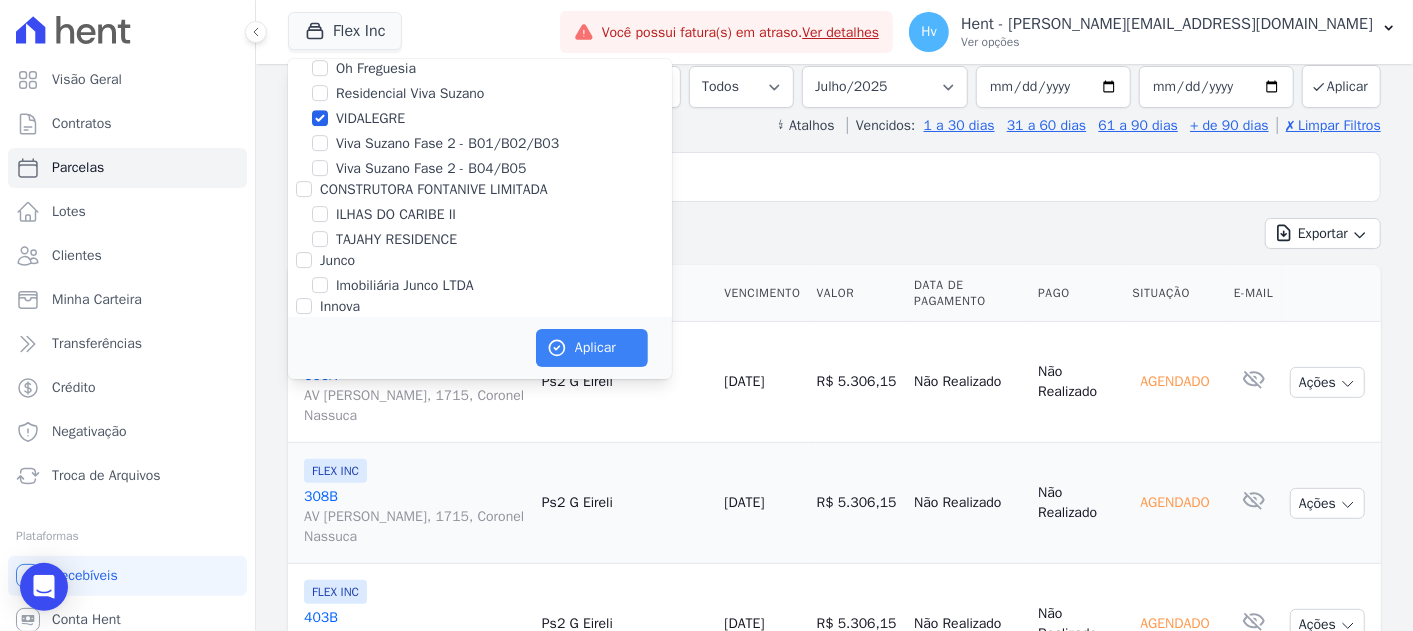 click on "Aplicar" at bounding box center (480, 348) 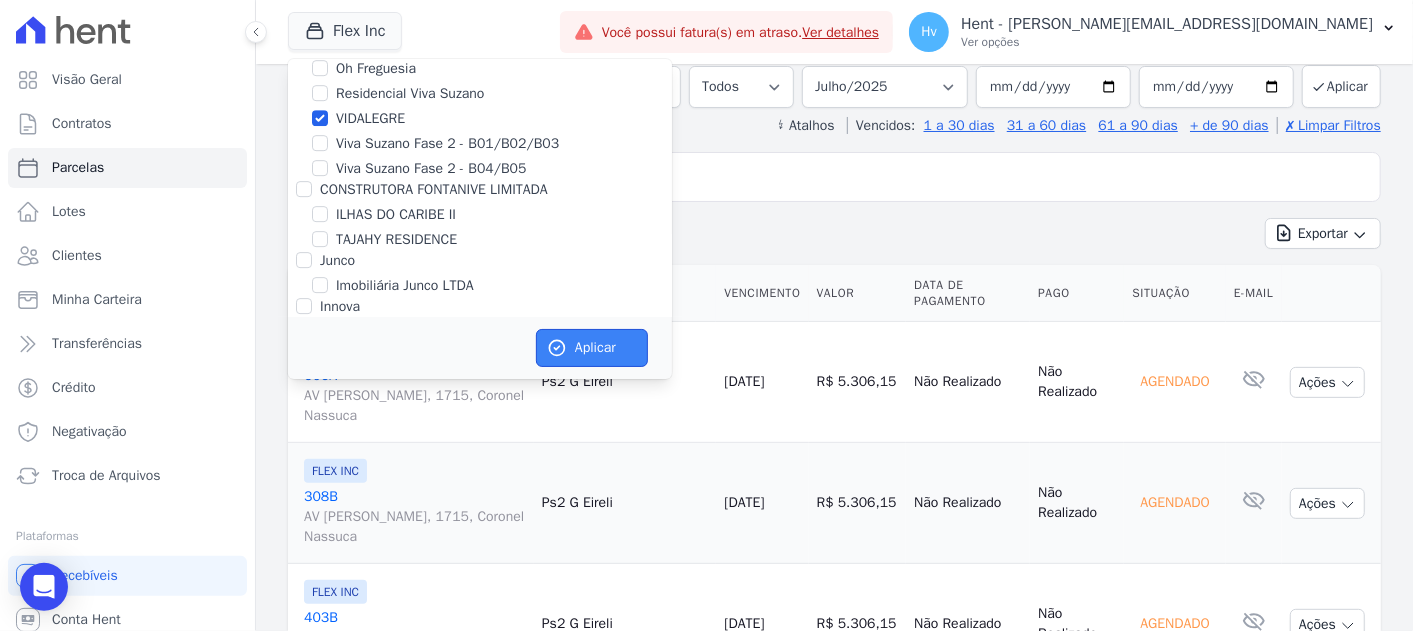 click on "Aplicar" at bounding box center [592, 348] 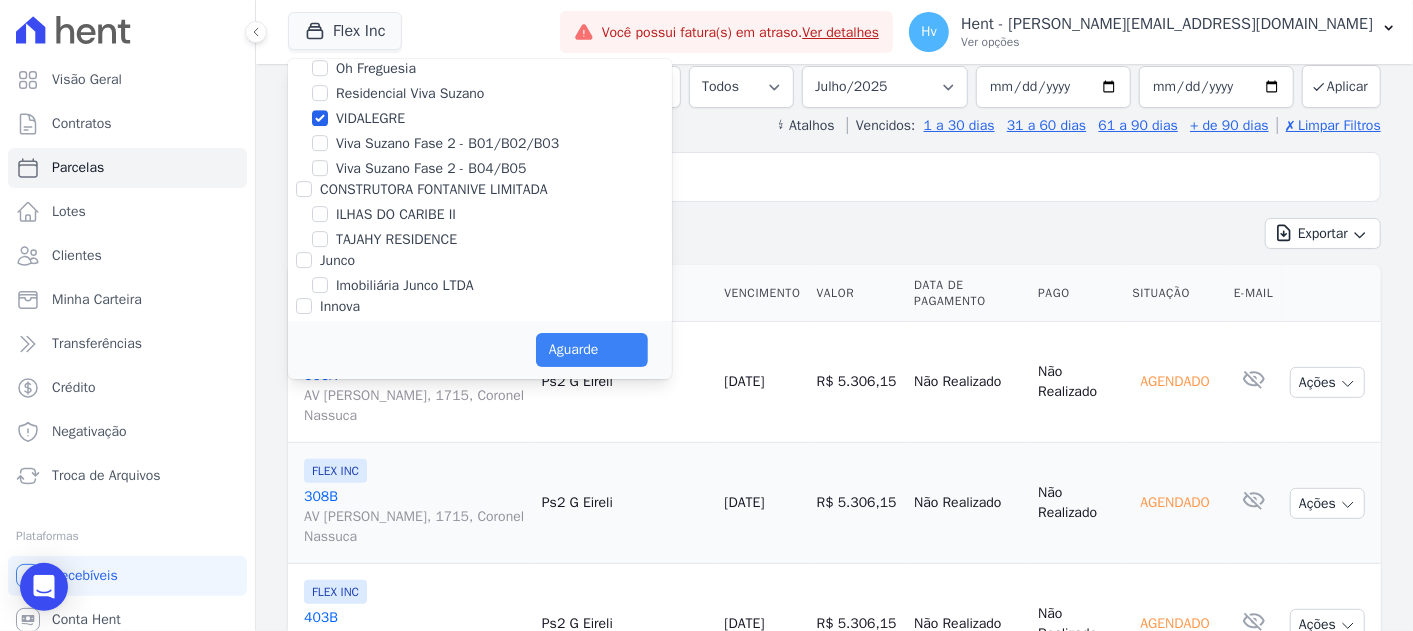 select 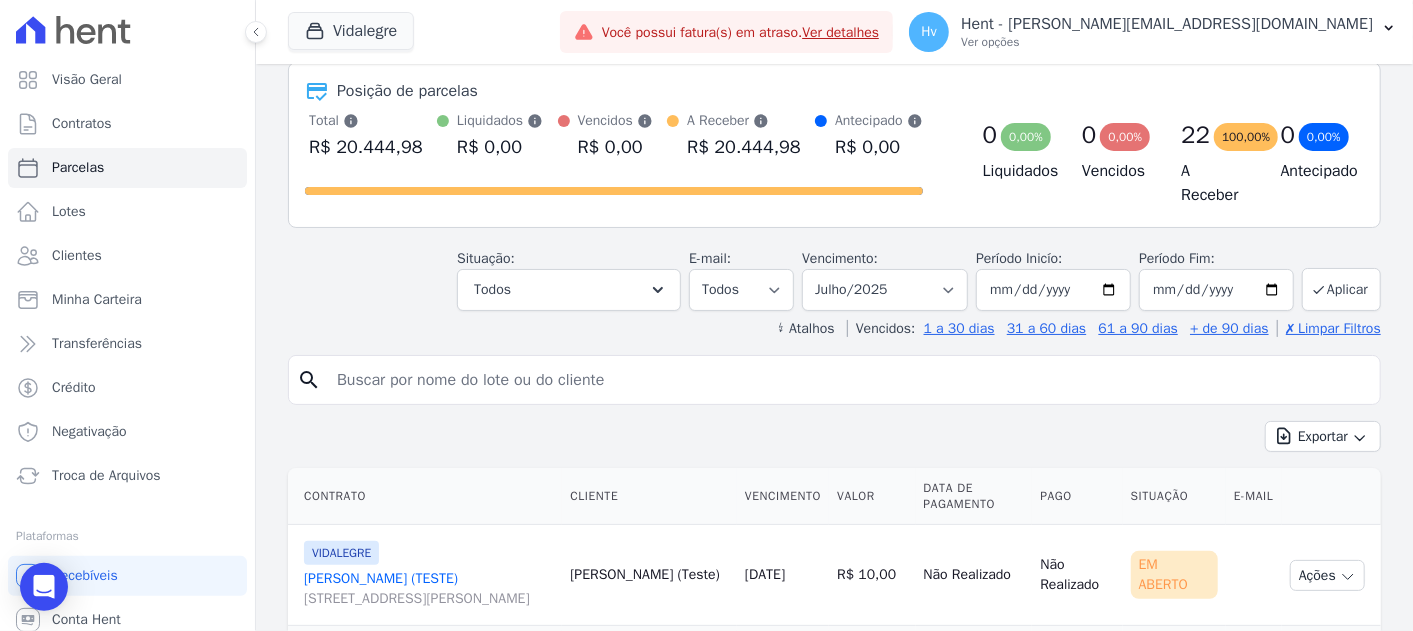 scroll, scrollTop: 333, scrollLeft: 0, axis: vertical 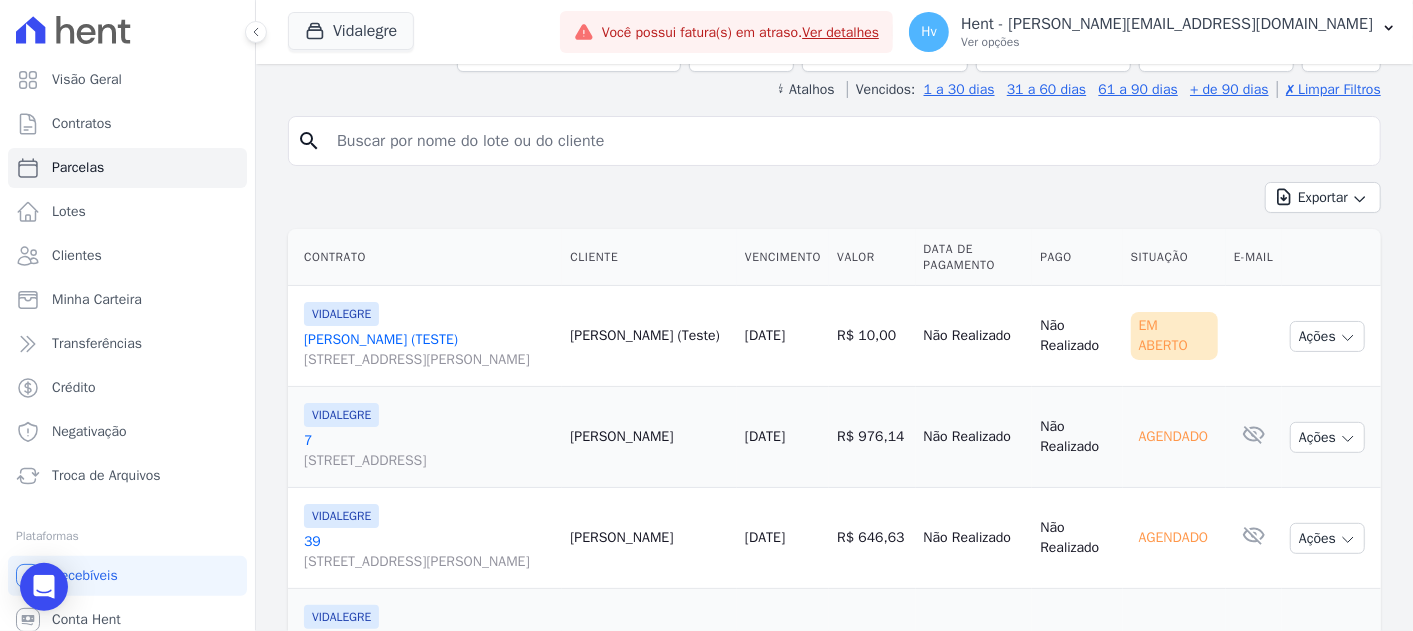 click on "[PERSON_NAME] (TESTE)
[STREET_ADDRESS][PERSON_NAME]" at bounding box center (429, 350) 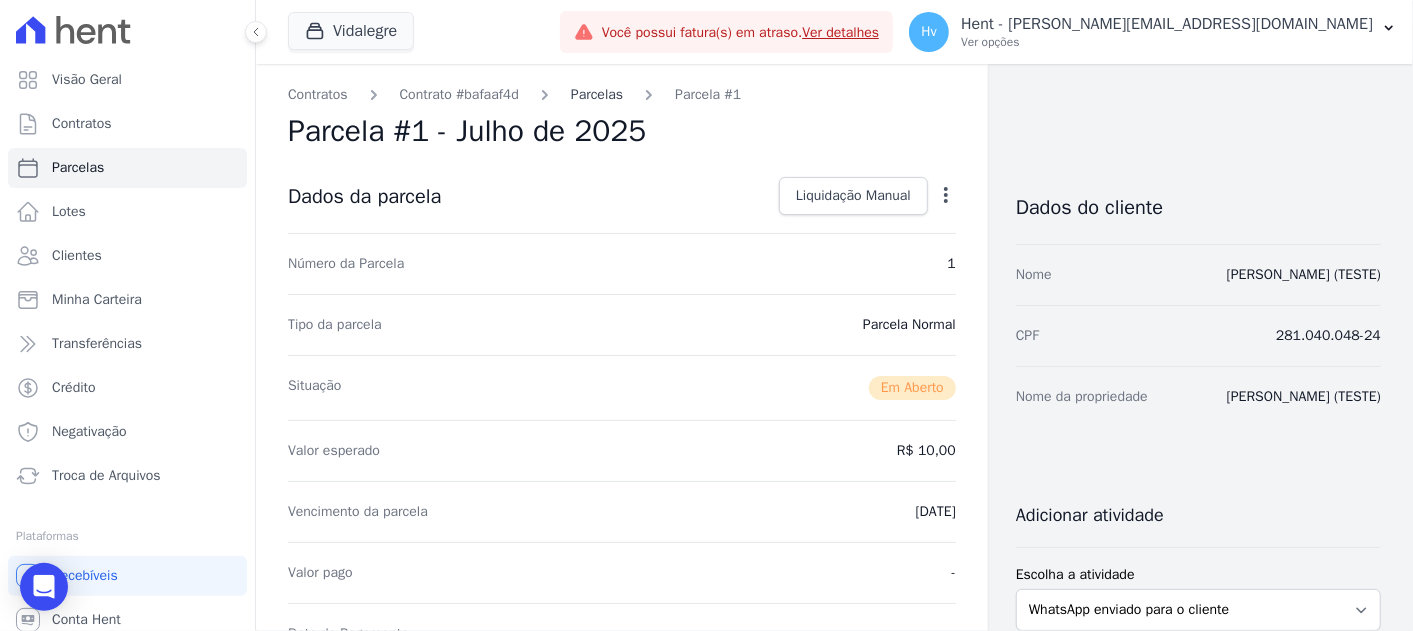 click on "Parcelas" at bounding box center [597, 94] 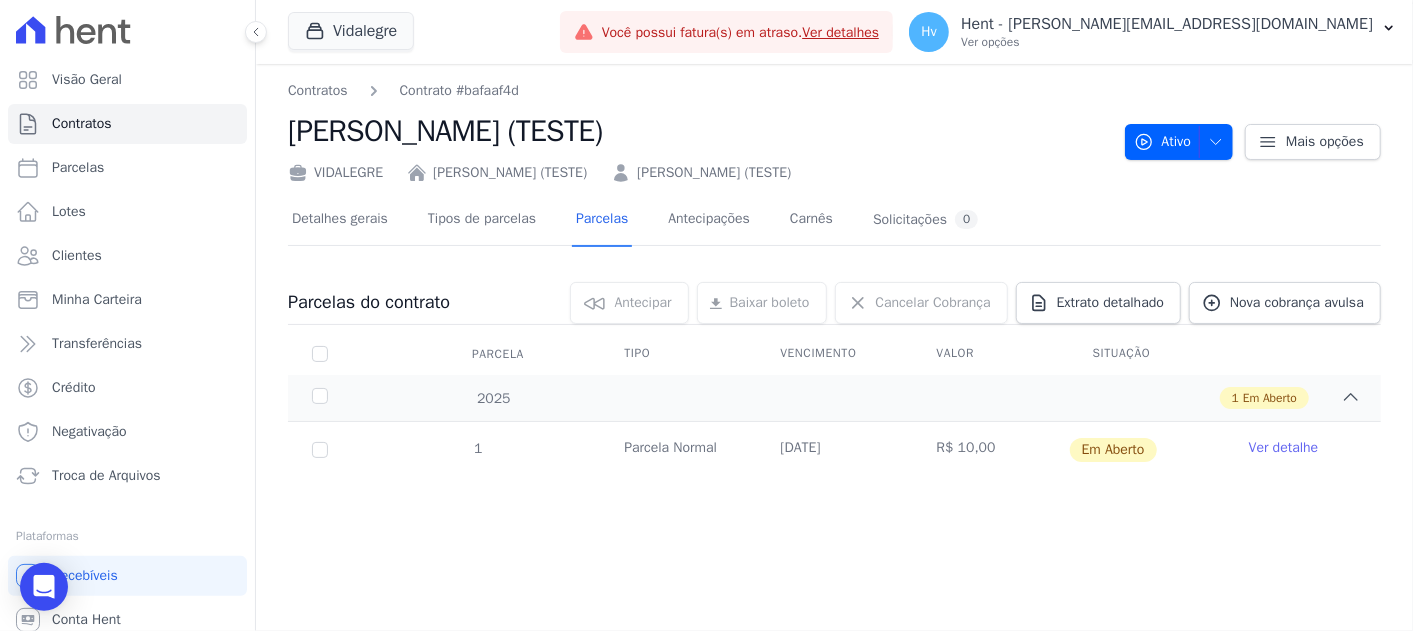 click on "Ver detalhe" at bounding box center [1284, 448] 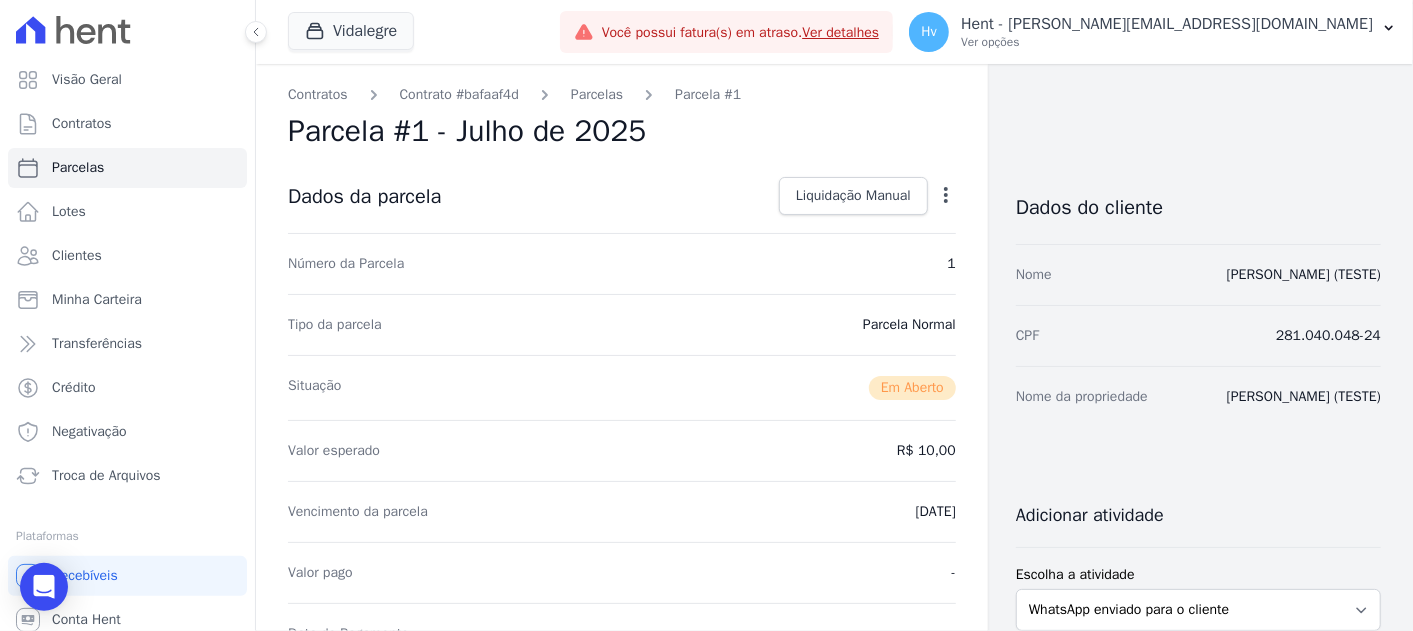 click 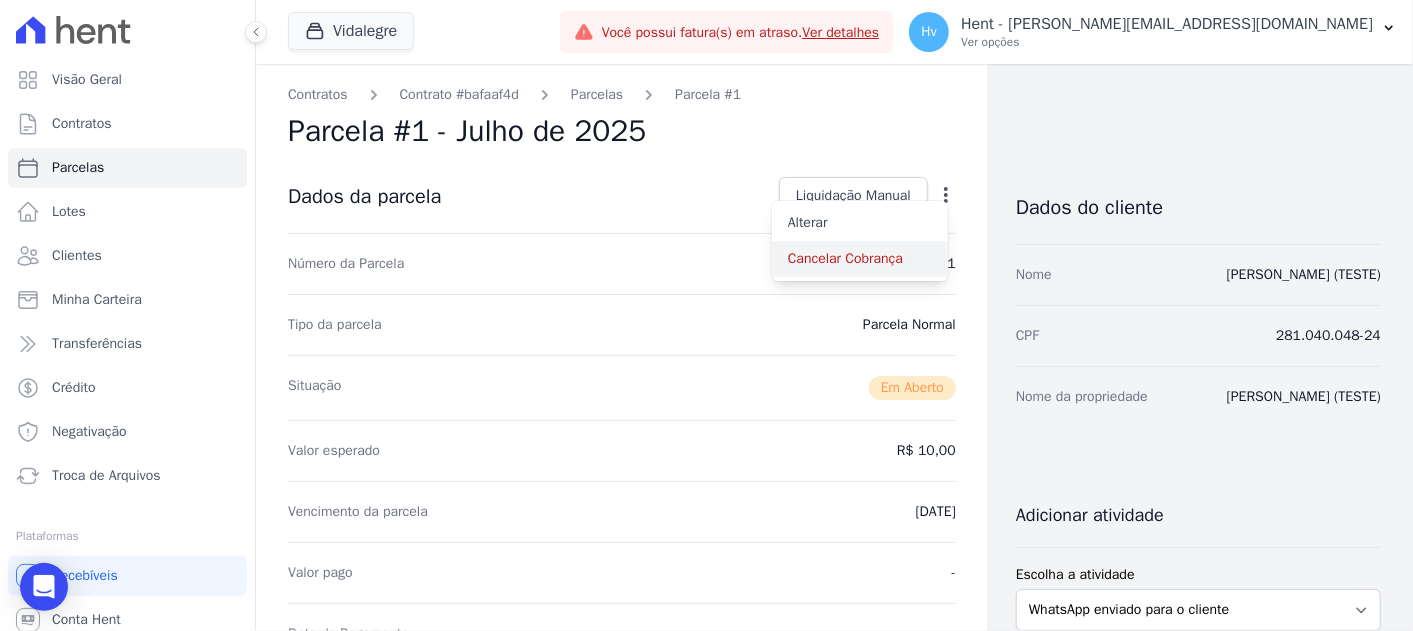 click on "Cancelar Cobrança" at bounding box center (860, 259) 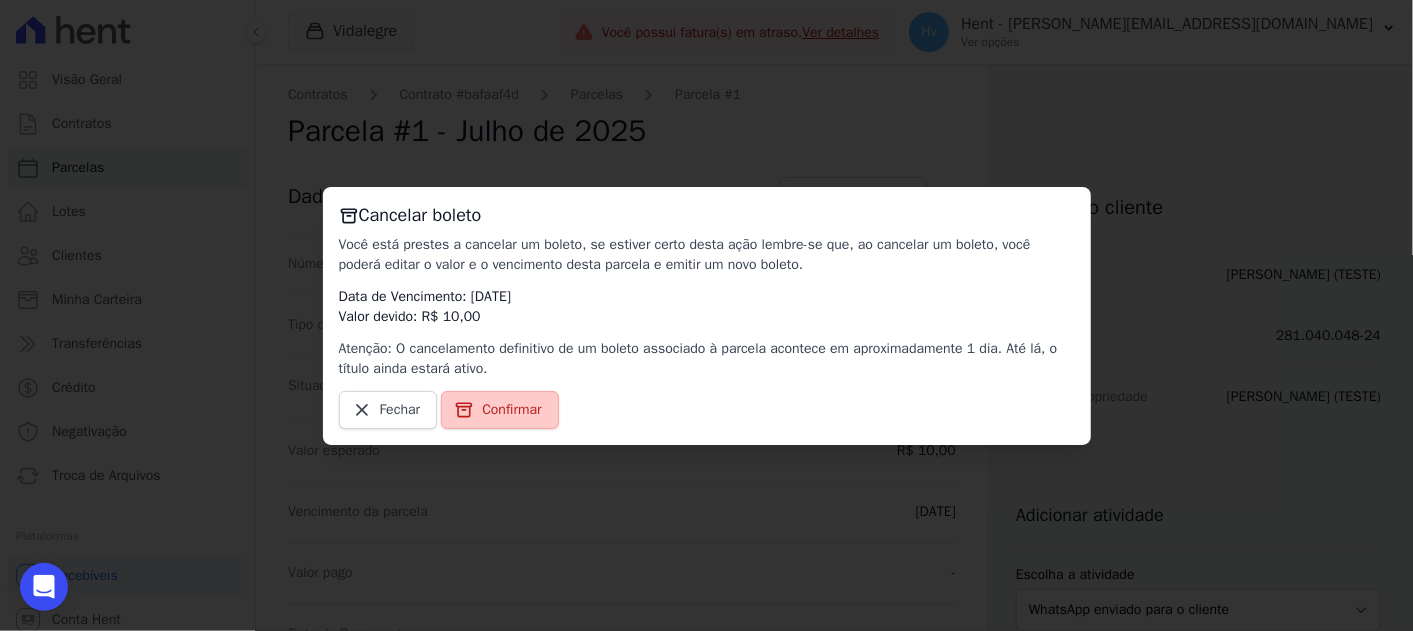 click on "Confirmar" at bounding box center [511, 410] 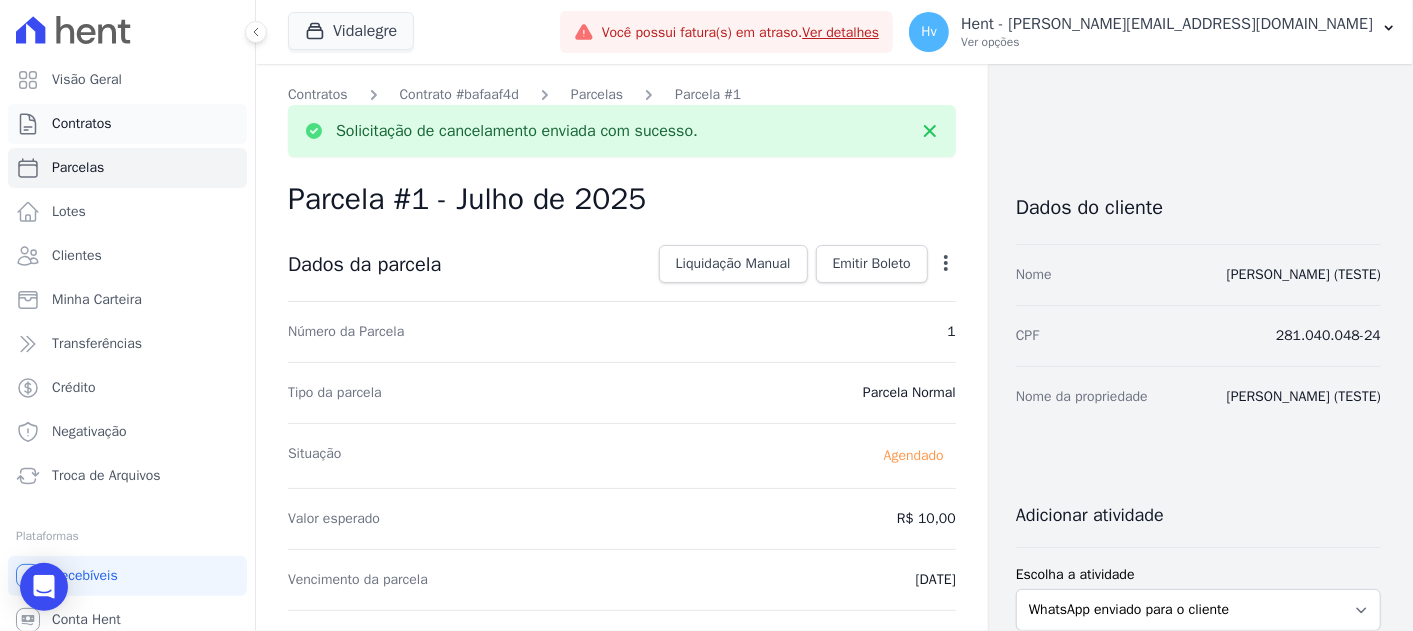 click on "Contratos" at bounding box center [82, 124] 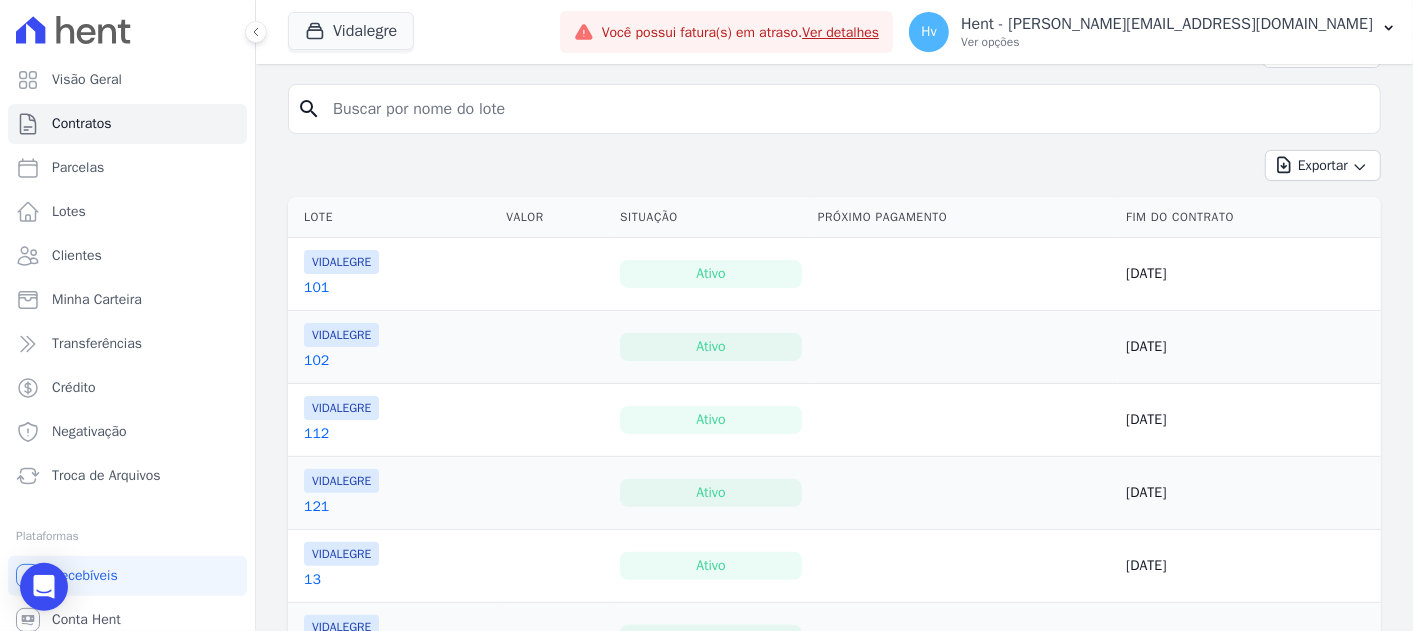 scroll, scrollTop: 0, scrollLeft: 0, axis: both 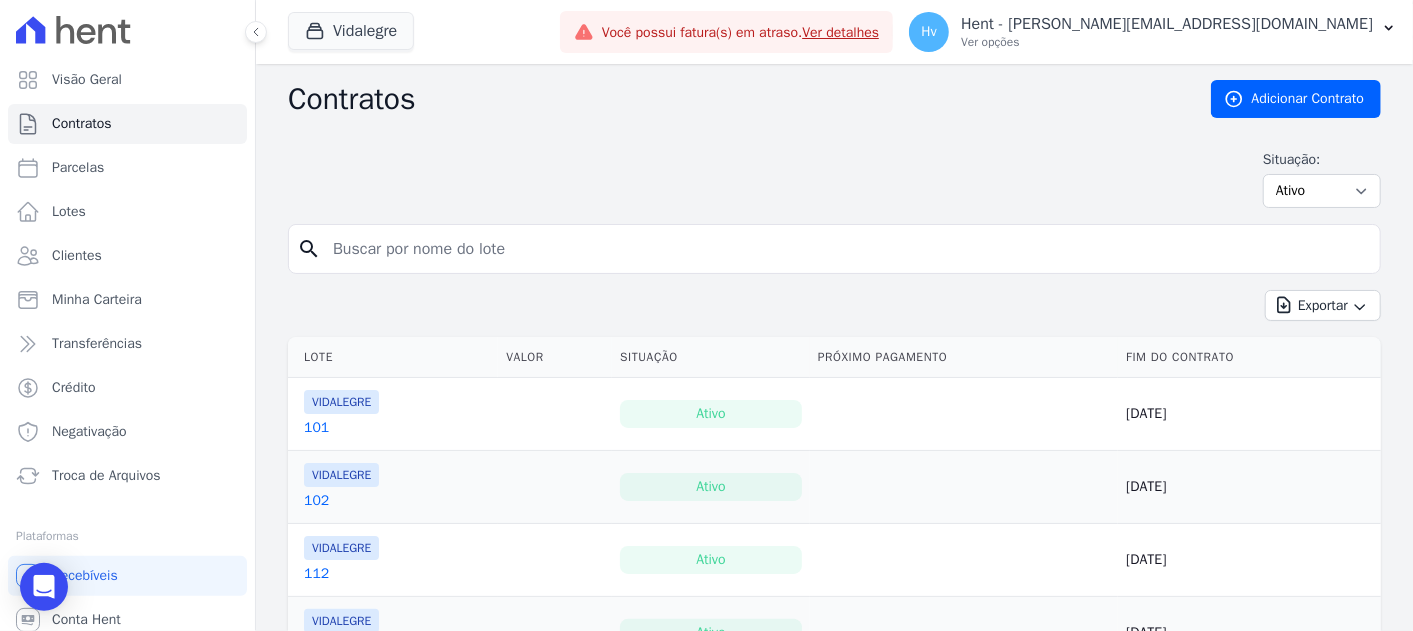 click at bounding box center [846, 249] 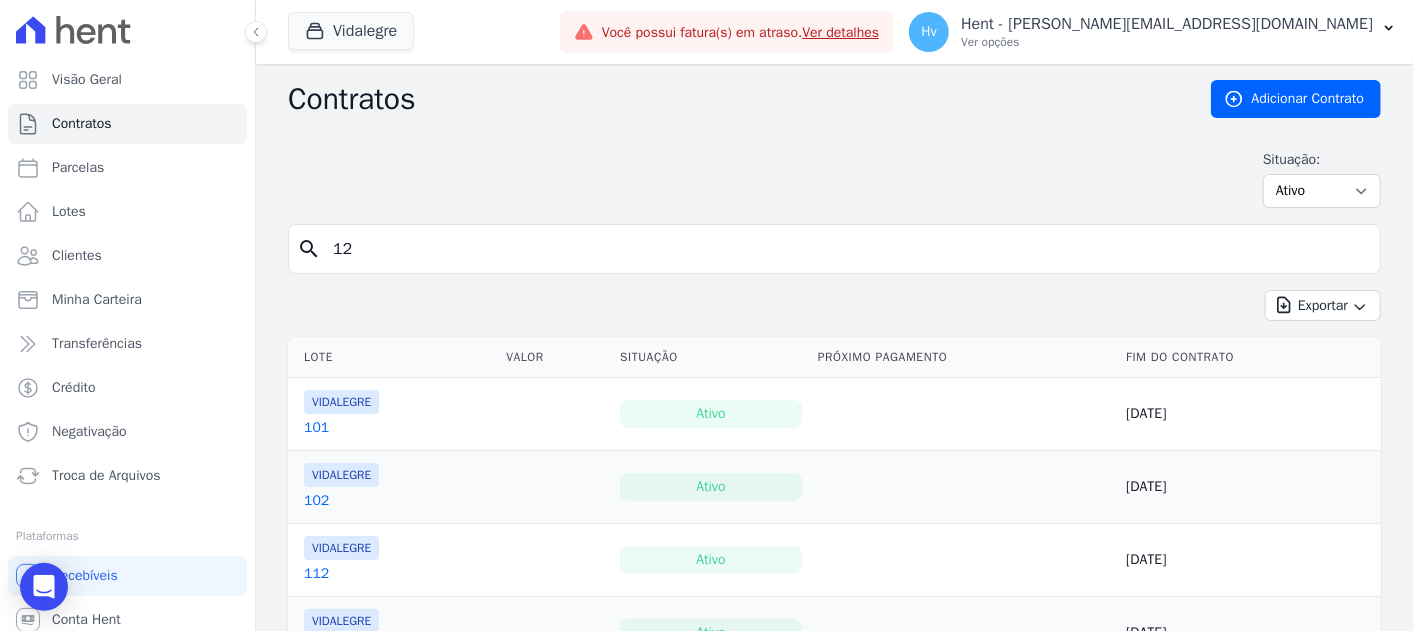 type on "12" 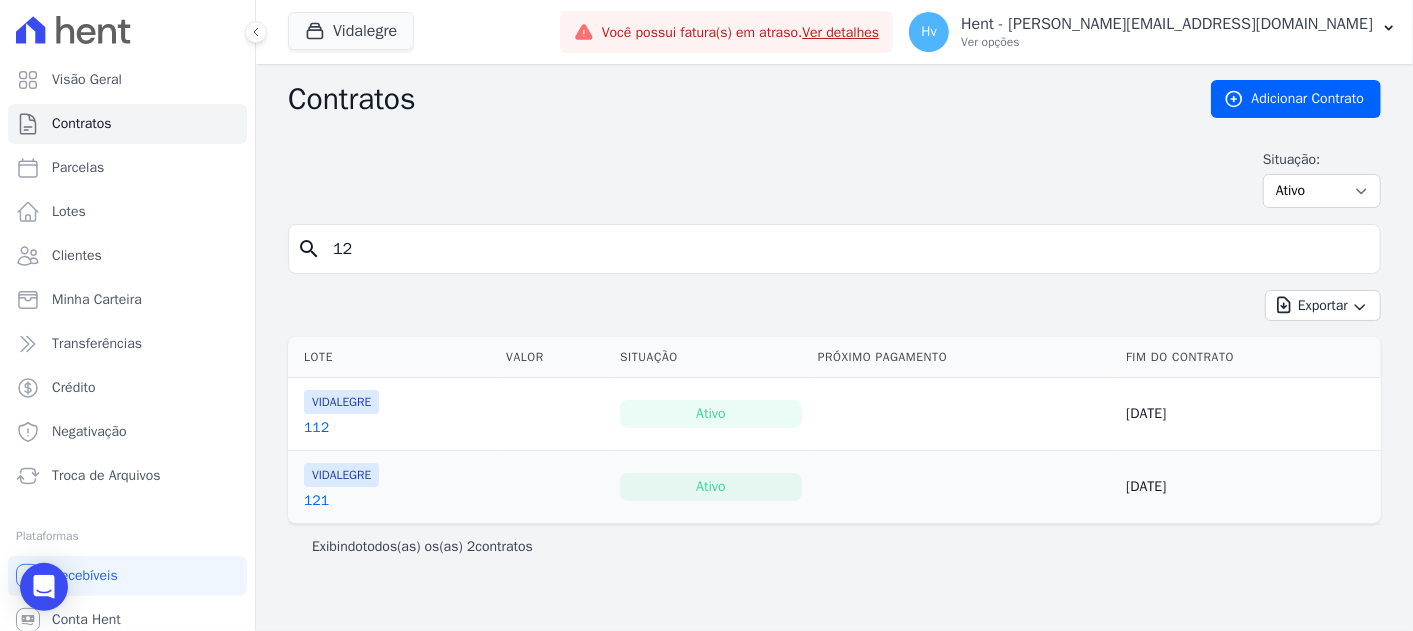 click on "12" at bounding box center [846, 249] 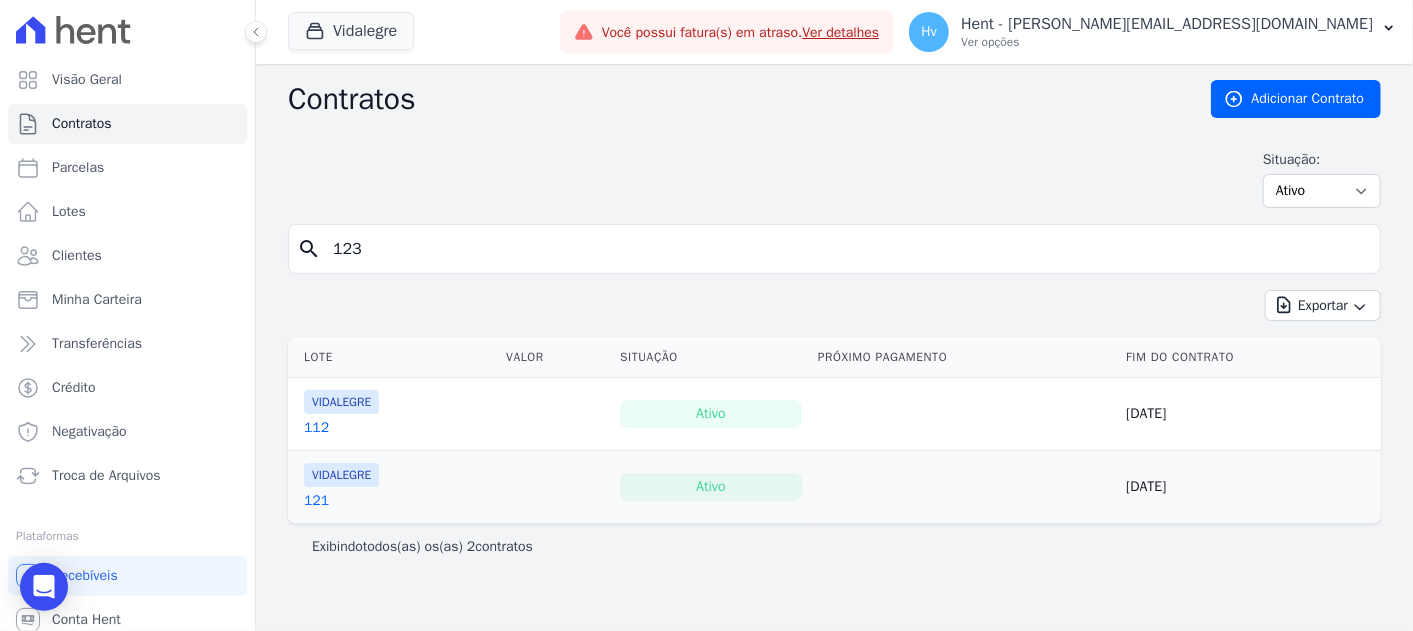 type on "123" 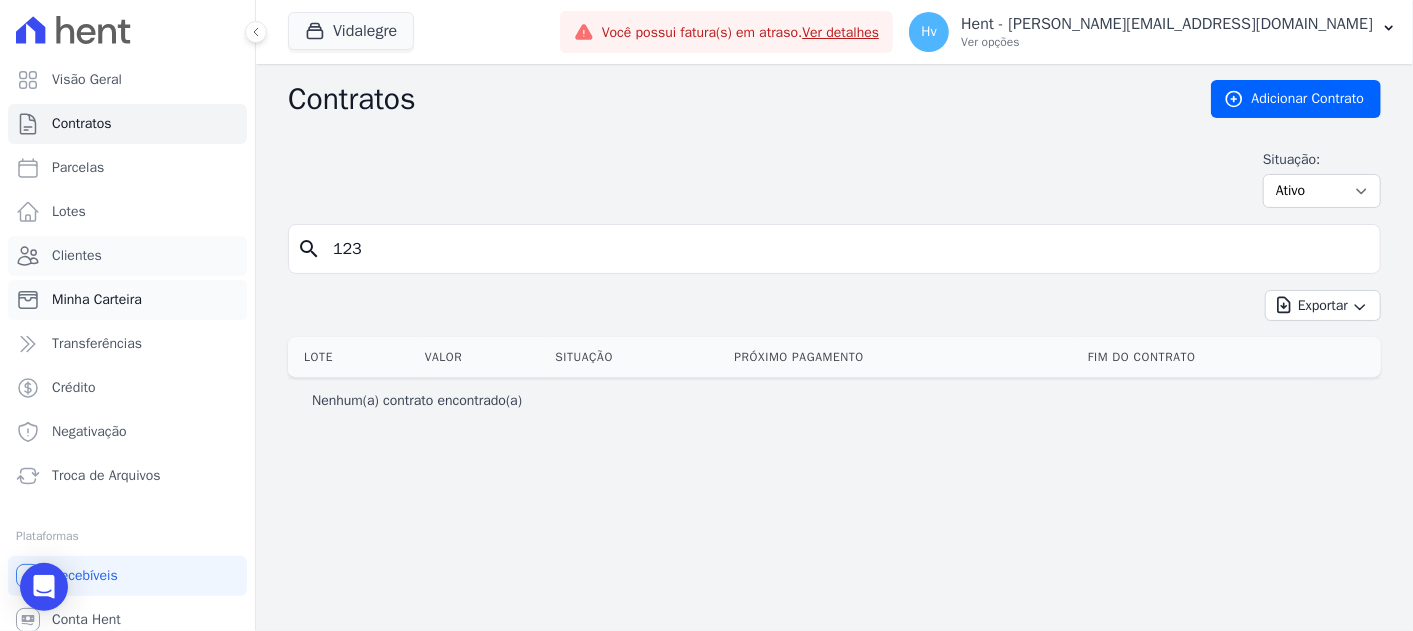 drag, startPoint x: 82, startPoint y: 254, endPoint x: 105, endPoint y: 282, distance: 36.23534 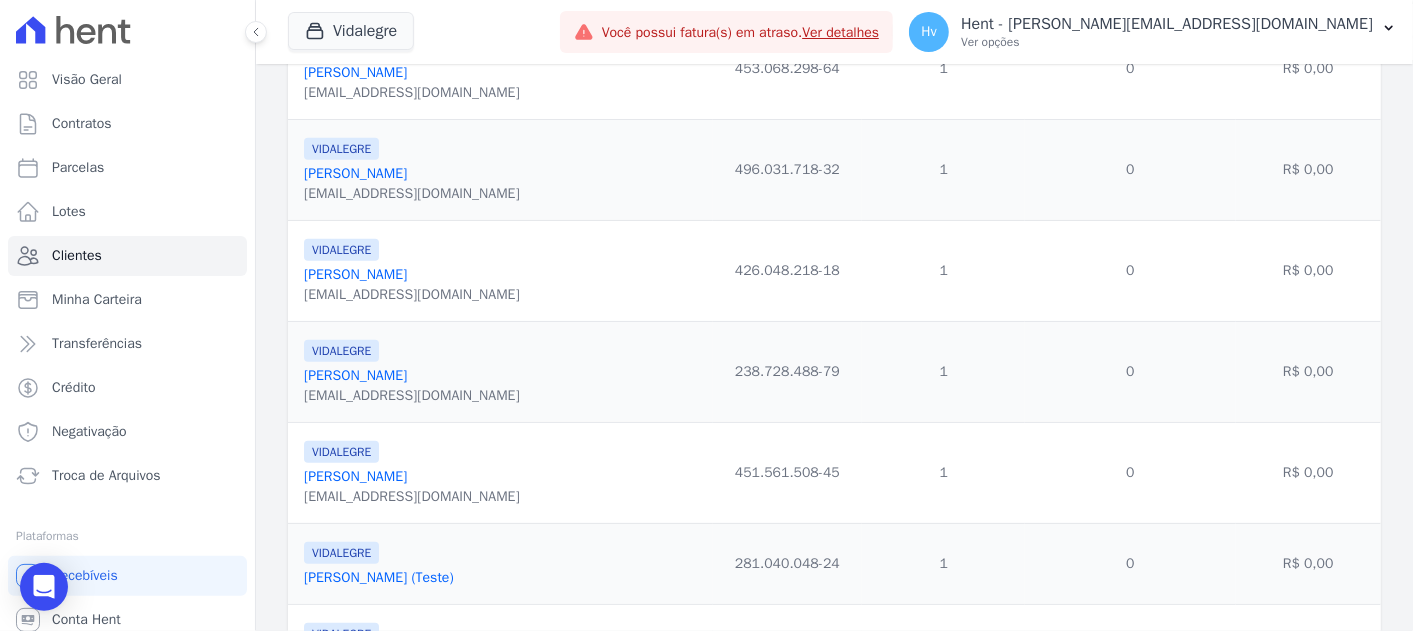 scroll, scrollTop: 666, scrollLeft: 0, axis: vertical 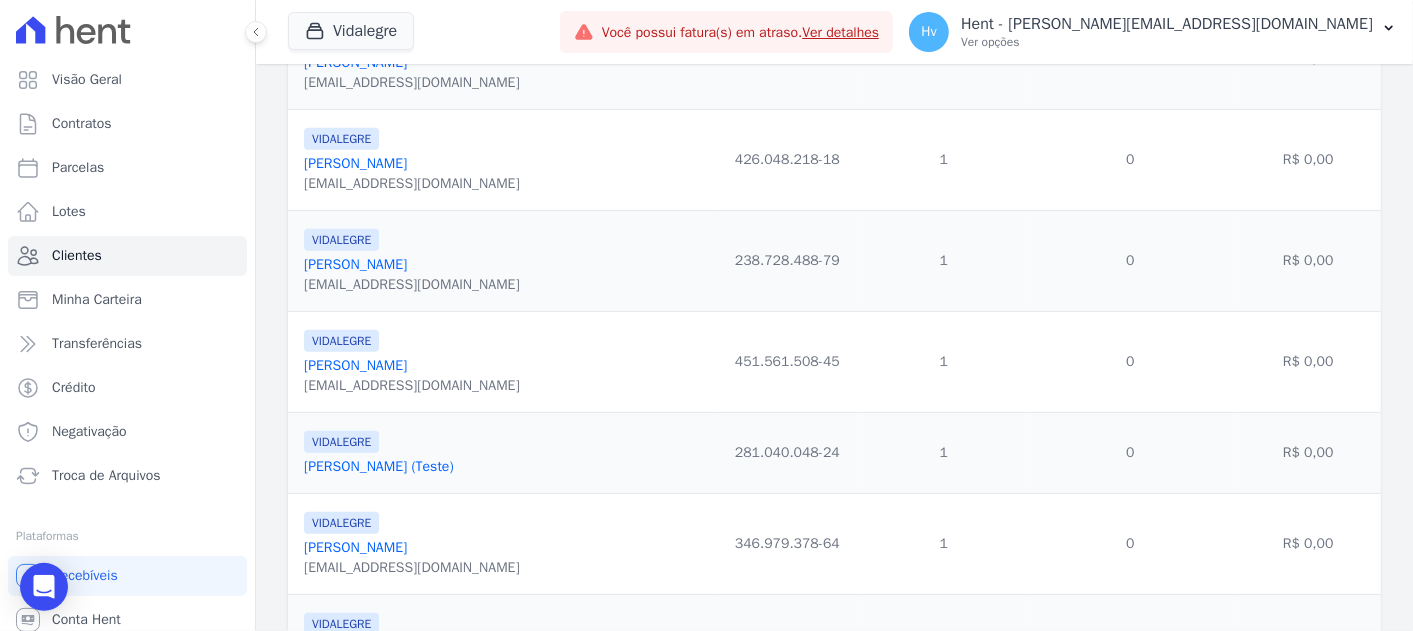 click on "[PERSON_NAME] (Teste)" at bounding box center (379, 466) 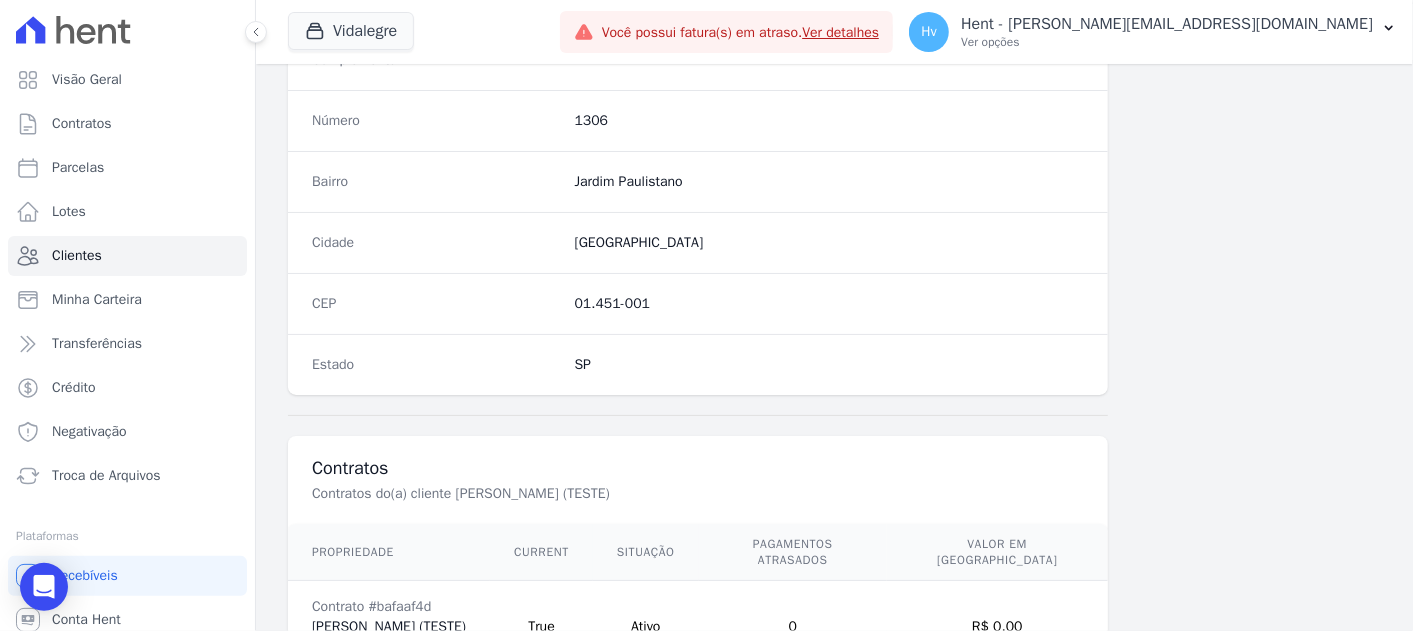 scroll, scrollTop: 1231, scrollLeft: 0, axis: vertical 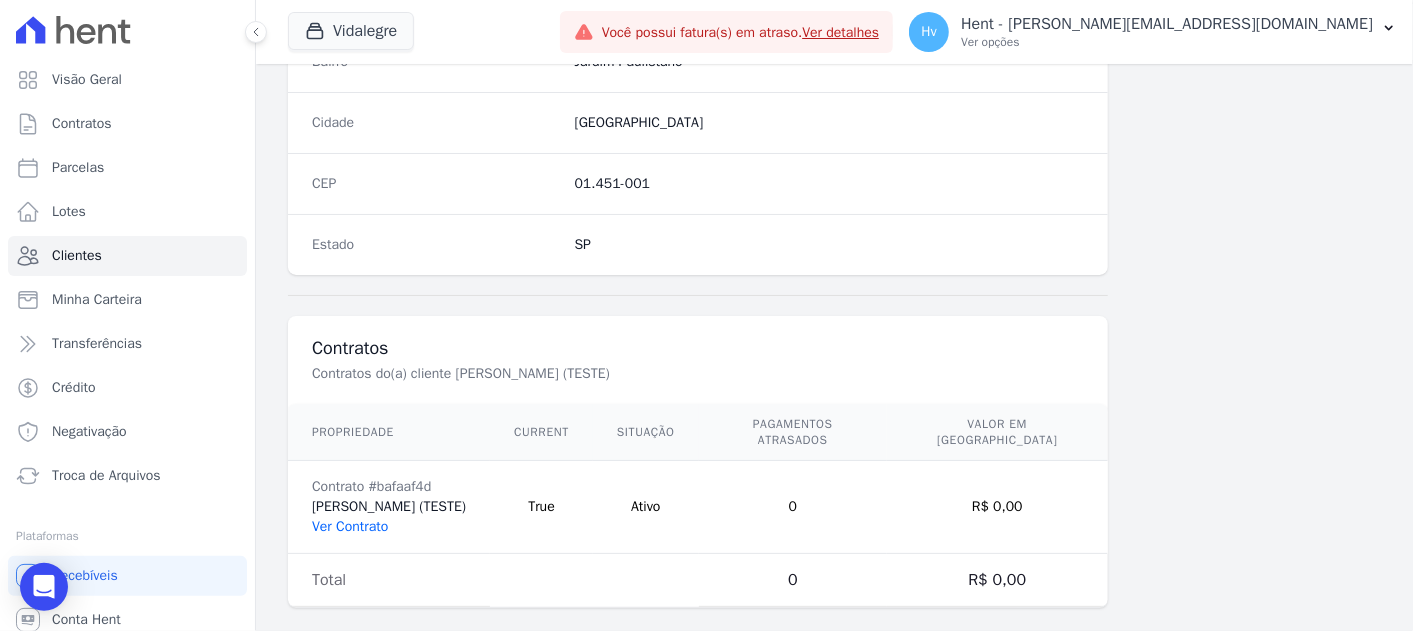 click on "Ver Contrato" at bounding box center (350, 526) 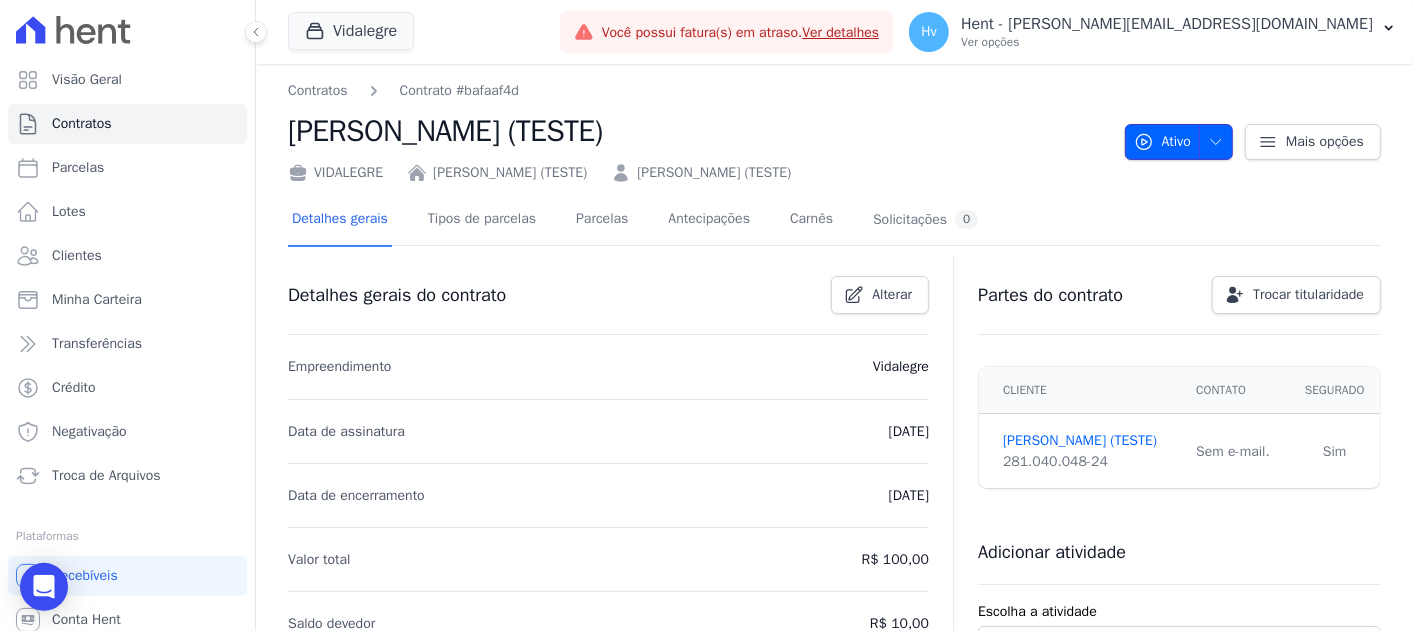 click at bounding box center (1211, 142) 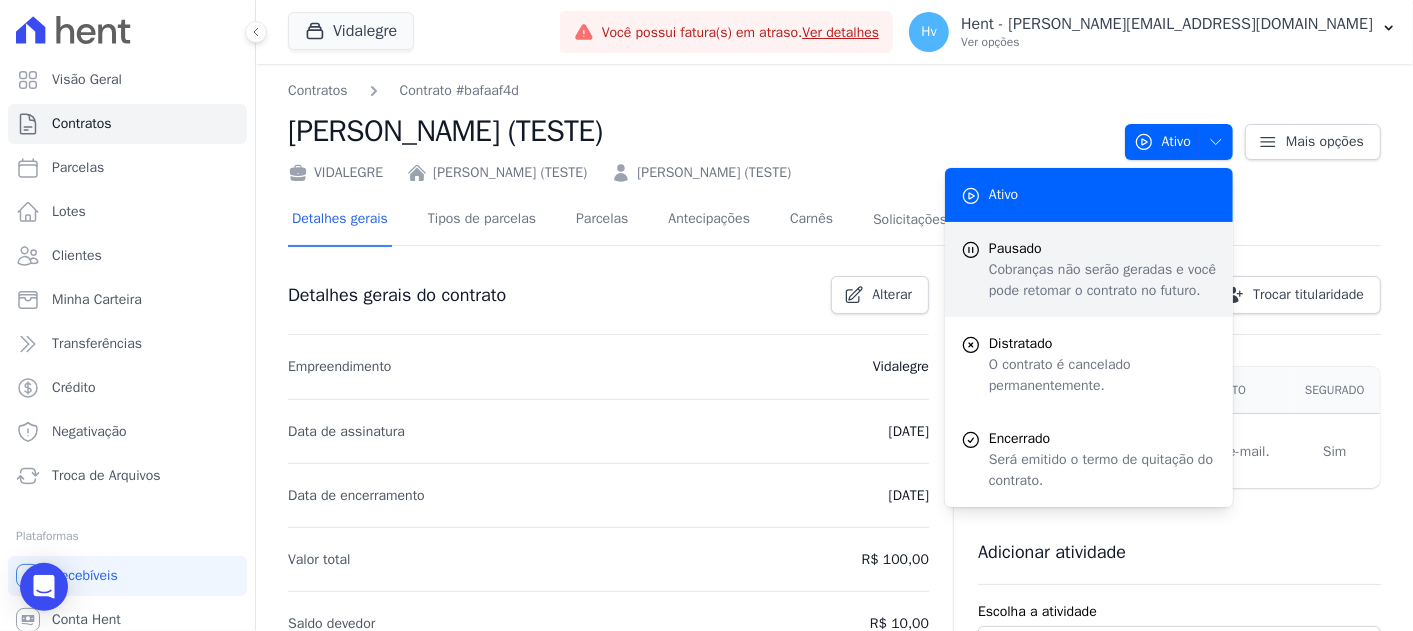 click on "Cobranças não serão geradas e você pode retomar o contrato no futuro." at bounding box center (1103, 280) 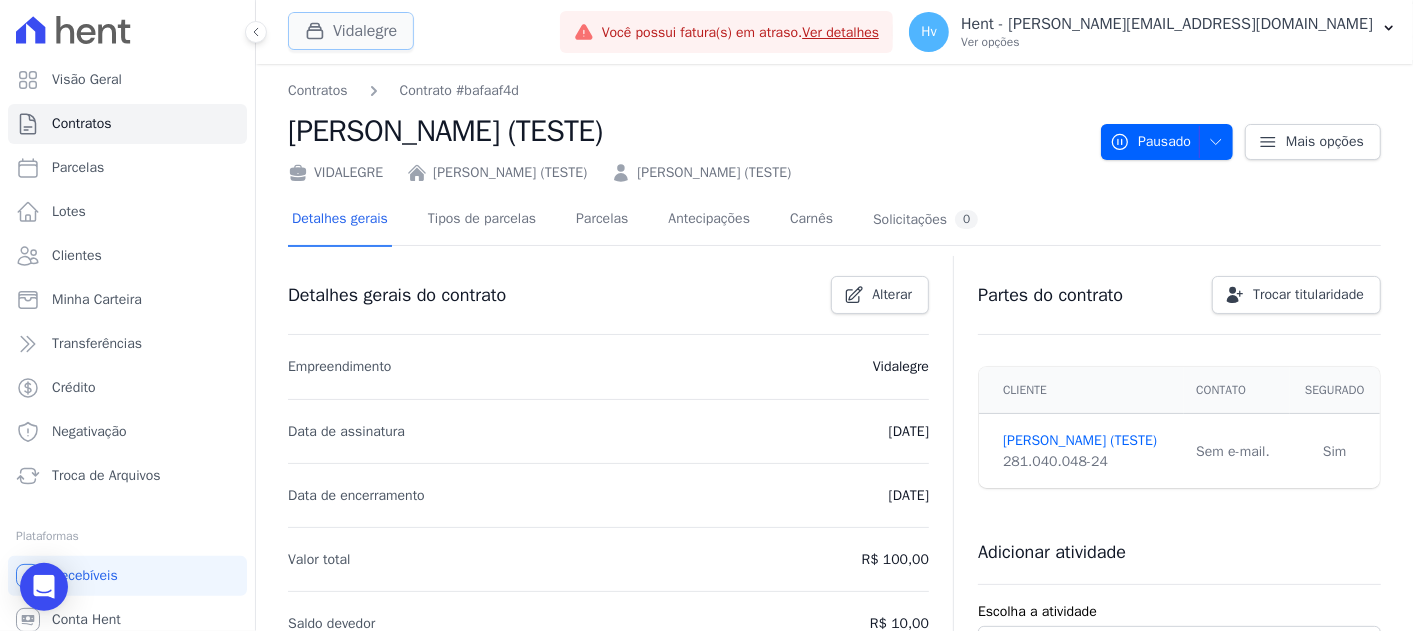 click on "Vidalegre" at bounding box center [351, 31] 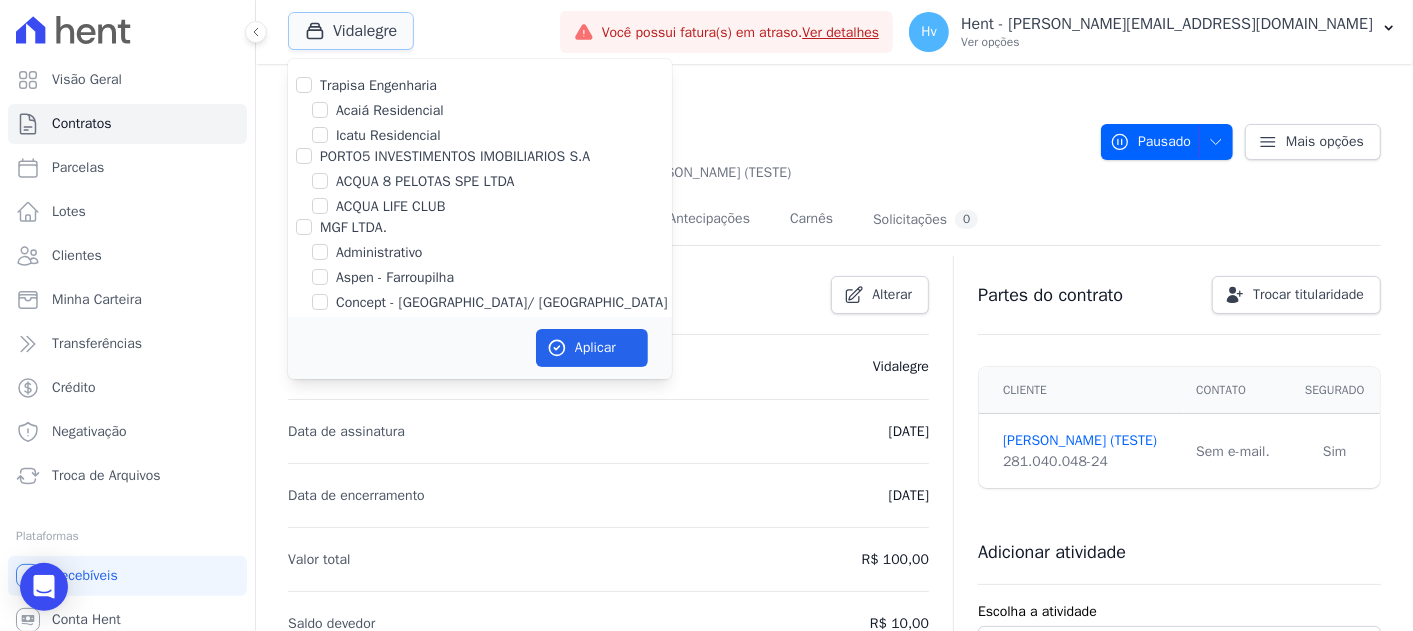 type 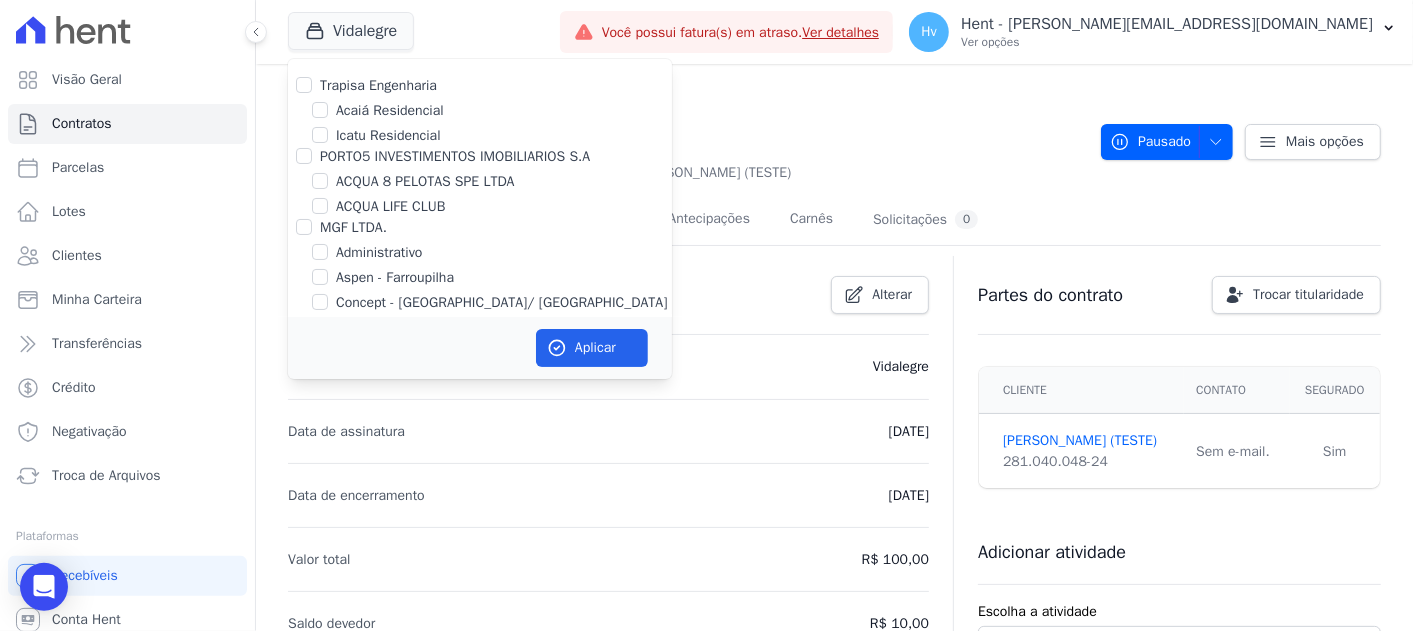 scroll, scrollTop: 7591, scrollLeft: 0, axis: vertical 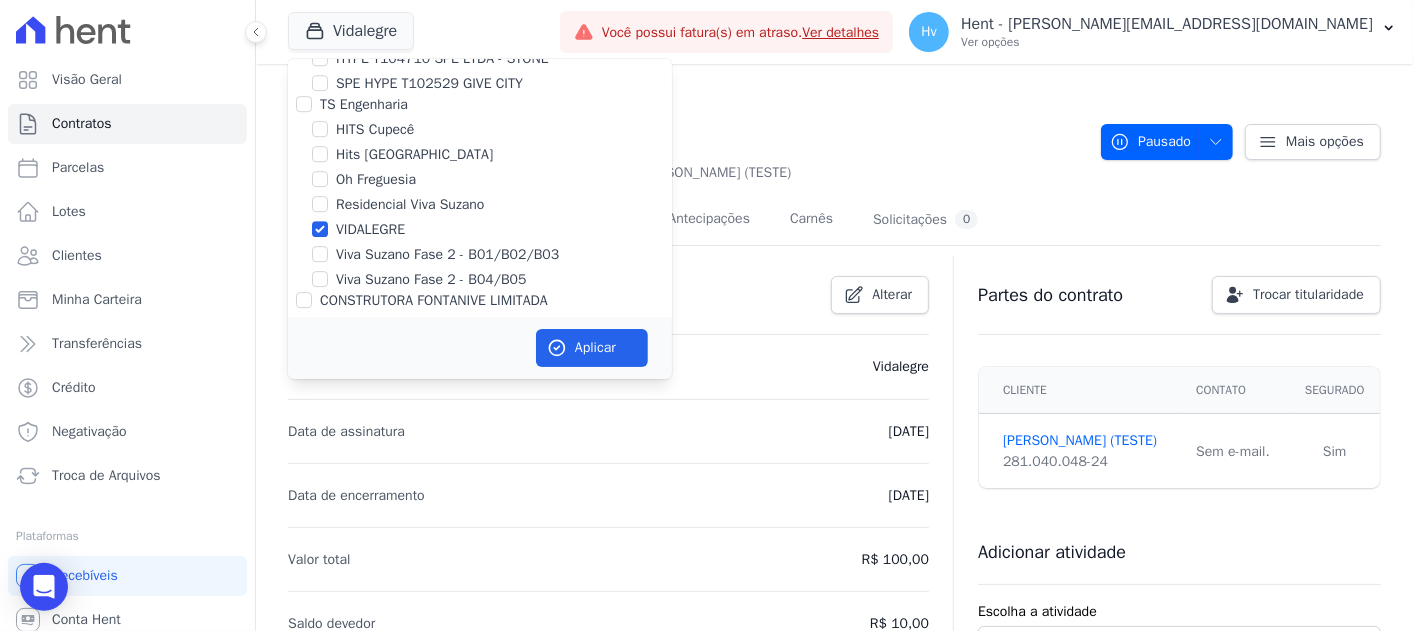 click on "VIDALEGRE" at bounding box center (370, 229) 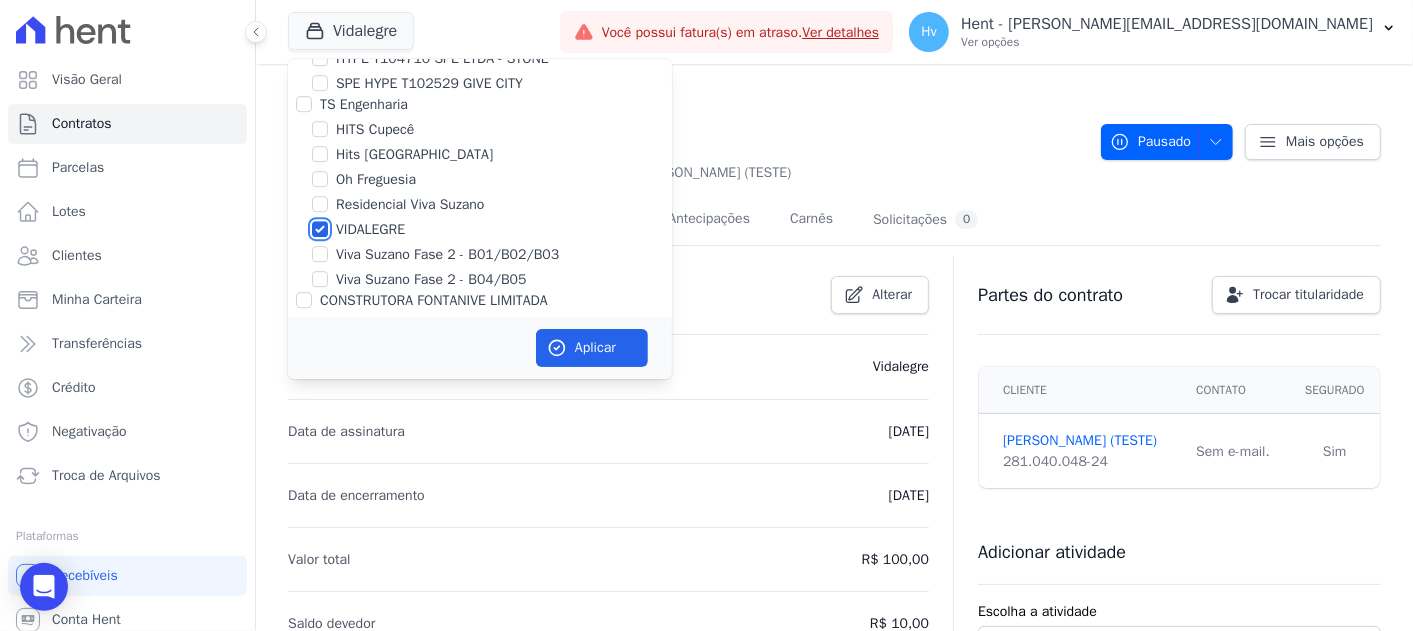 click on "VIDALEGRE" at bounding box center (320, 229) 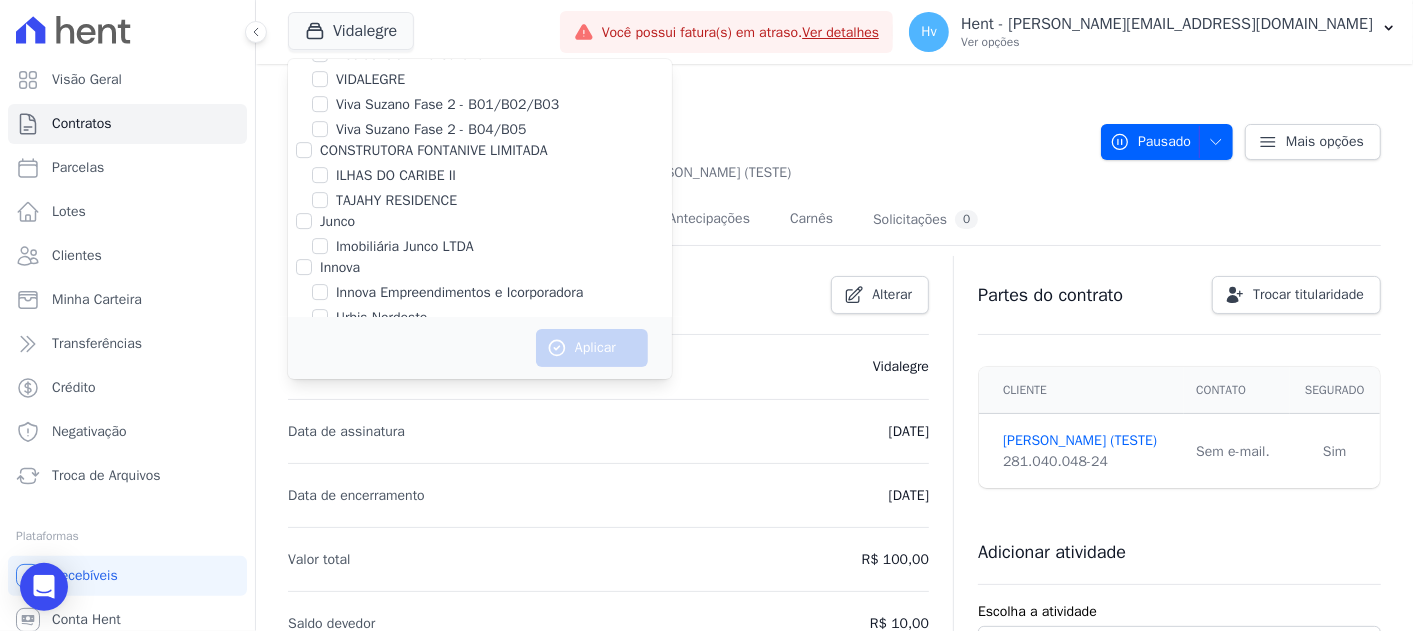 scroll, scrollTop: 12525, scrollLeft: 0, axis: vertical 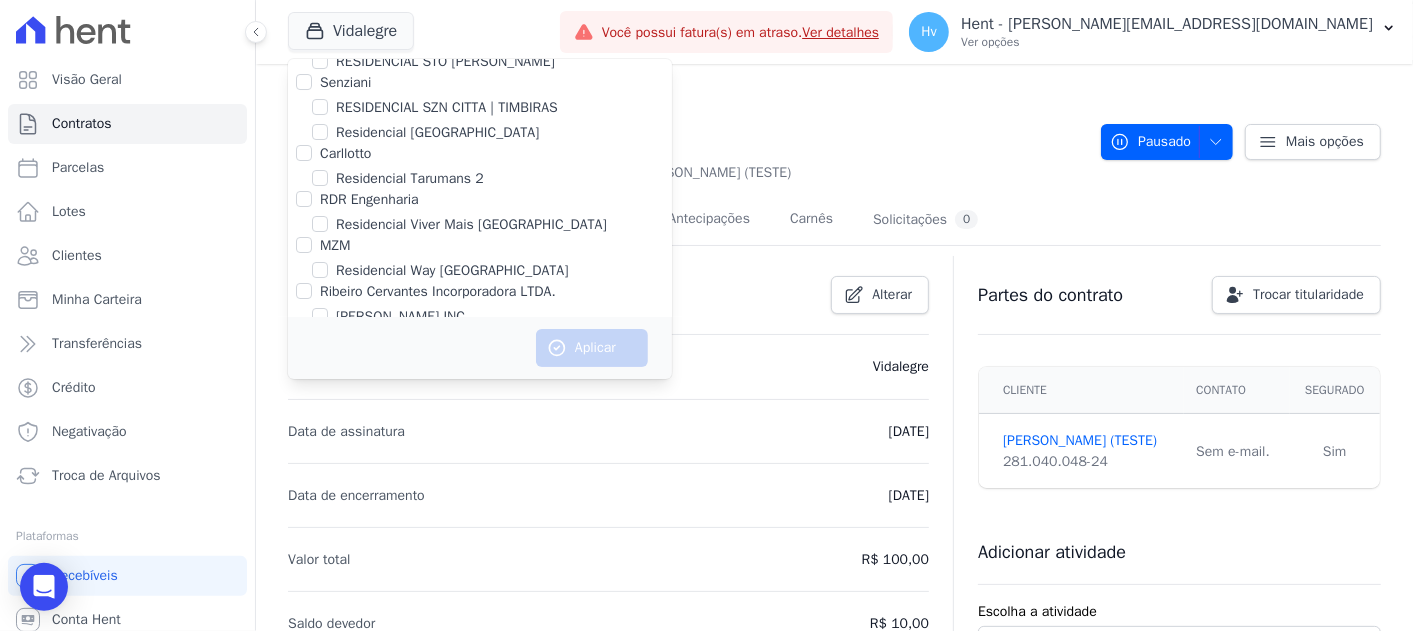 click on "RESIDENCIAL SZN CITTA | TIMBIRAS" at bounding box center (447, 107) 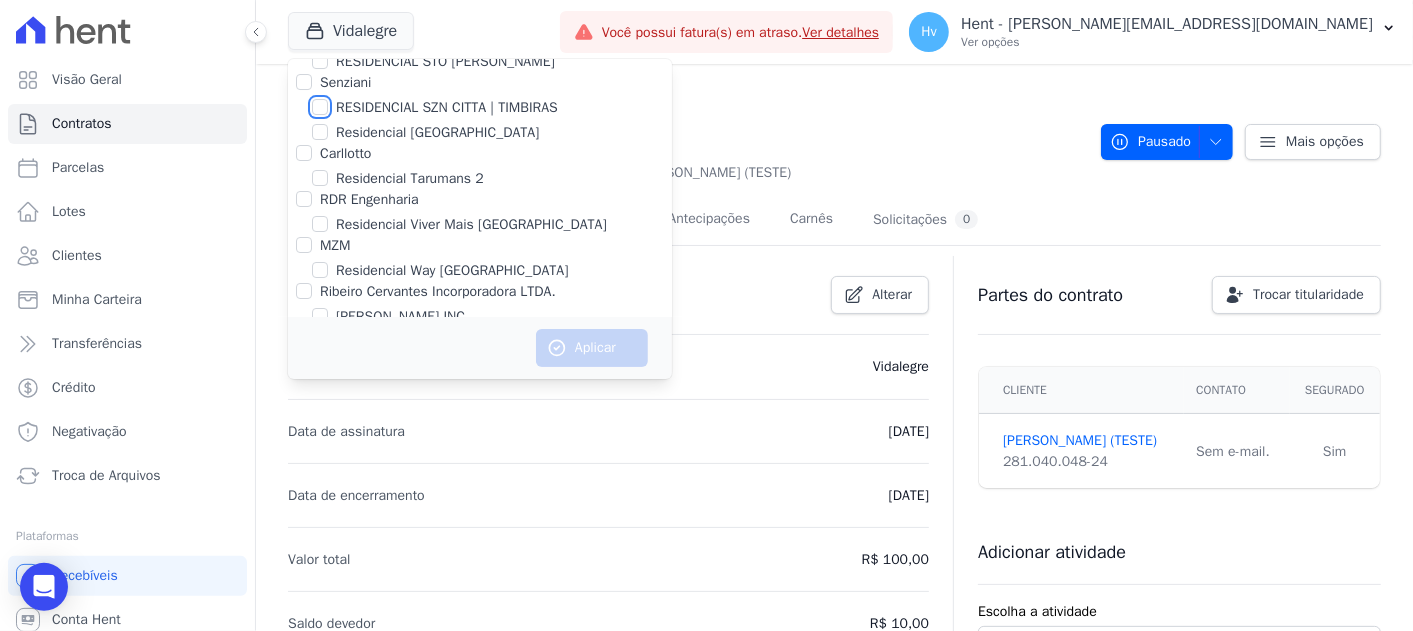 click on "RESIDENCIAL SZN CITTA | TIMBIRAS" at bounding box center [320, 107] 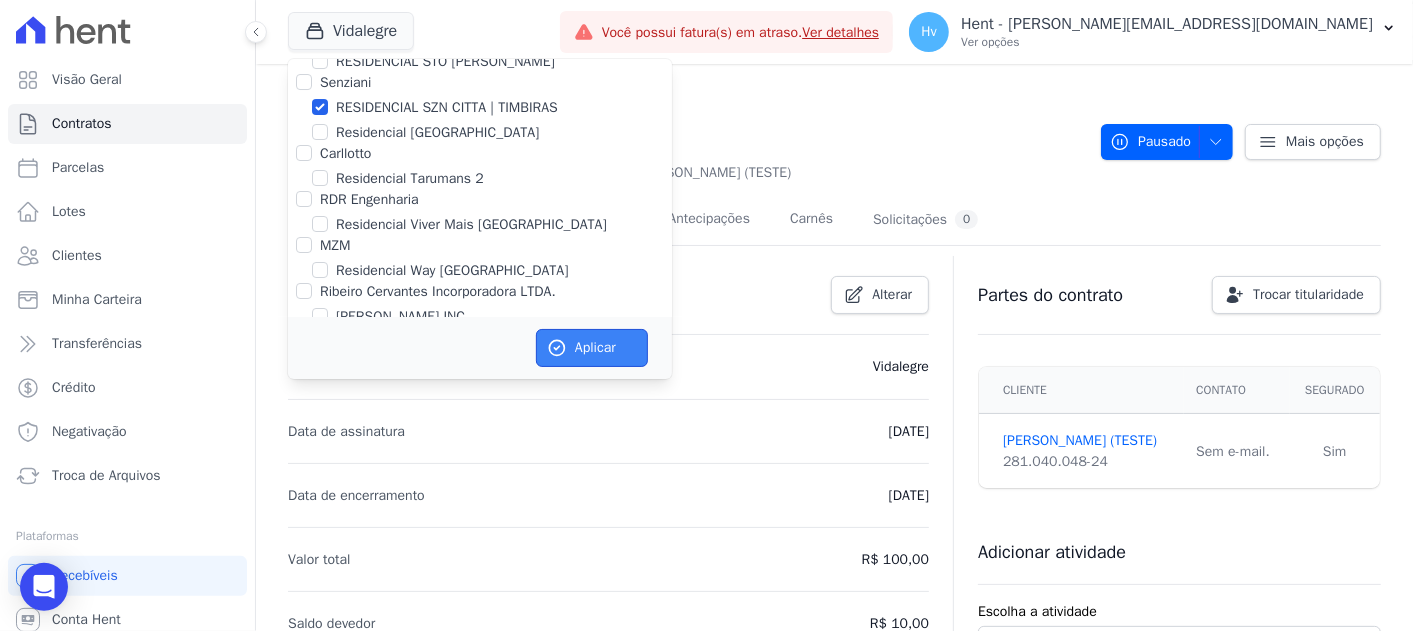 click on "Aplicar" at bounding box center [592, 348] 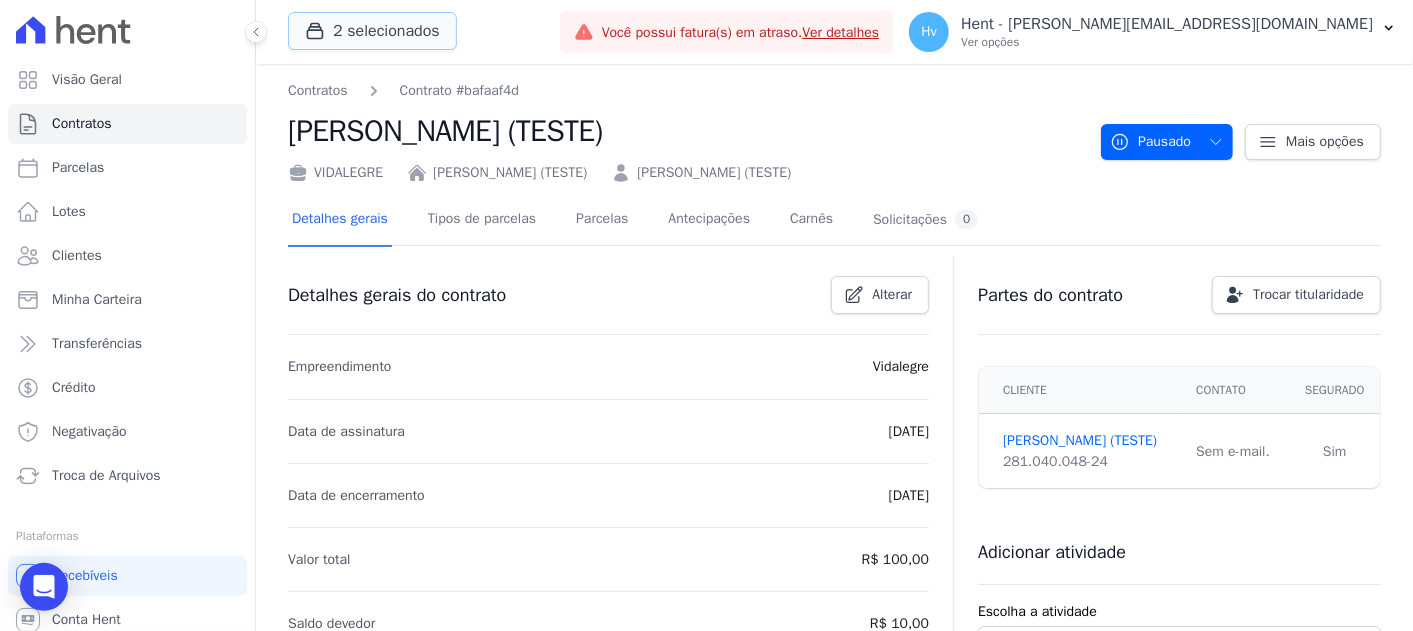 drag, startPoint x: 359, startPoint y: 33, endPoint x: 590, endPoint y: 65, distance: 233.20592 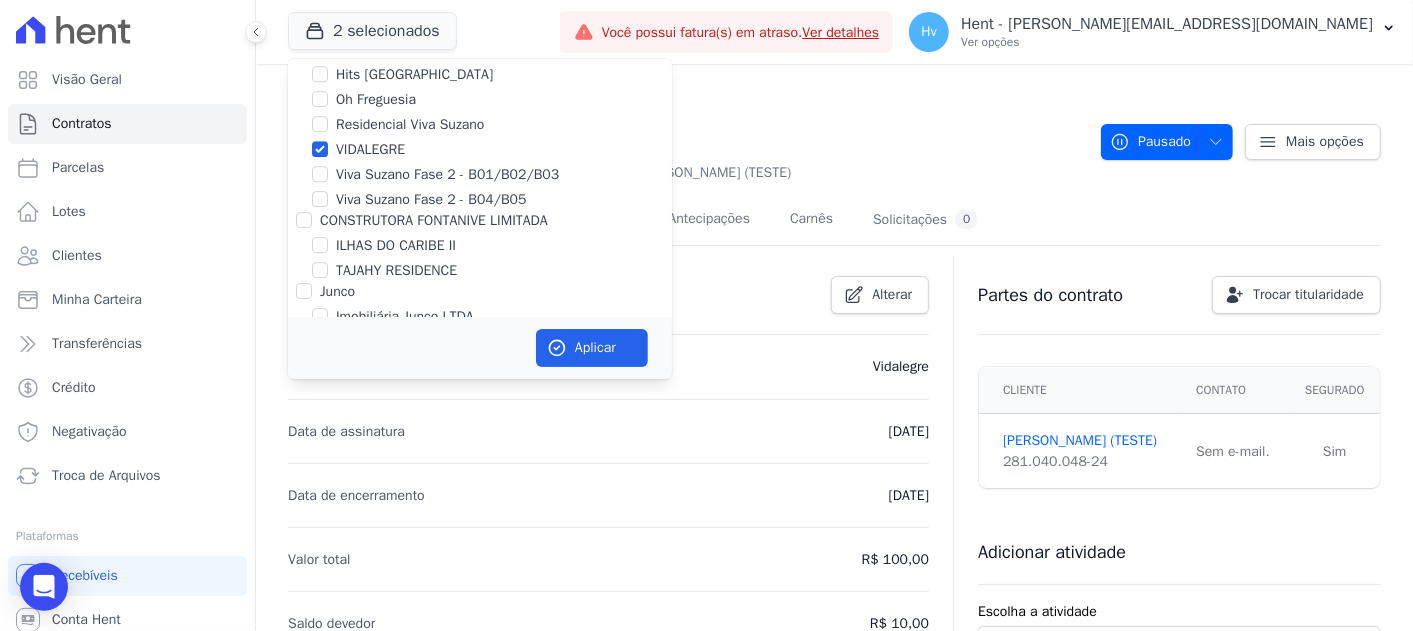 scroll, scrollTop: 7702, scrollLeft: 0, axis: vertical 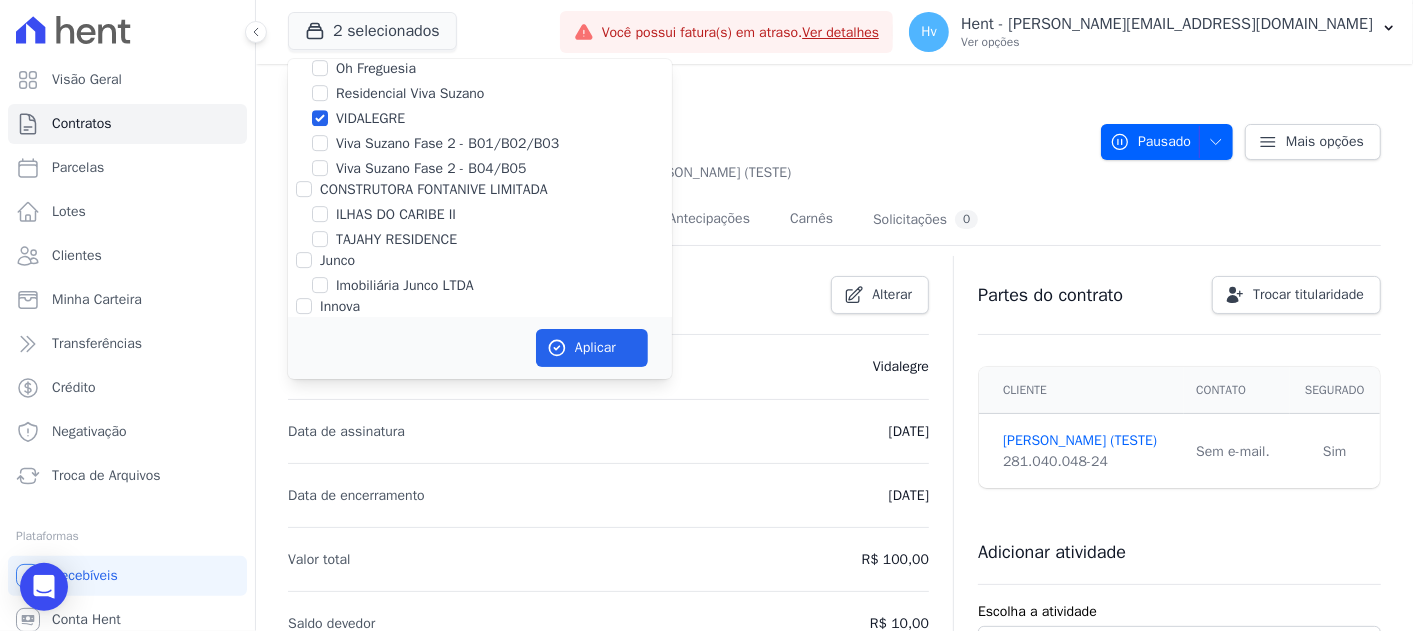 click on "VIDALEGRE" at bounding box center [370, 118] 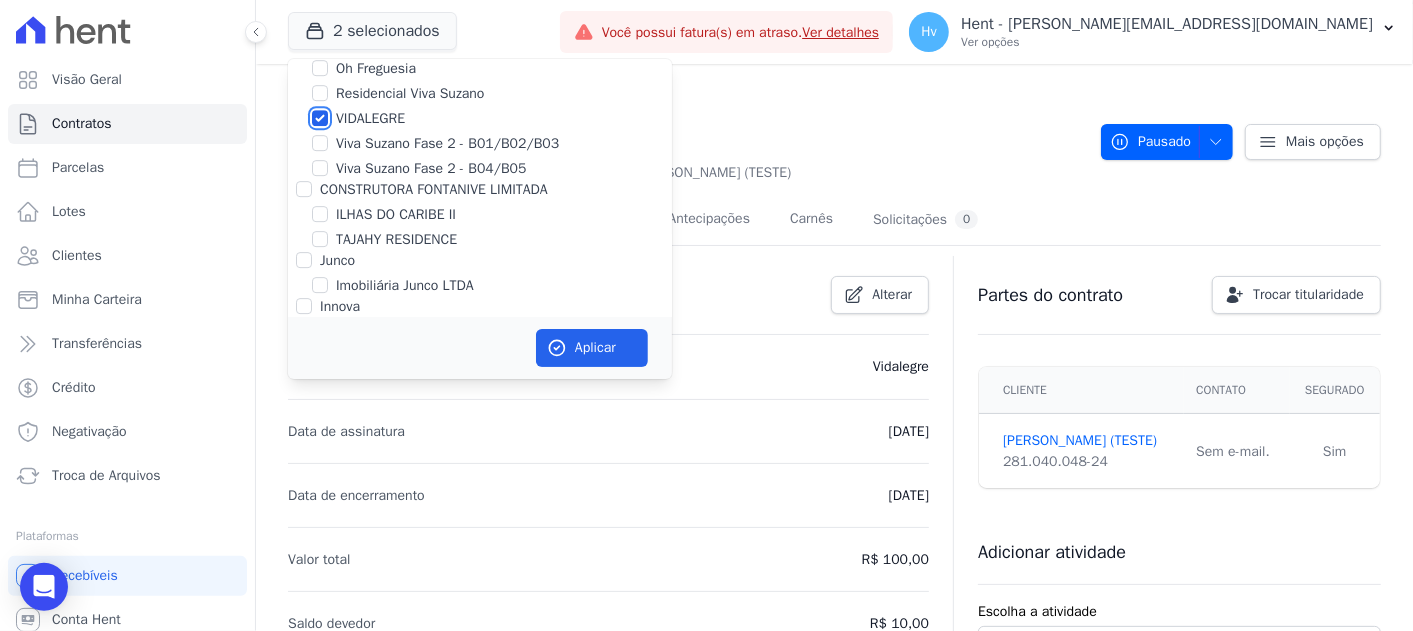click on "VIDALEGRE" at bounding box center [320, 118] 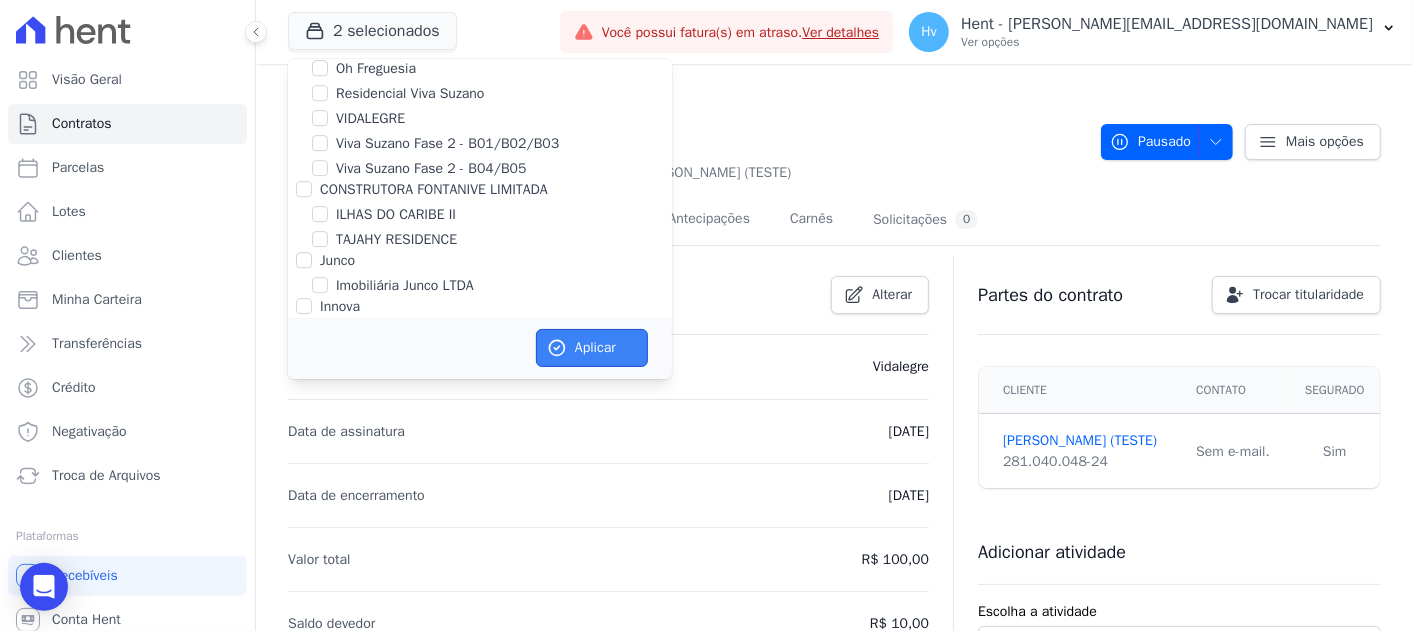 click on "Aplicar" at bounding box center (592, 348) 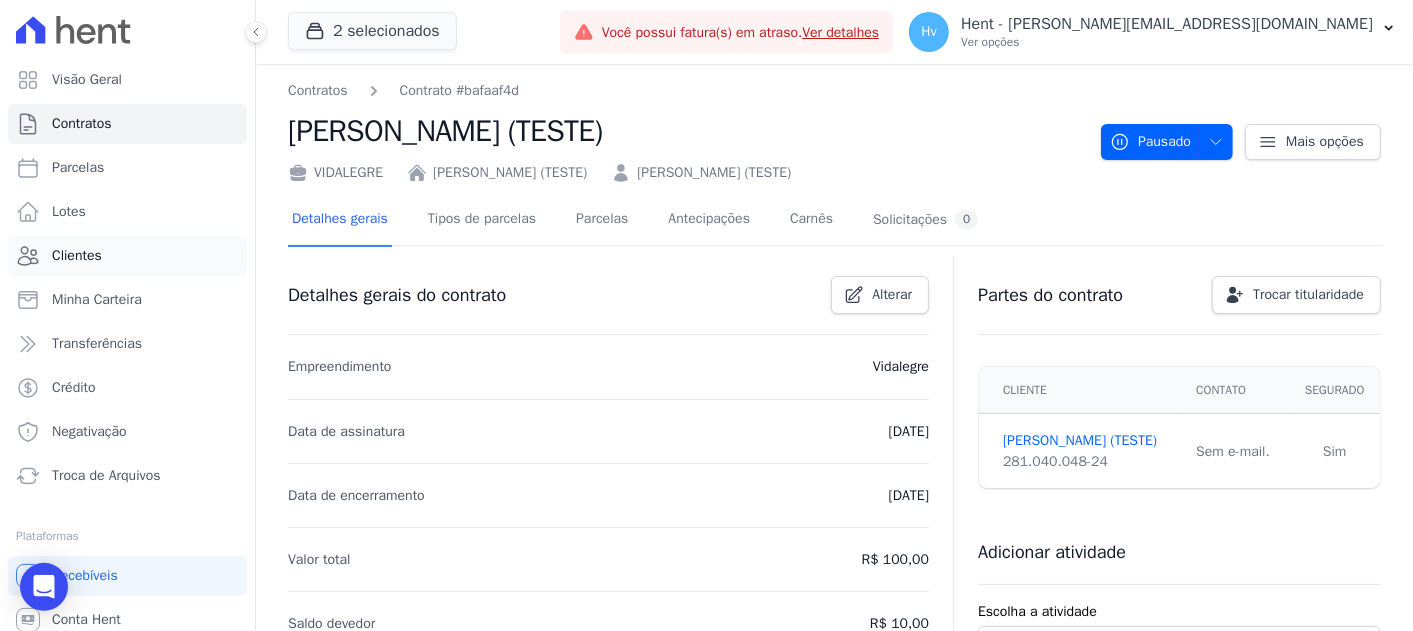click on "Clientes" at bounding box center (77, 256) 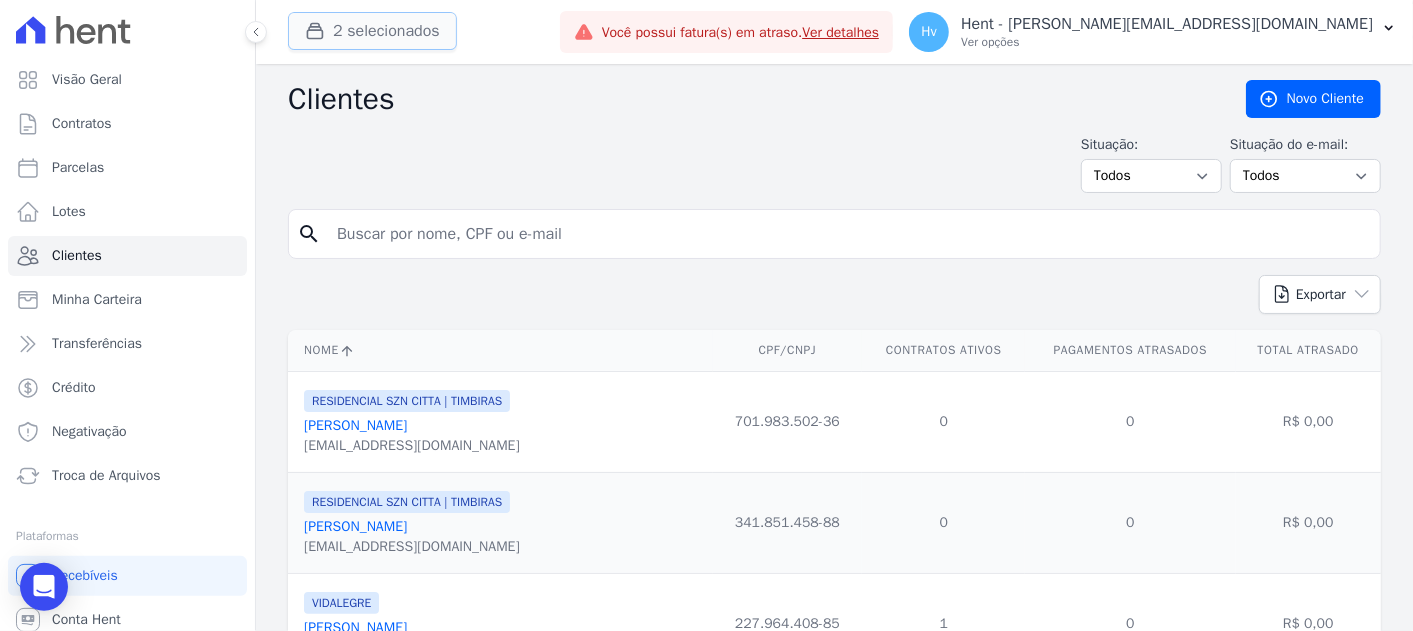 click on "2 selecionados" at bounding box center (372, 31) 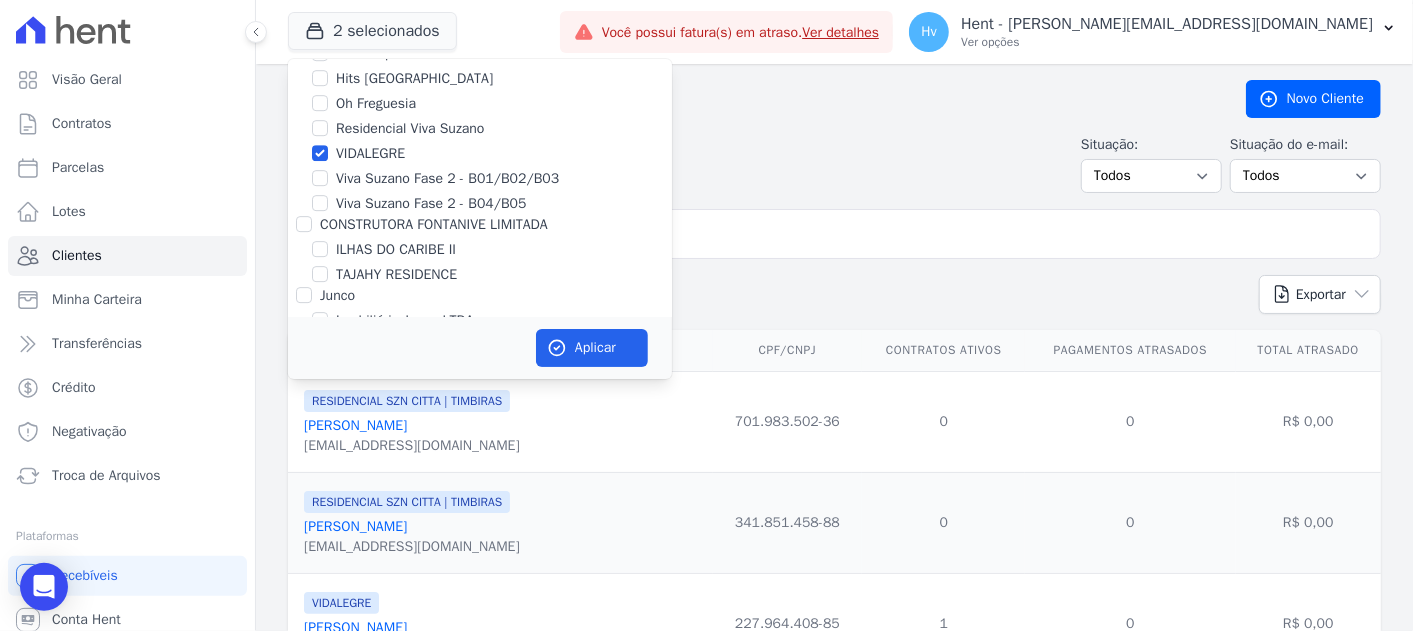 scroll, scrollTop: 7702, scrollLeft: 0, axis: vertical 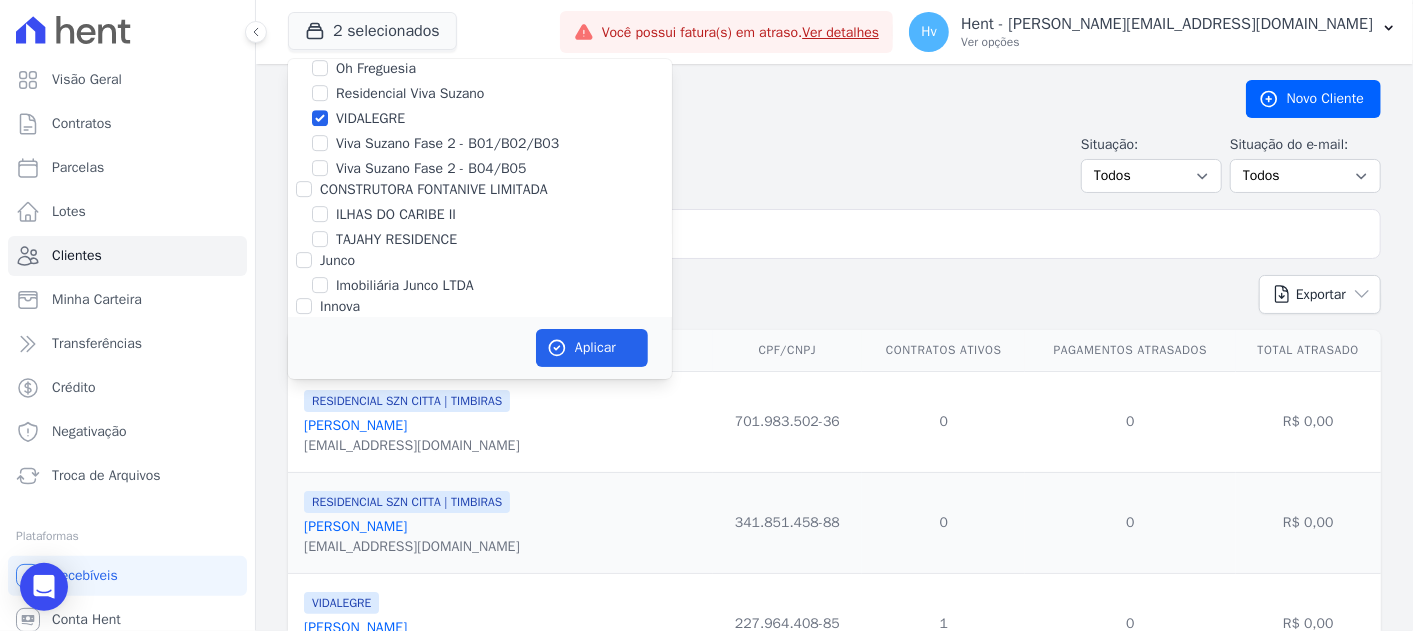 click on "VIDALEGRE" at bounding box center [370, 118] 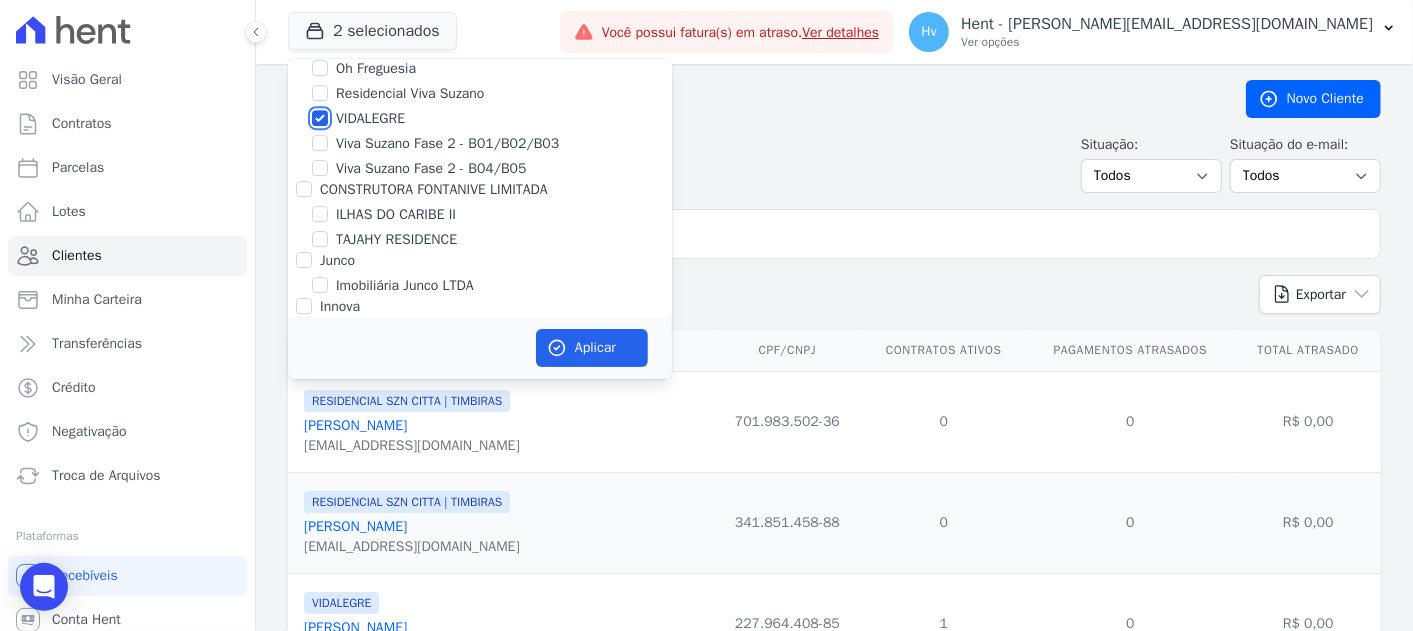 click on "VIDALEGRE" at bounding box center (320, 118) 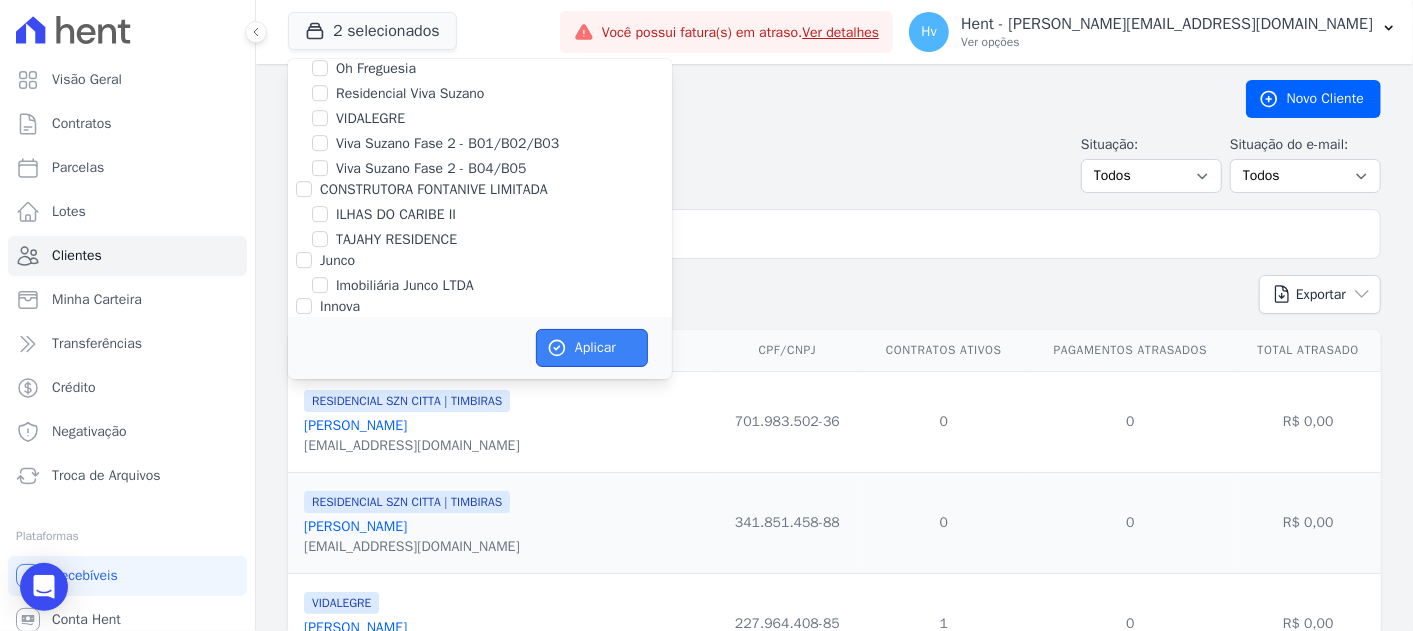 click on "Aplicar" at bounding box center [592, 348] 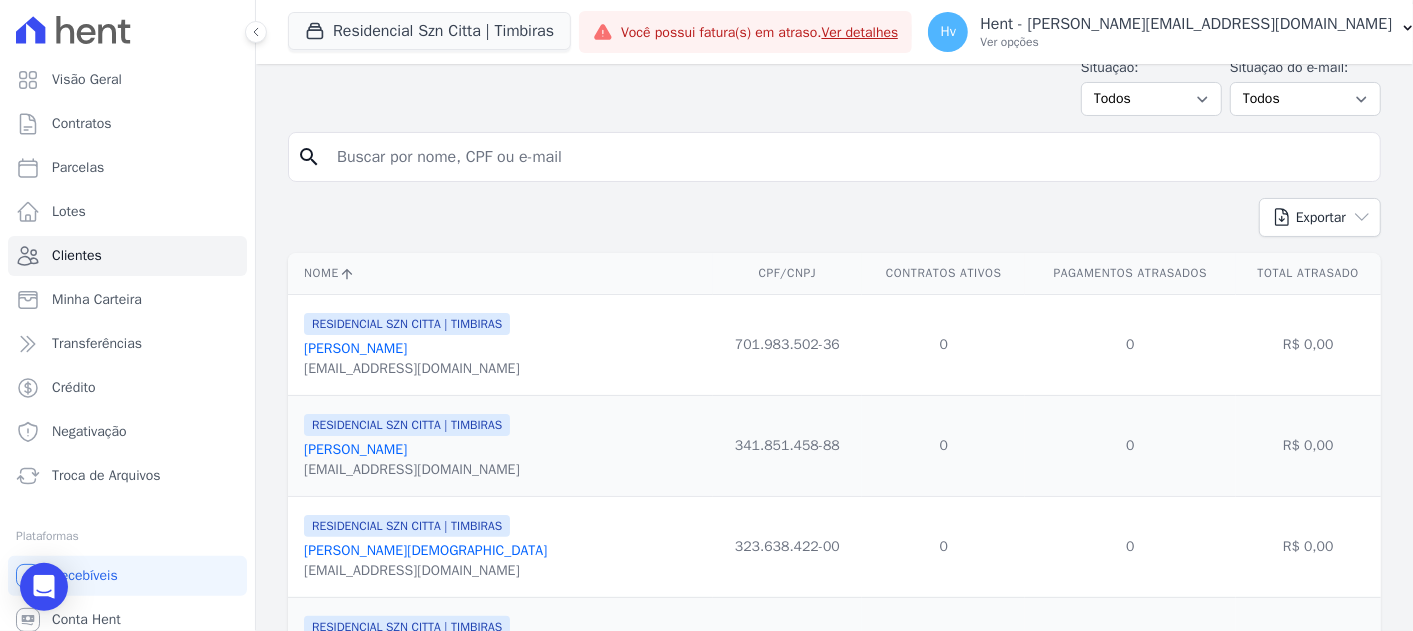 scroll, scrollTop: 111, scrollLeft: 0, axis: vertical 